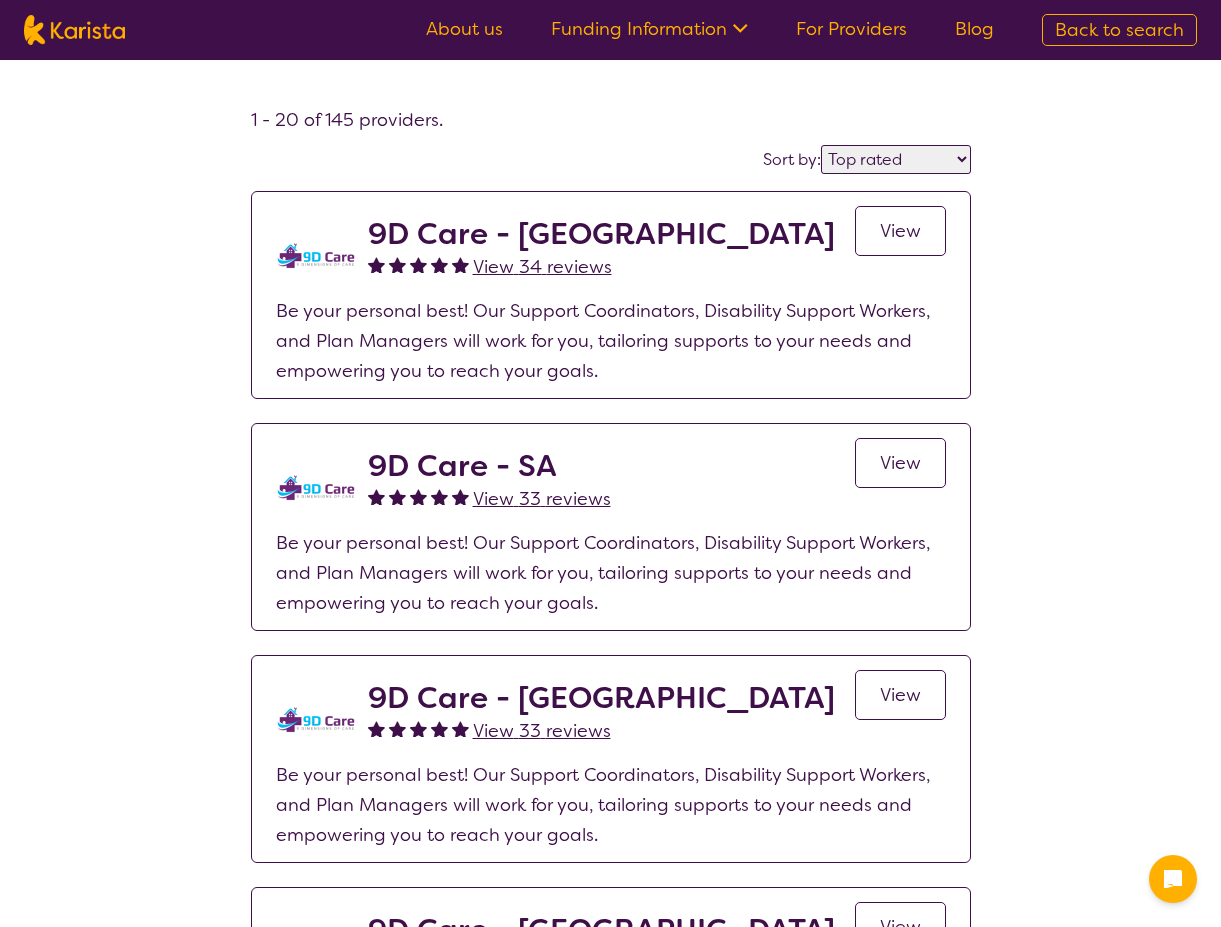 select on "by_score" 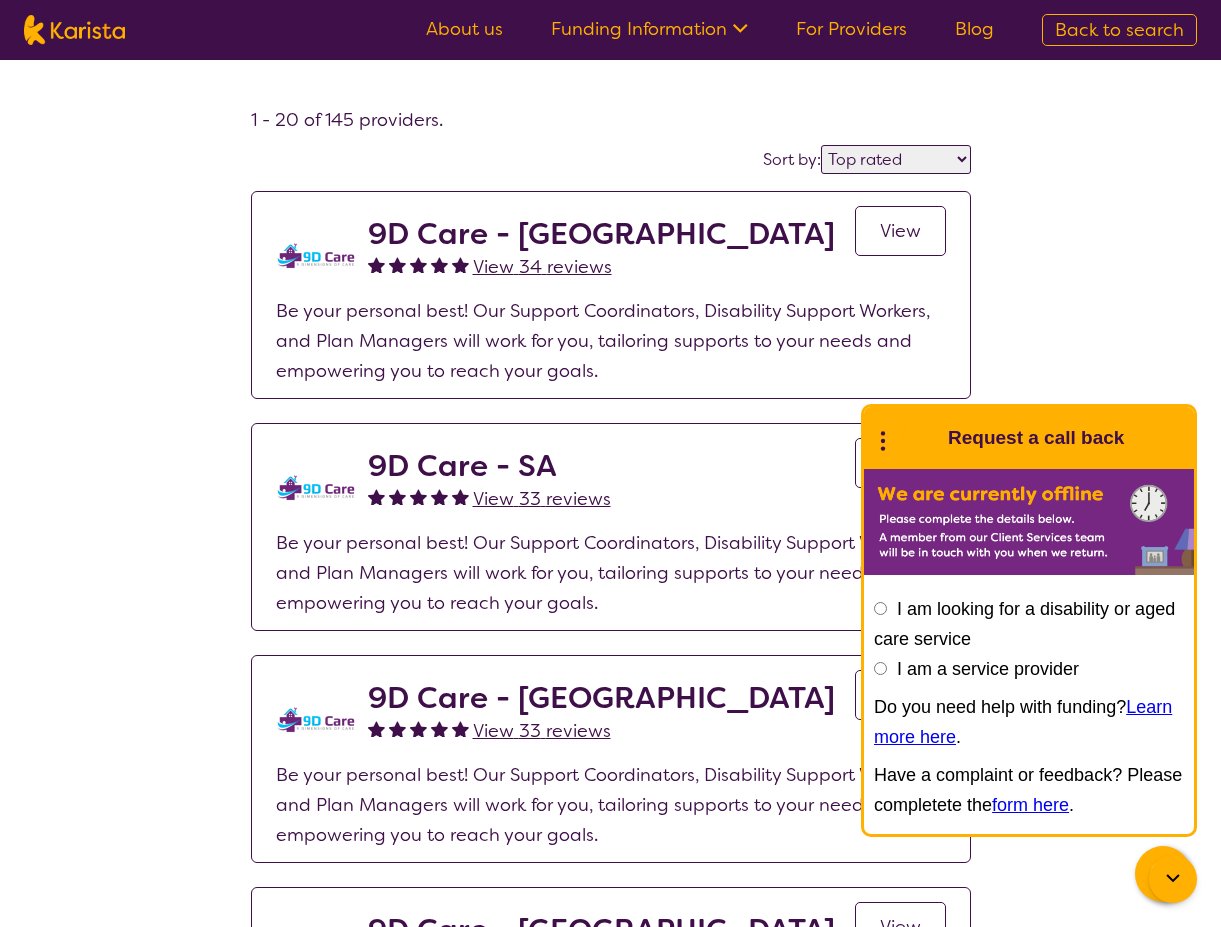 click on "For Providers" at bounding box center [851, 29] 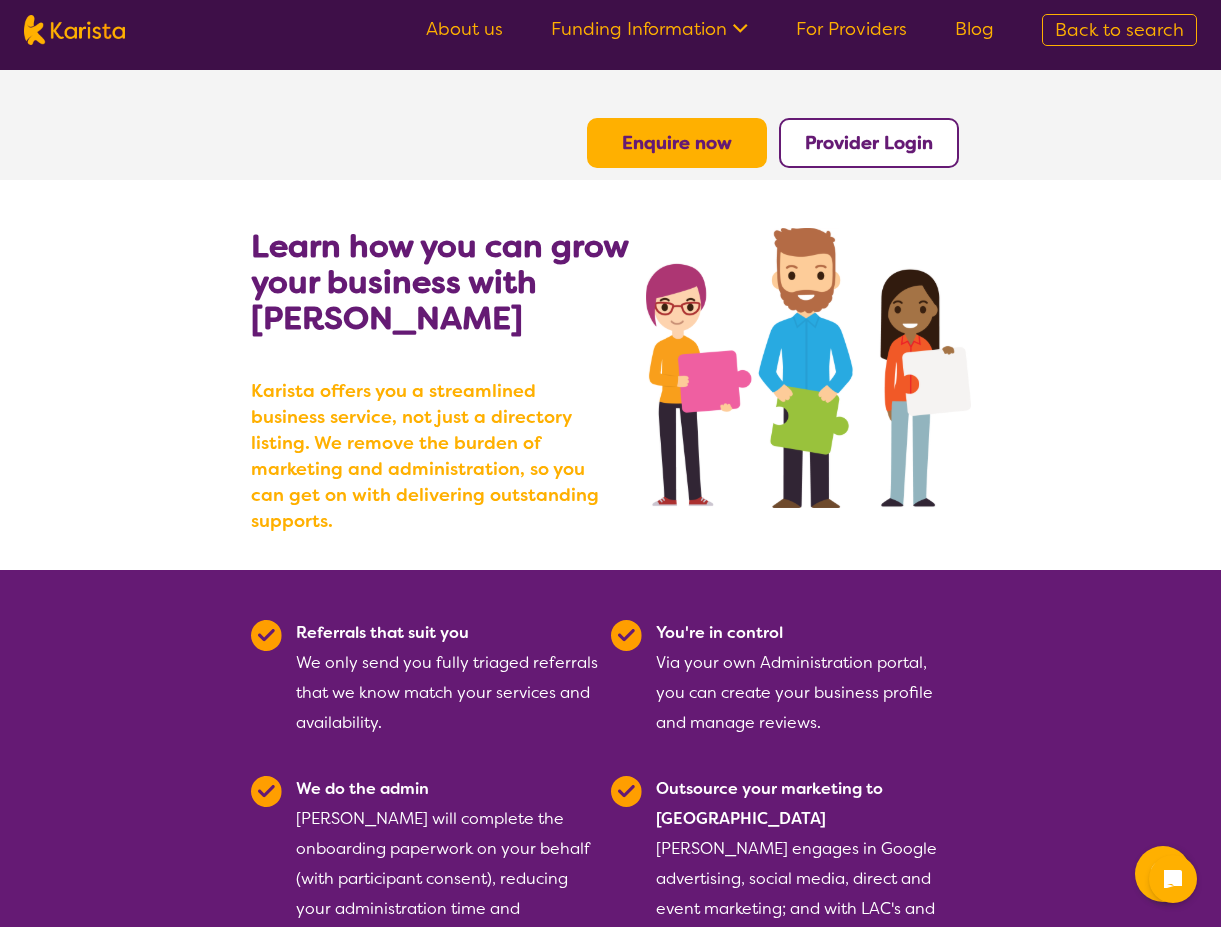 scroll, scrollTop: 0, scrollLeft: 0, axis: both 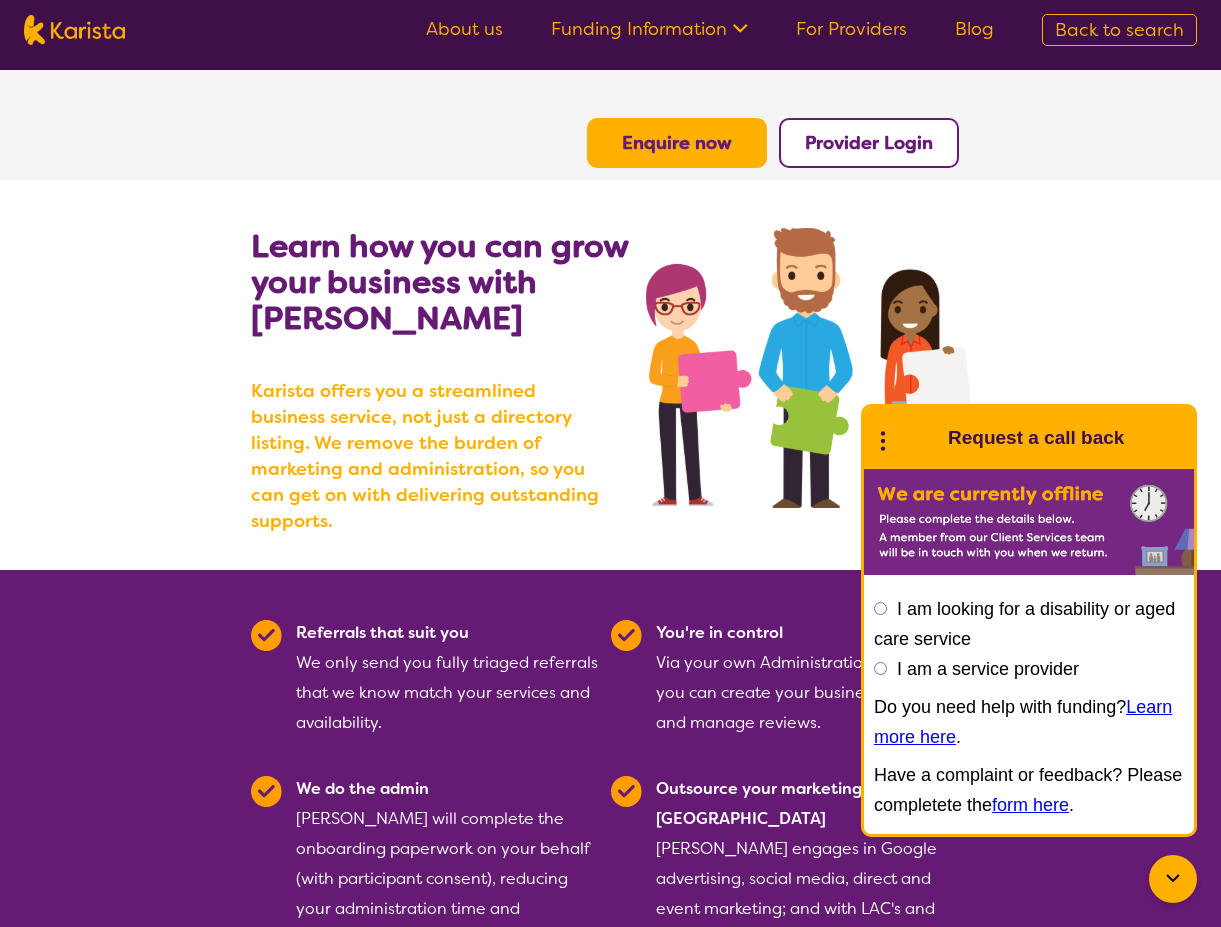 click on "About us" at bounding box center [464, 29] 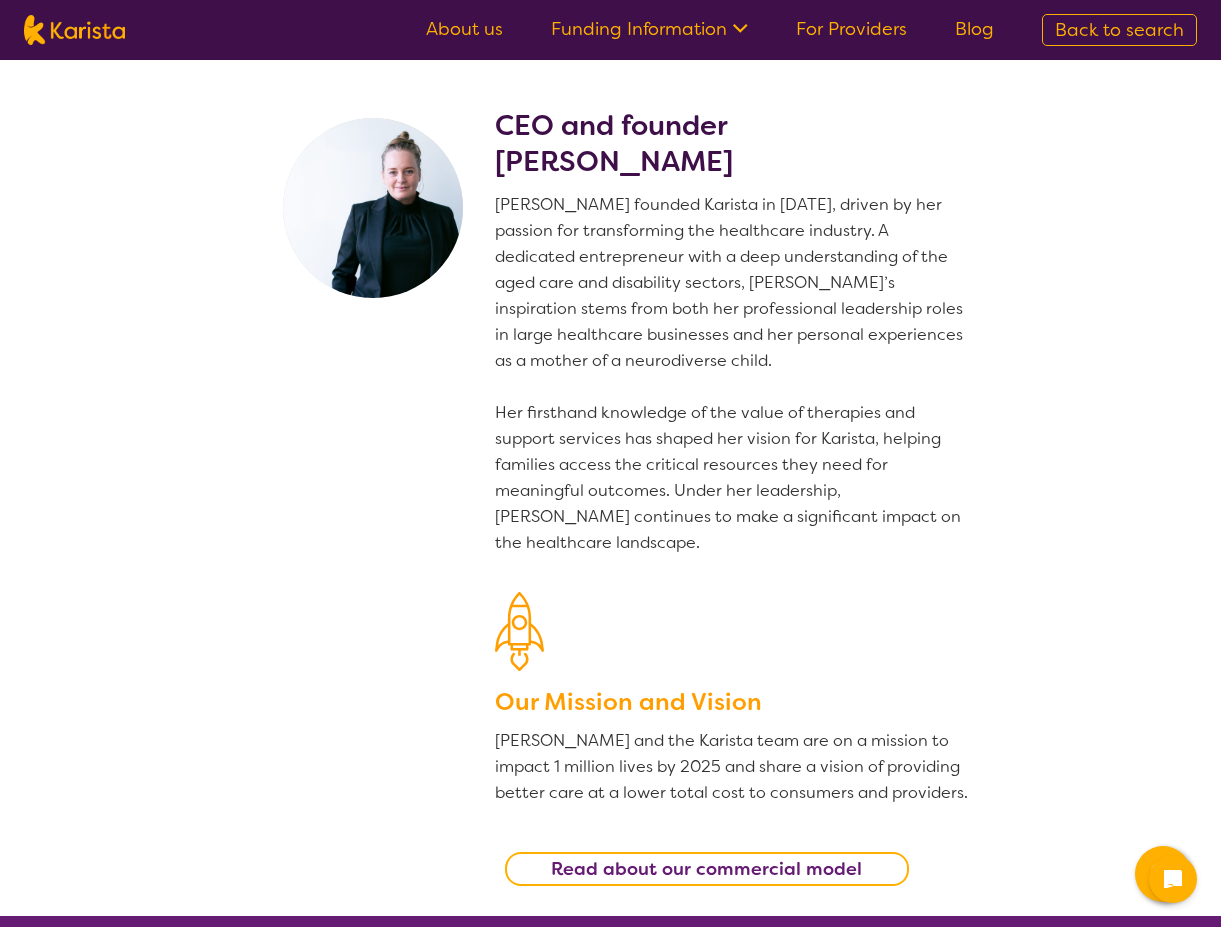scroll, scrollTop: 0, scrollLeft: 0, axis: both 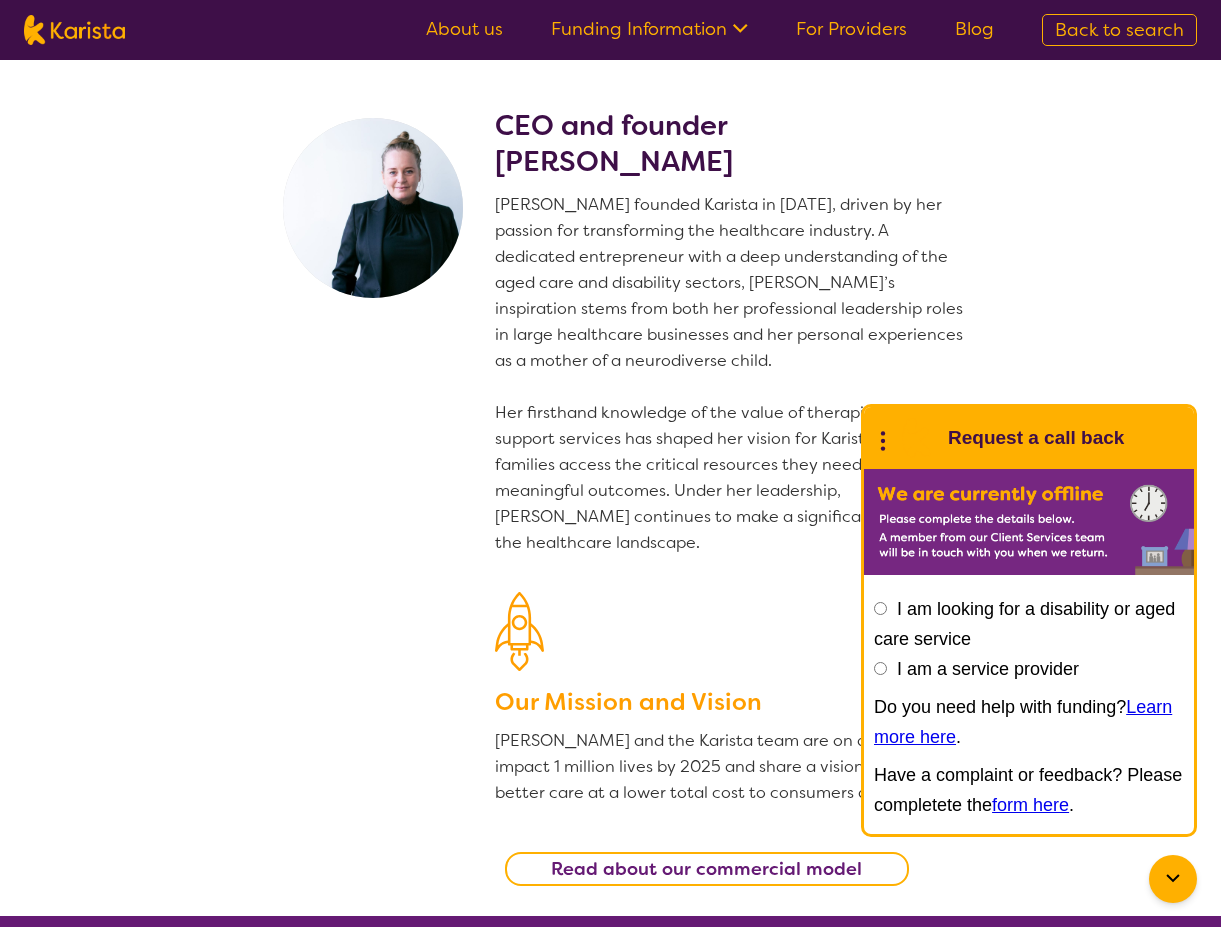 click on "About us Funding Information NDIS - National Disability Insurance Scheme HCP -  Home Care Package Funding For Providers Blog" at bounding box center [710, 30] 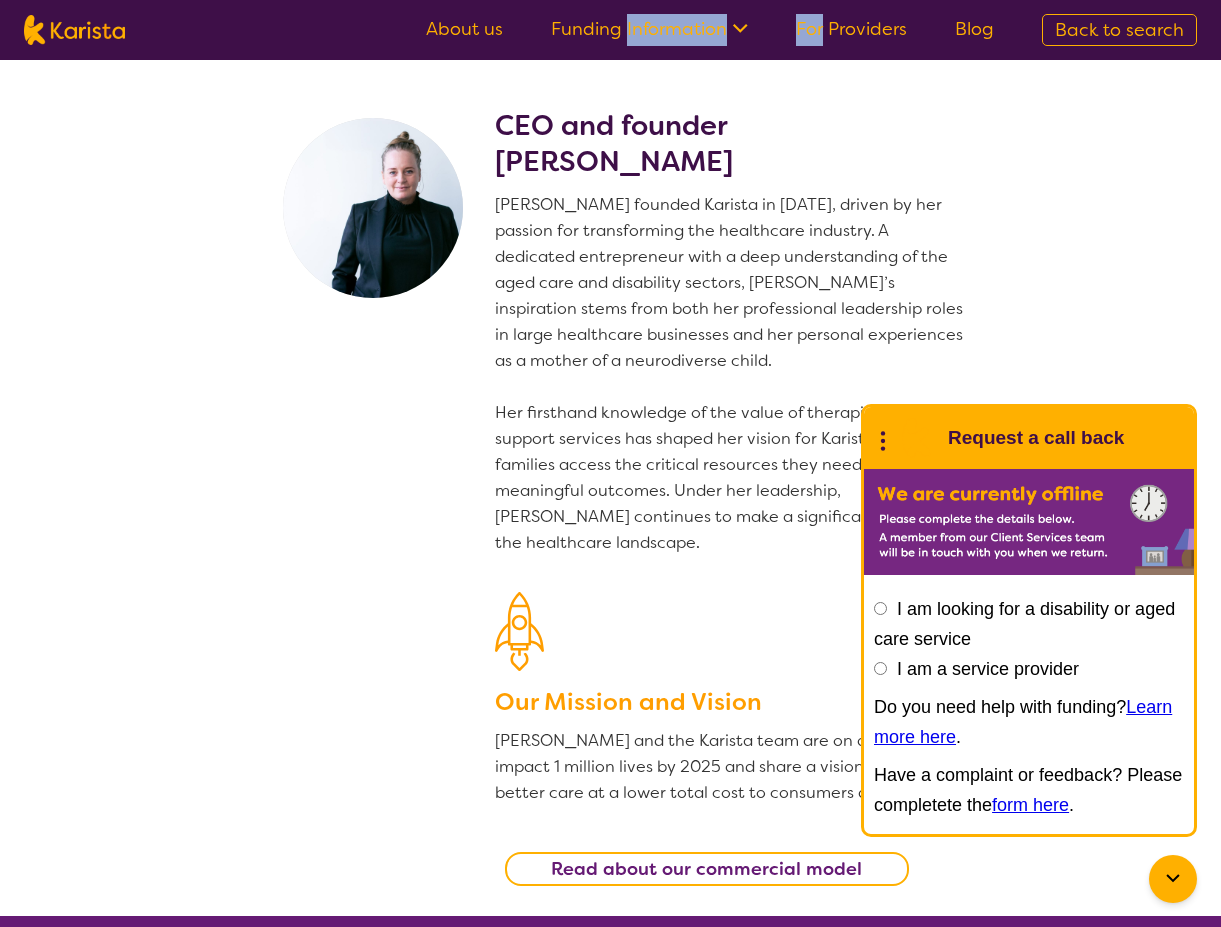 click on "About us Funding Information NDIS - National Disability Insurance Scheme HCP -  Home Care Package Funding For Providers Blog" at bounding box center [710, 30] 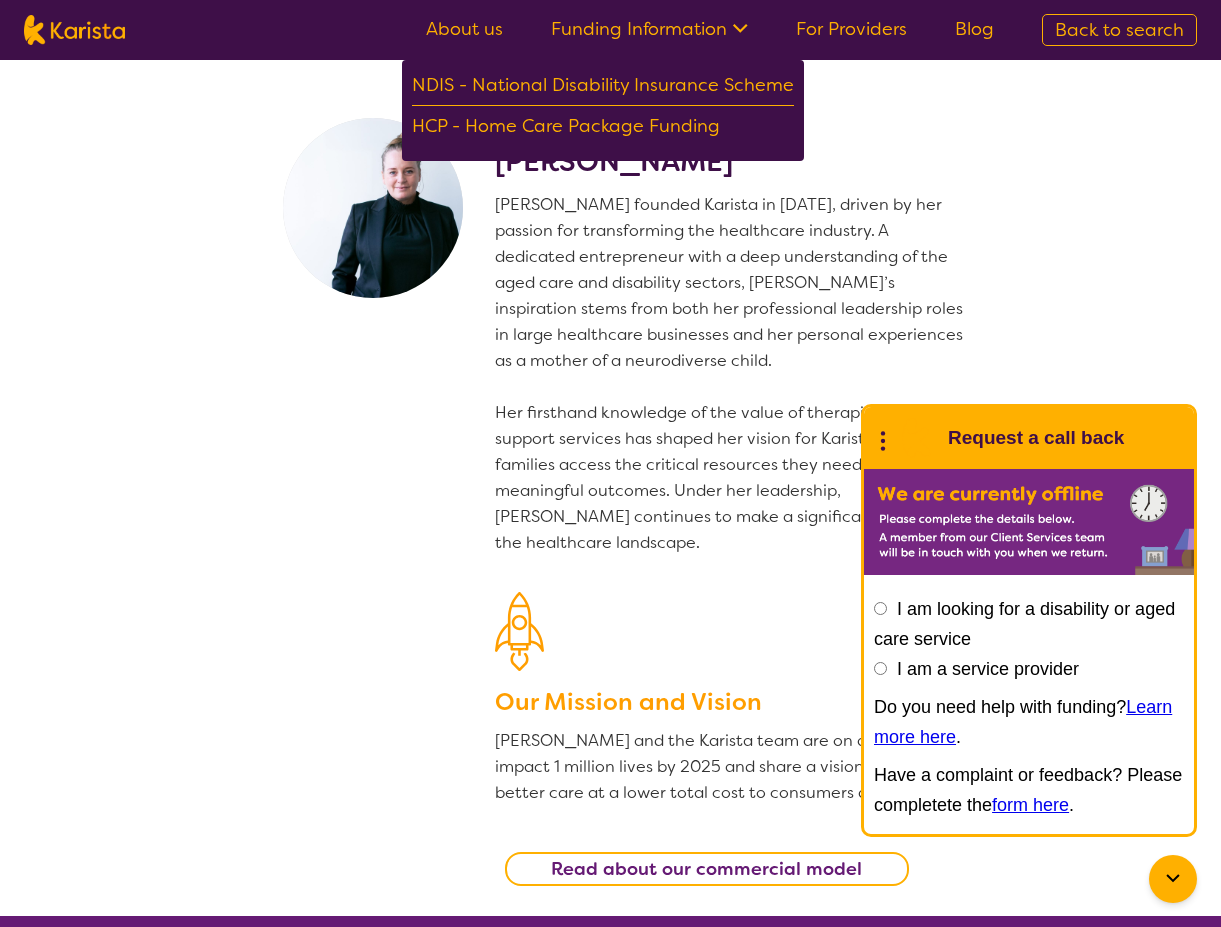 click on "About us" at bounding box center [464, 29] 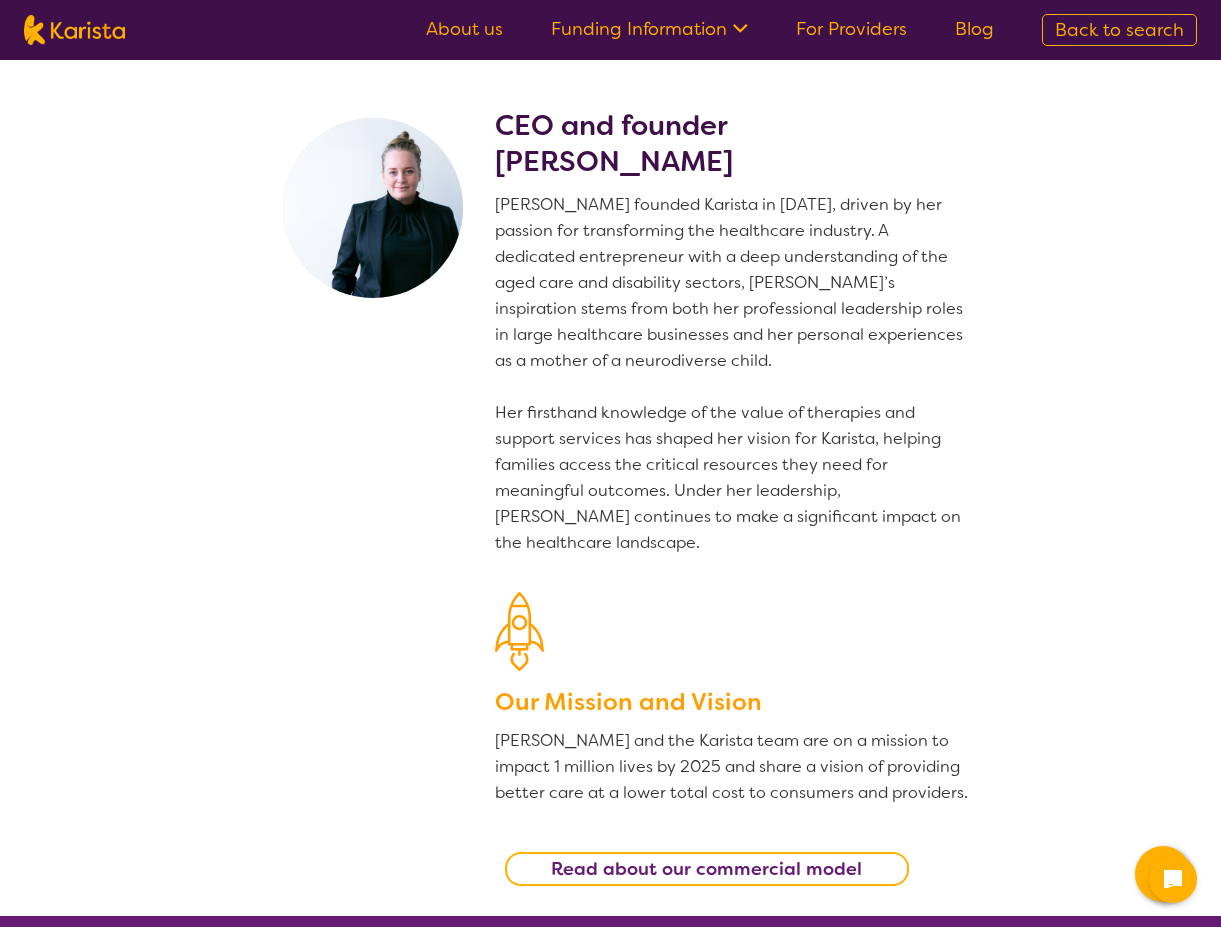 scroll, scrollTop: 0, scrollLeft: 0, axis: both 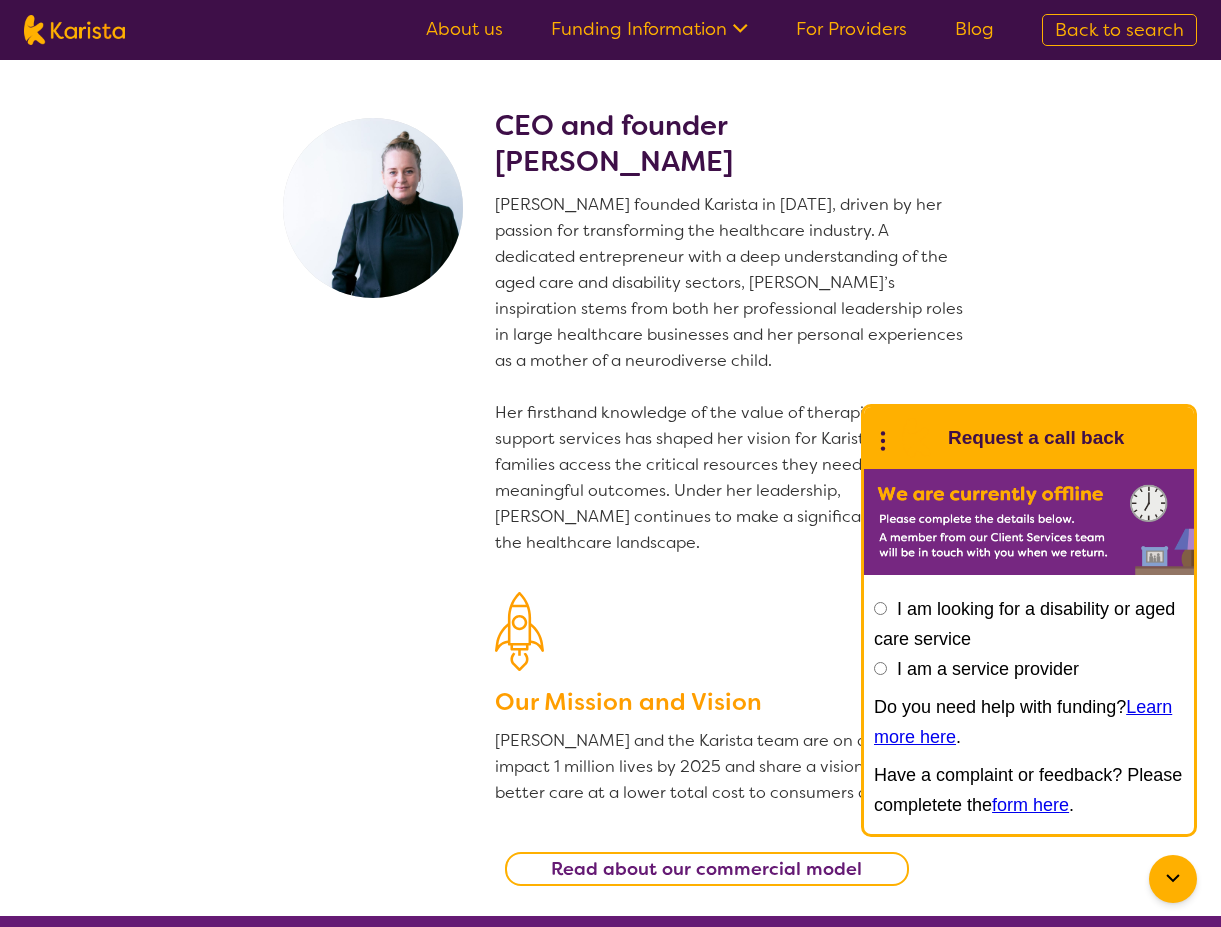 click on "Back to search" at bounding box center [1119, 30] 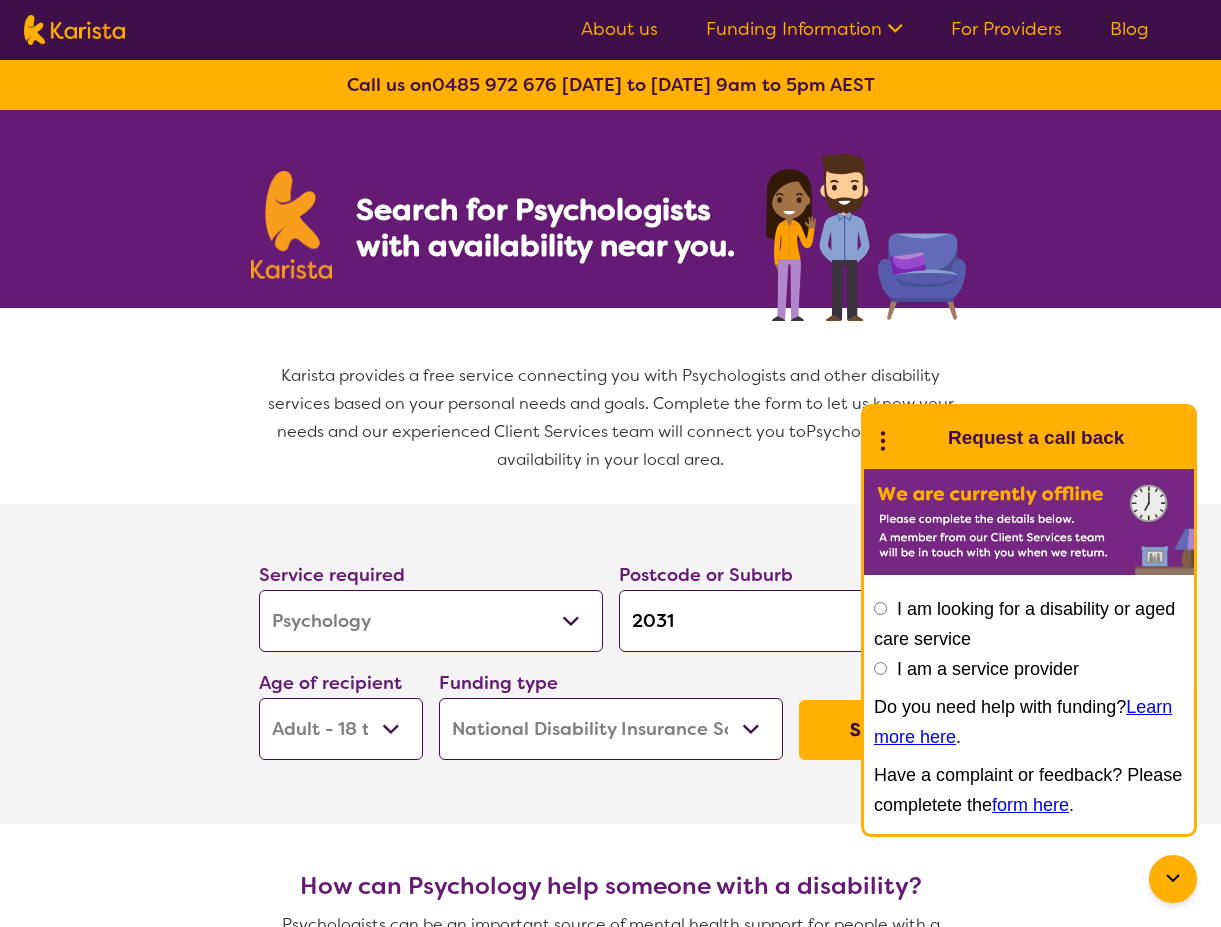click on "Allied Health Assistant Assessment (ADHD or Autism) Behaviour support Counselling Dietitian Domestic and home help Employment Support Exercise physiology Home Care Package Provider Key Worker NDIS Plan management NDIS Support Coordination Nursing services Occupational therapy Personal care Physiotherapy Podiatry Psychology Psychosocial Recovery Coach Respite Speech therapy Support worker Supported accommodation" at bounding box center [431, 621] 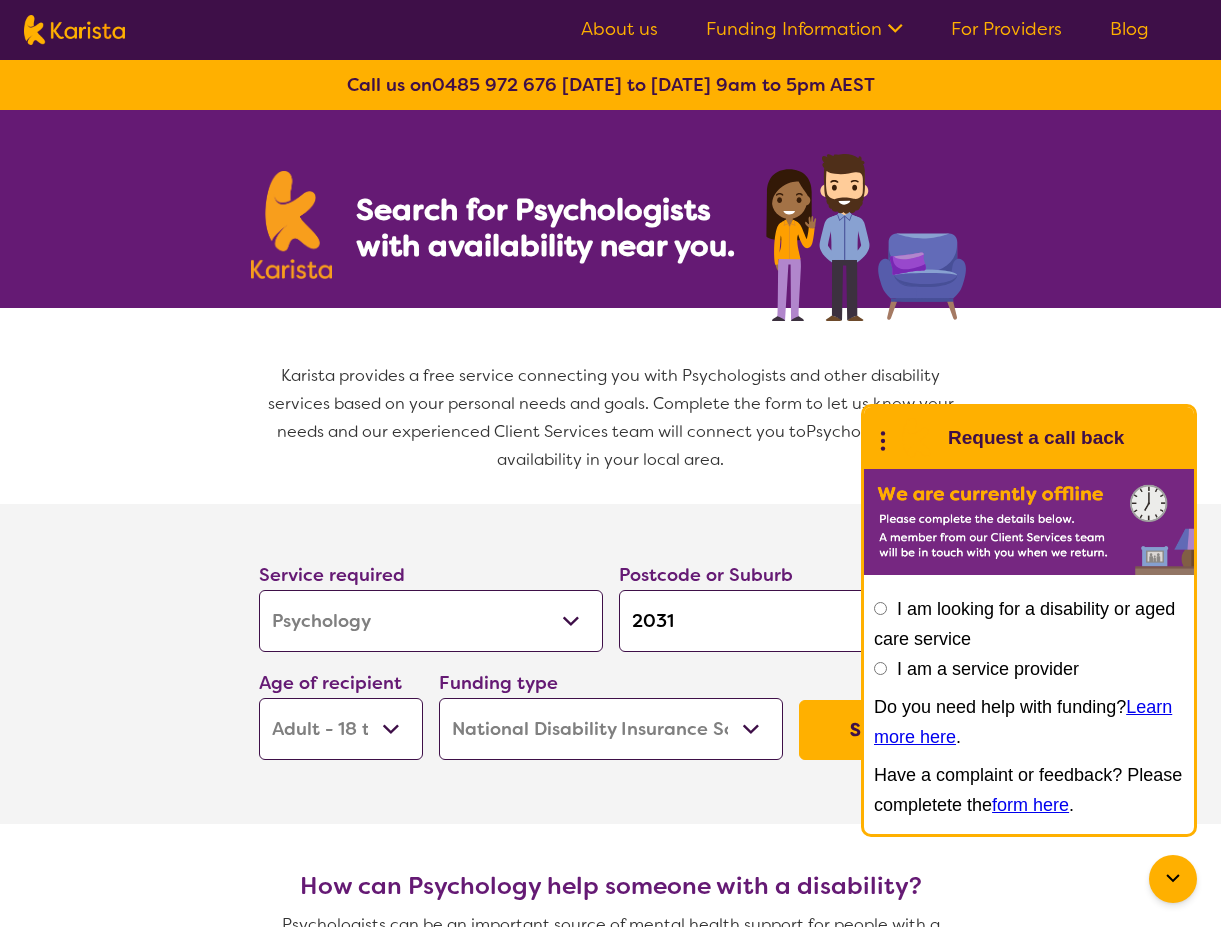 select on "Behaviour support" 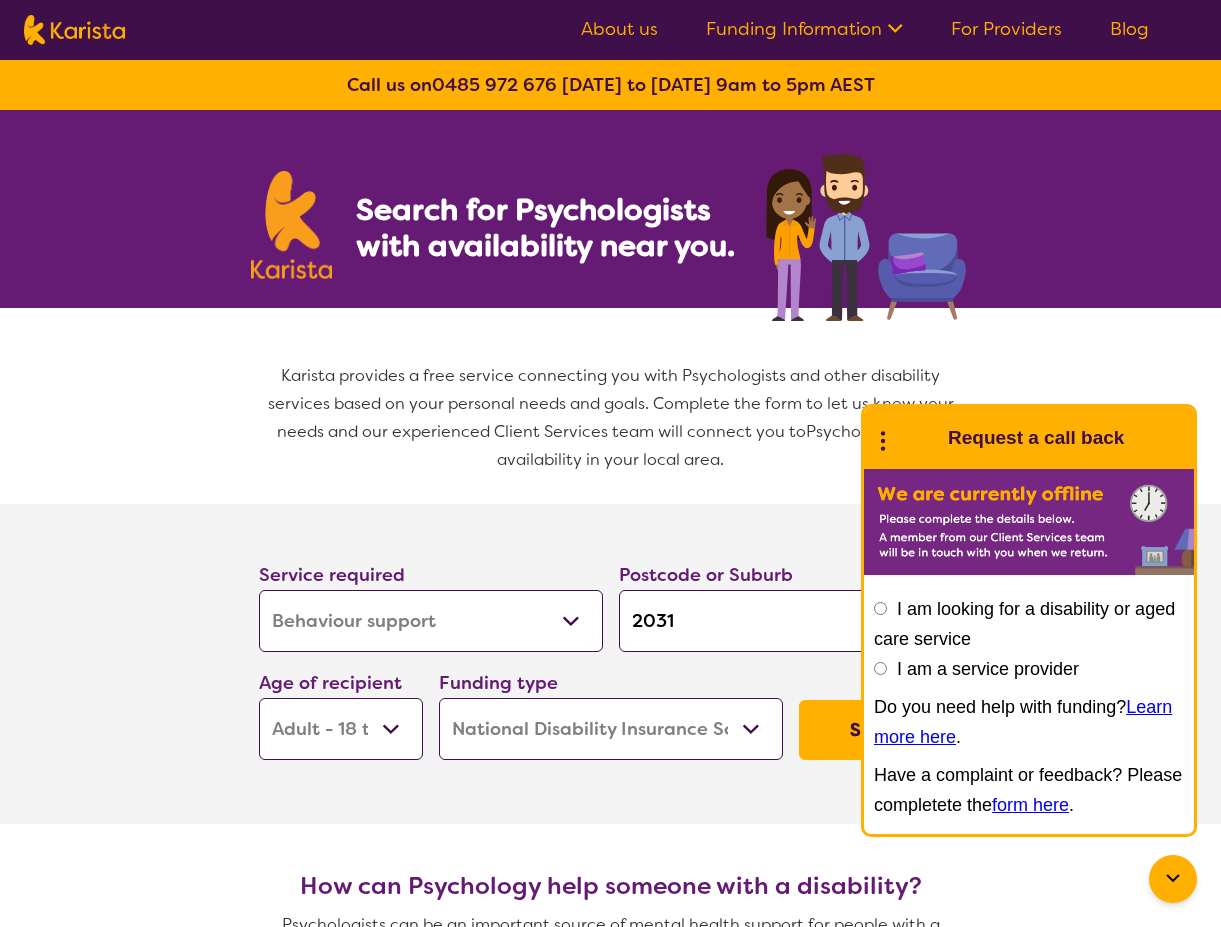 select on "Behaviour support" 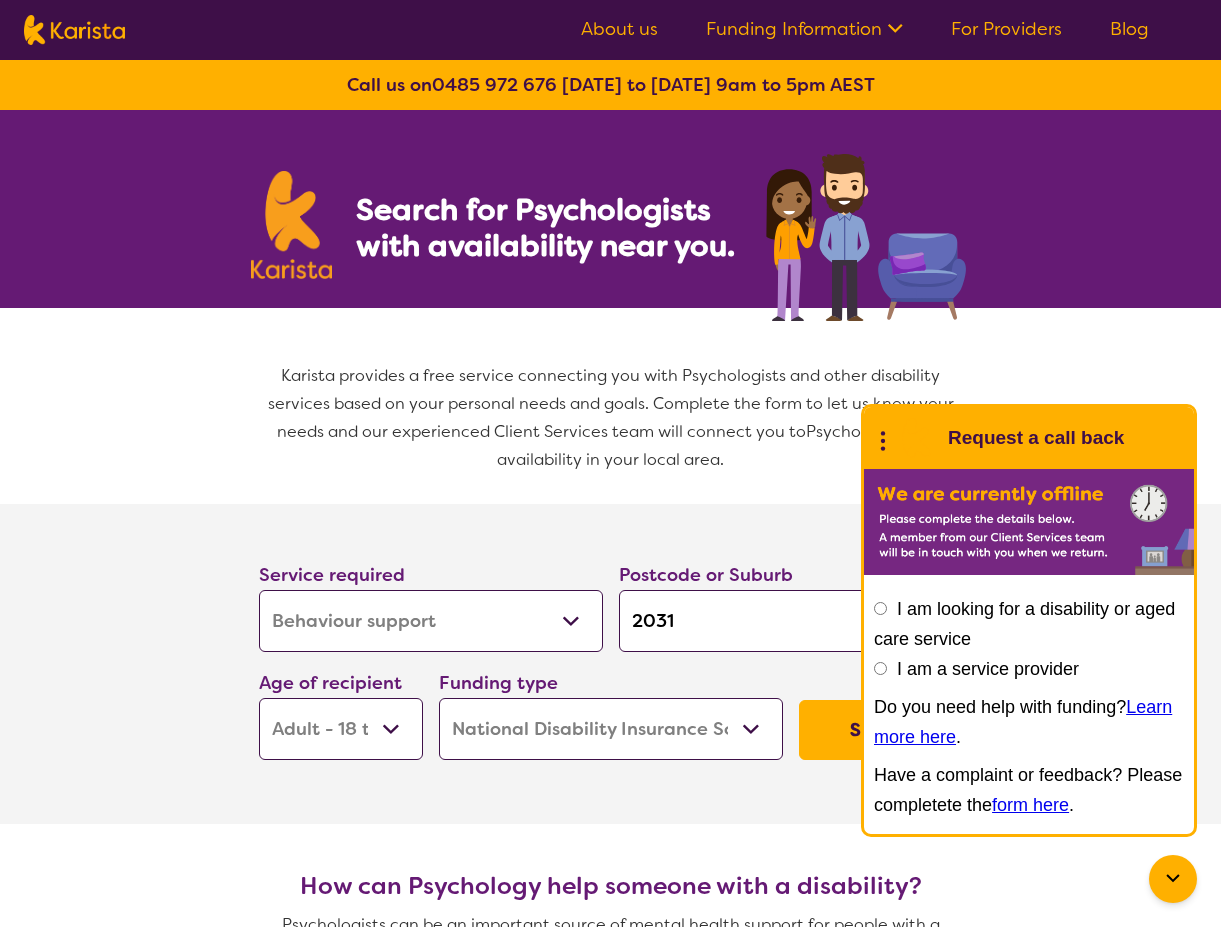 drag, startPoint x: 683, startPoint y: 623, endPoint x: 568, endPoint y: 618, distance: 115.10864 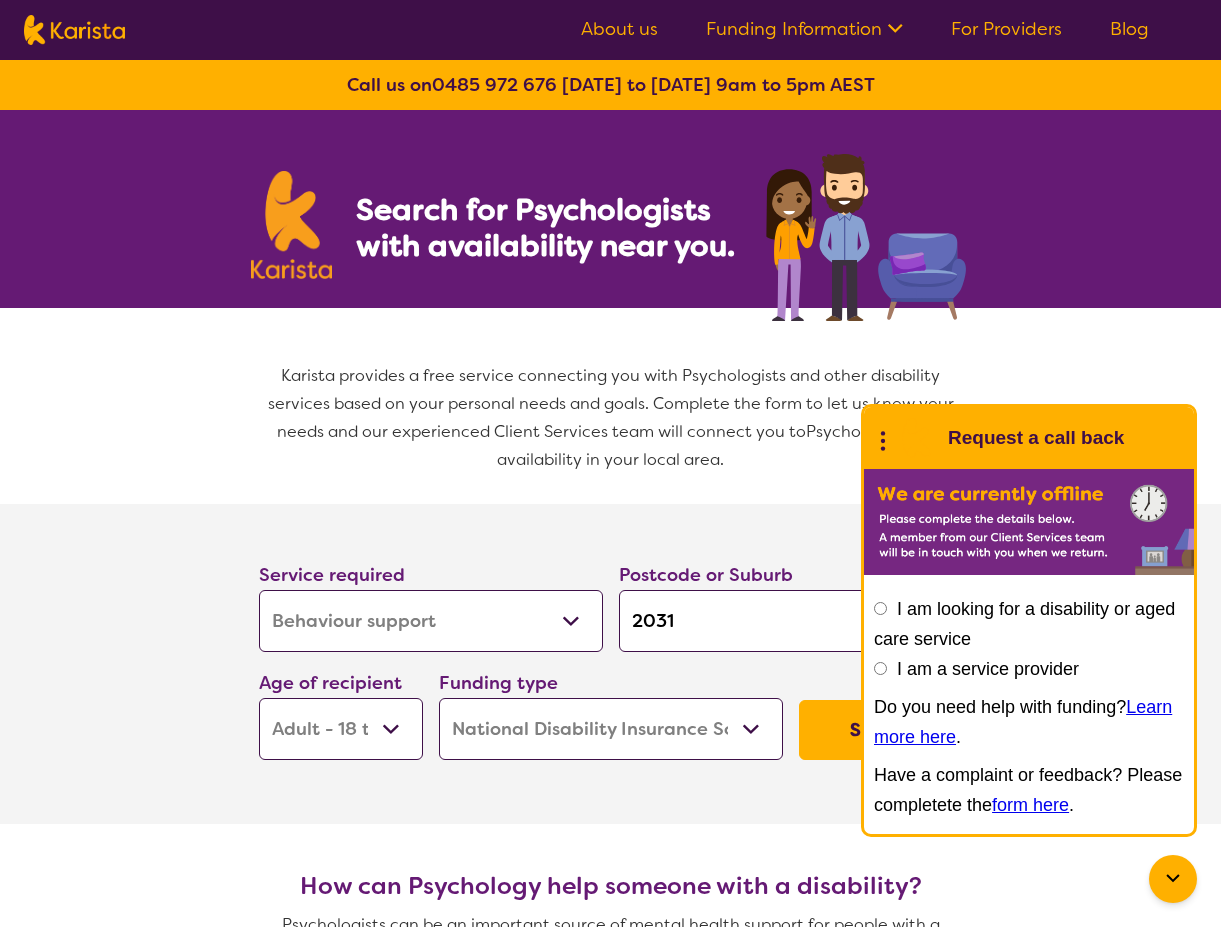 type on "P" 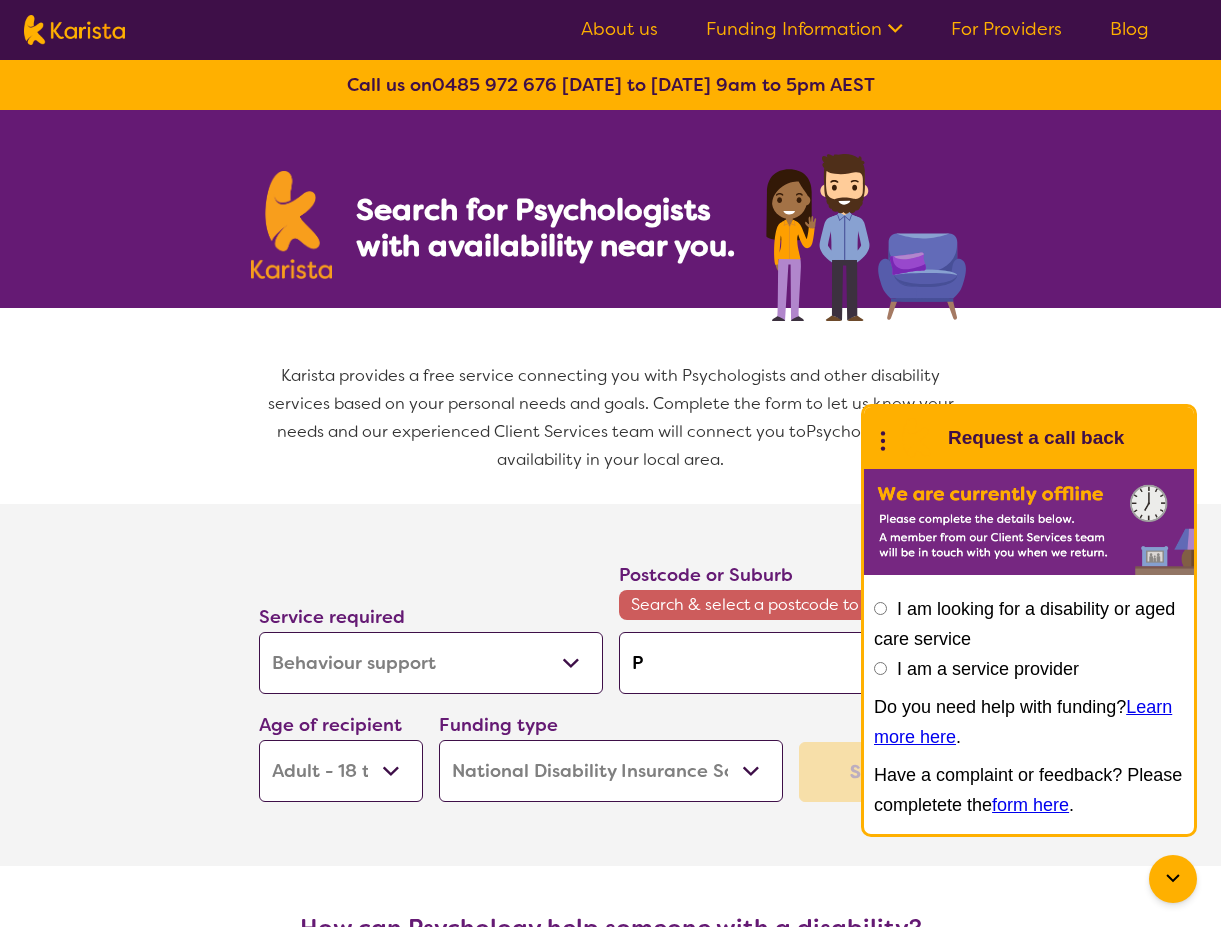 type on "Pe" 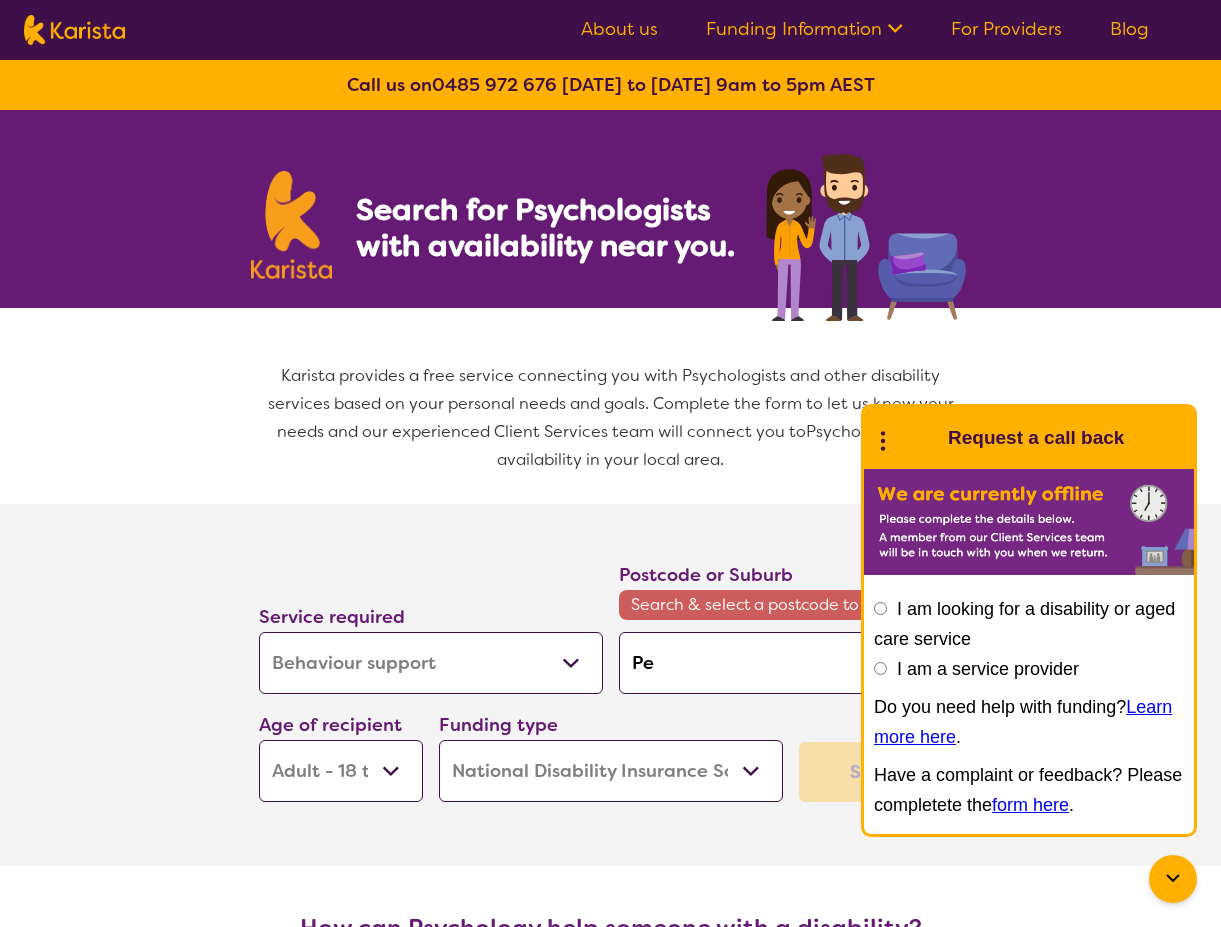 type on "Pen" 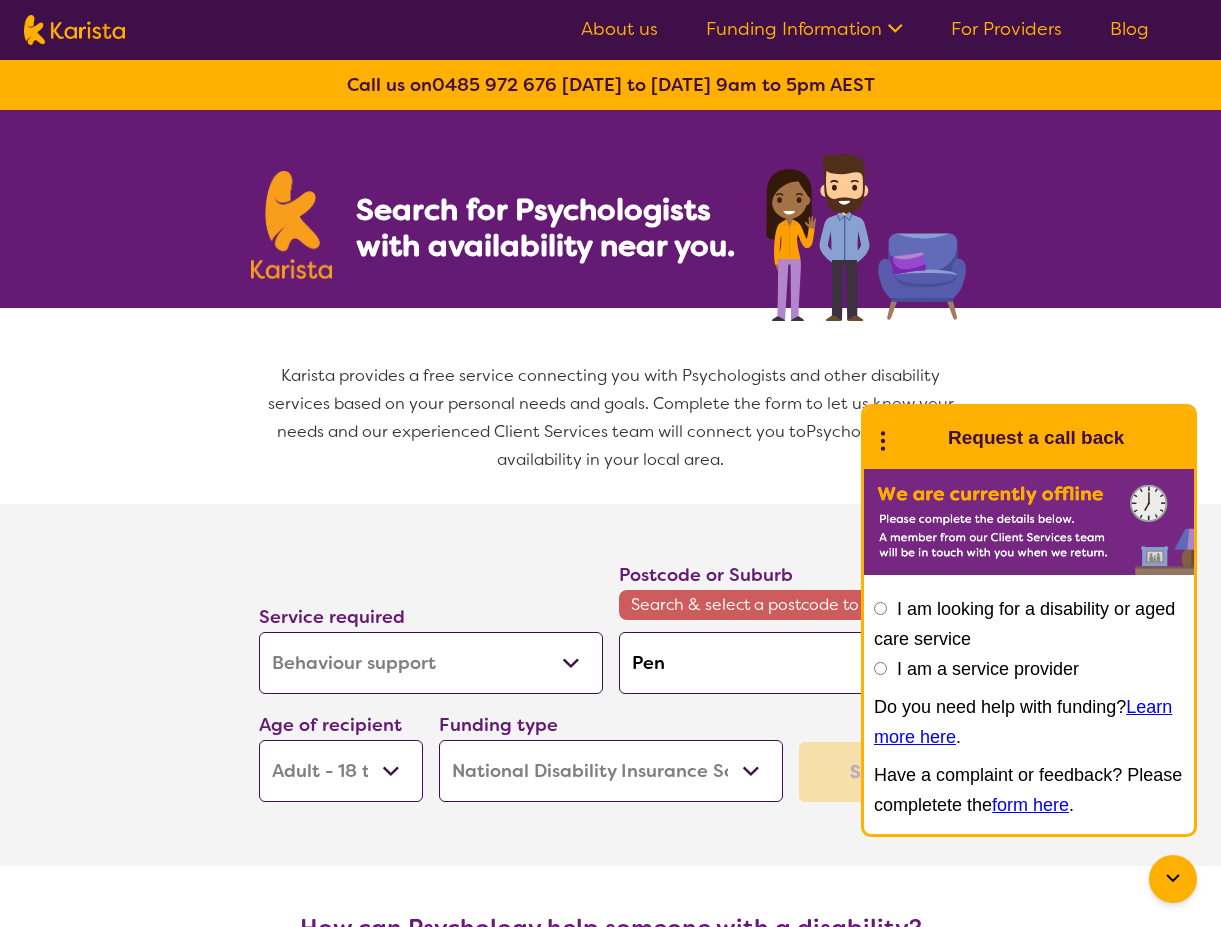 type on "Penr" 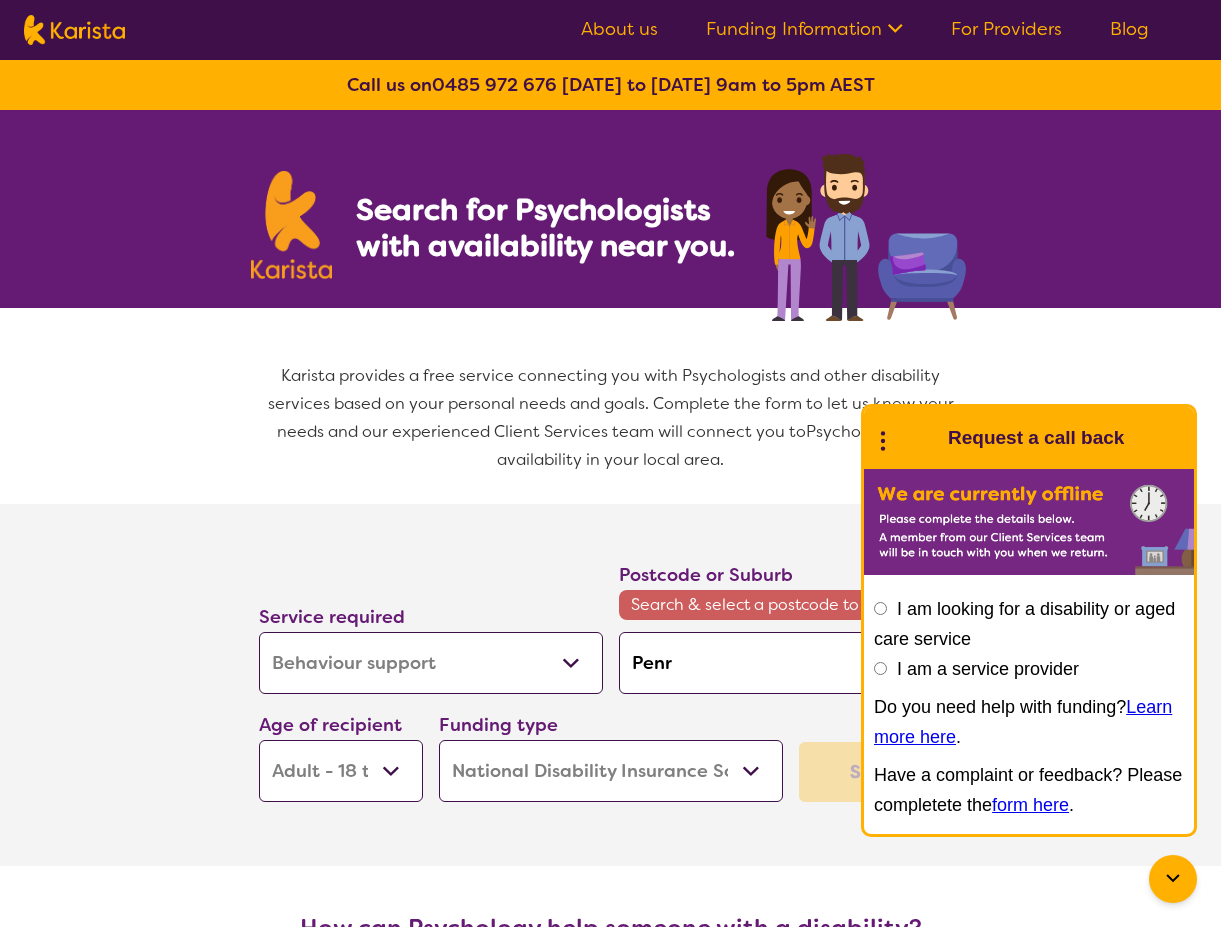 type on "Penri" 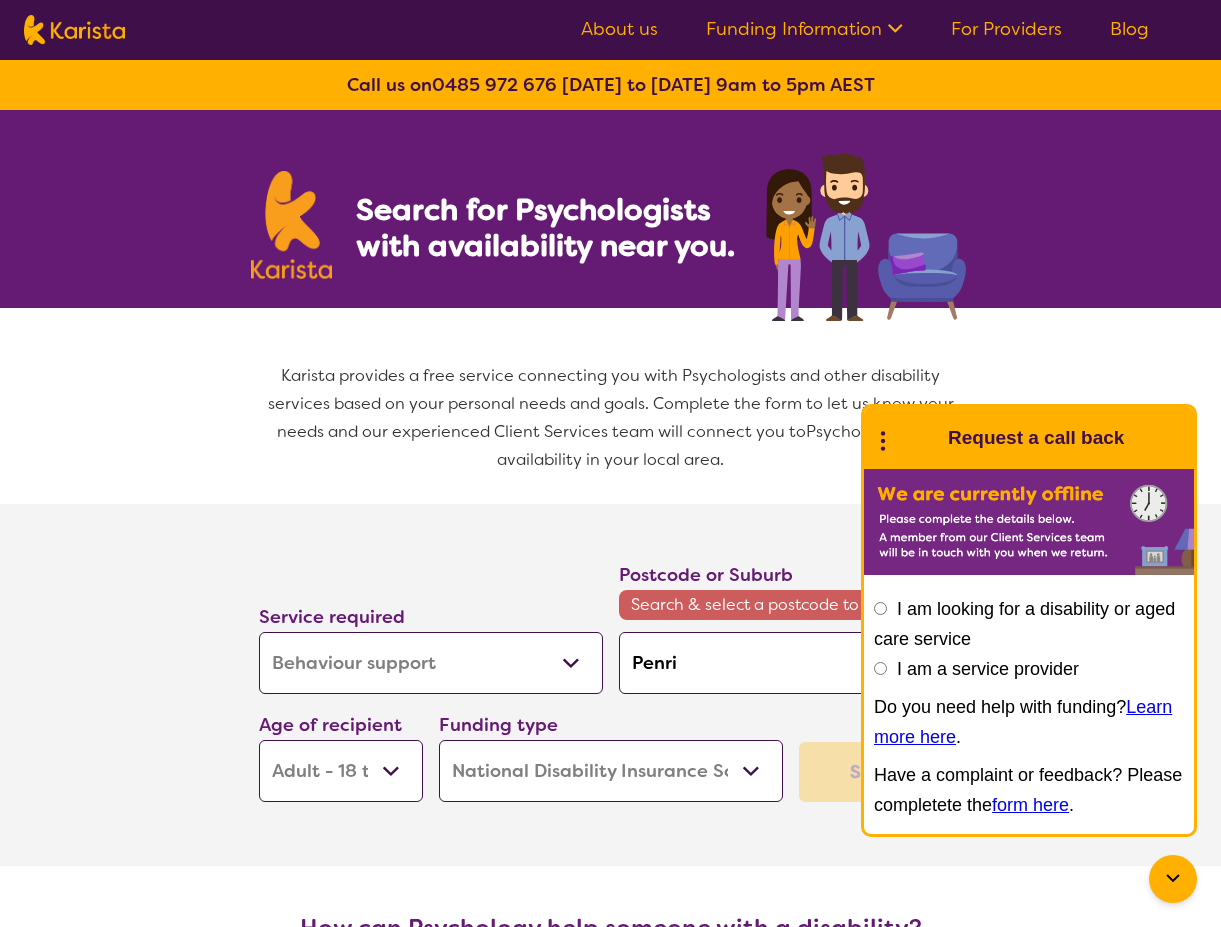 type on "Penrit" 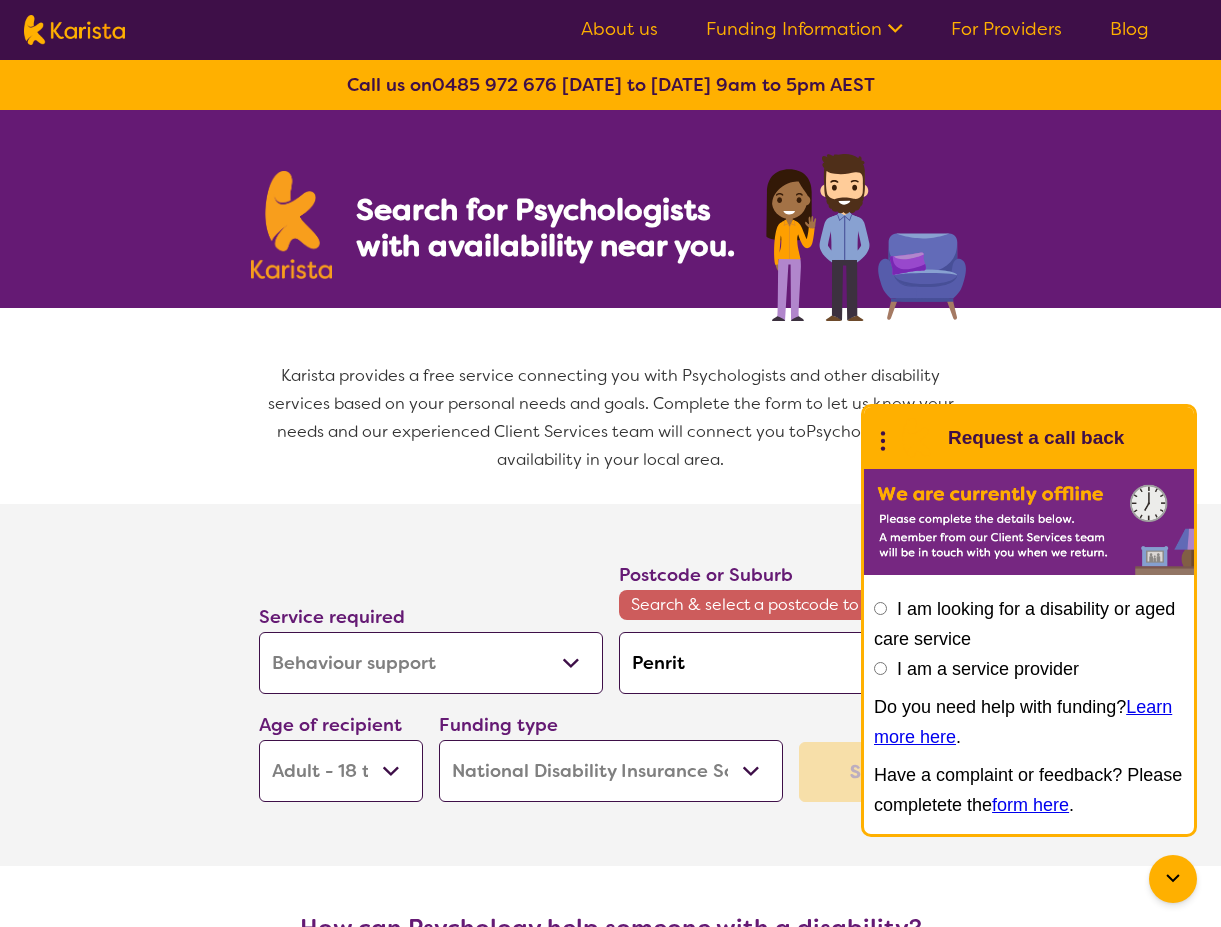 type on "Penrith" 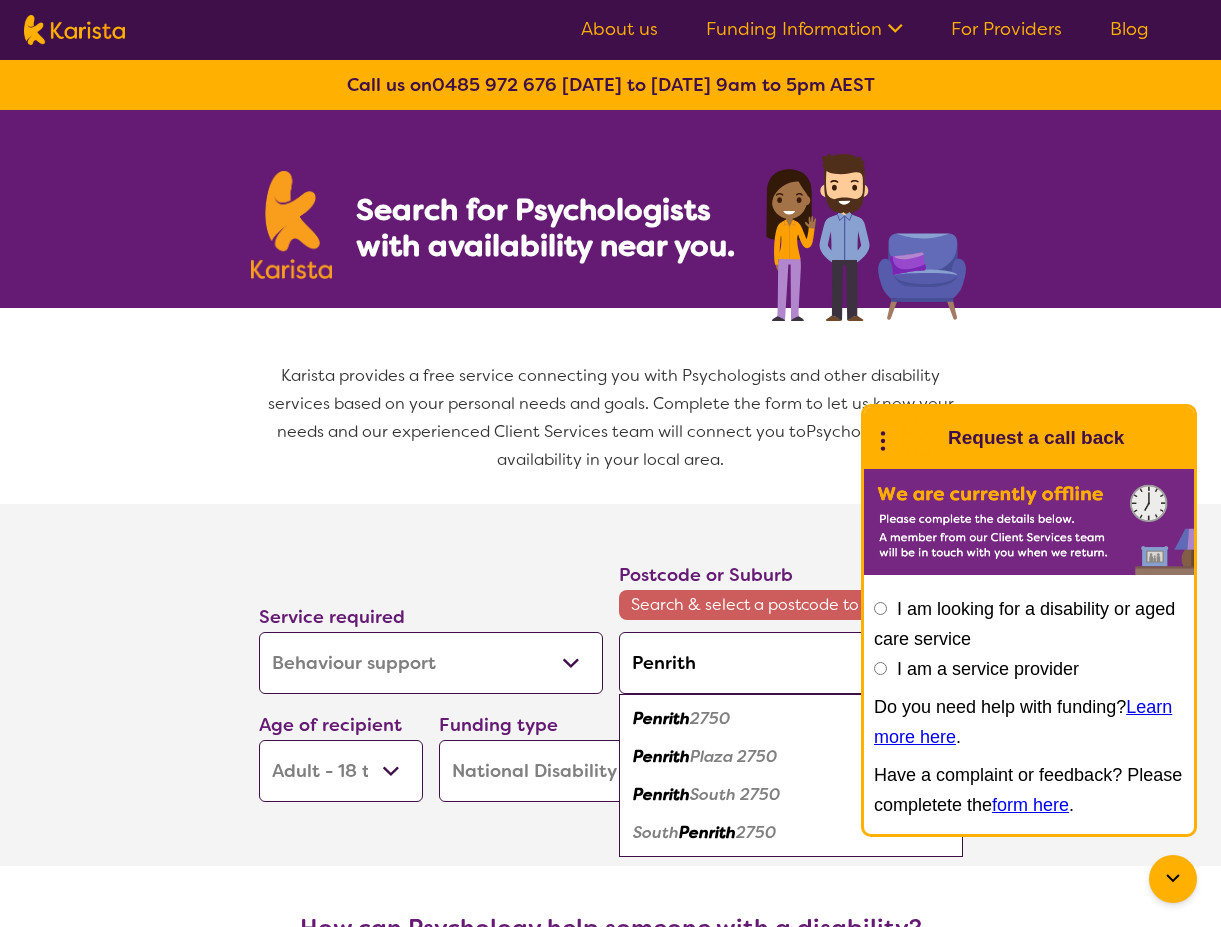 click on "Penrith" at bounding box center (661, 718) 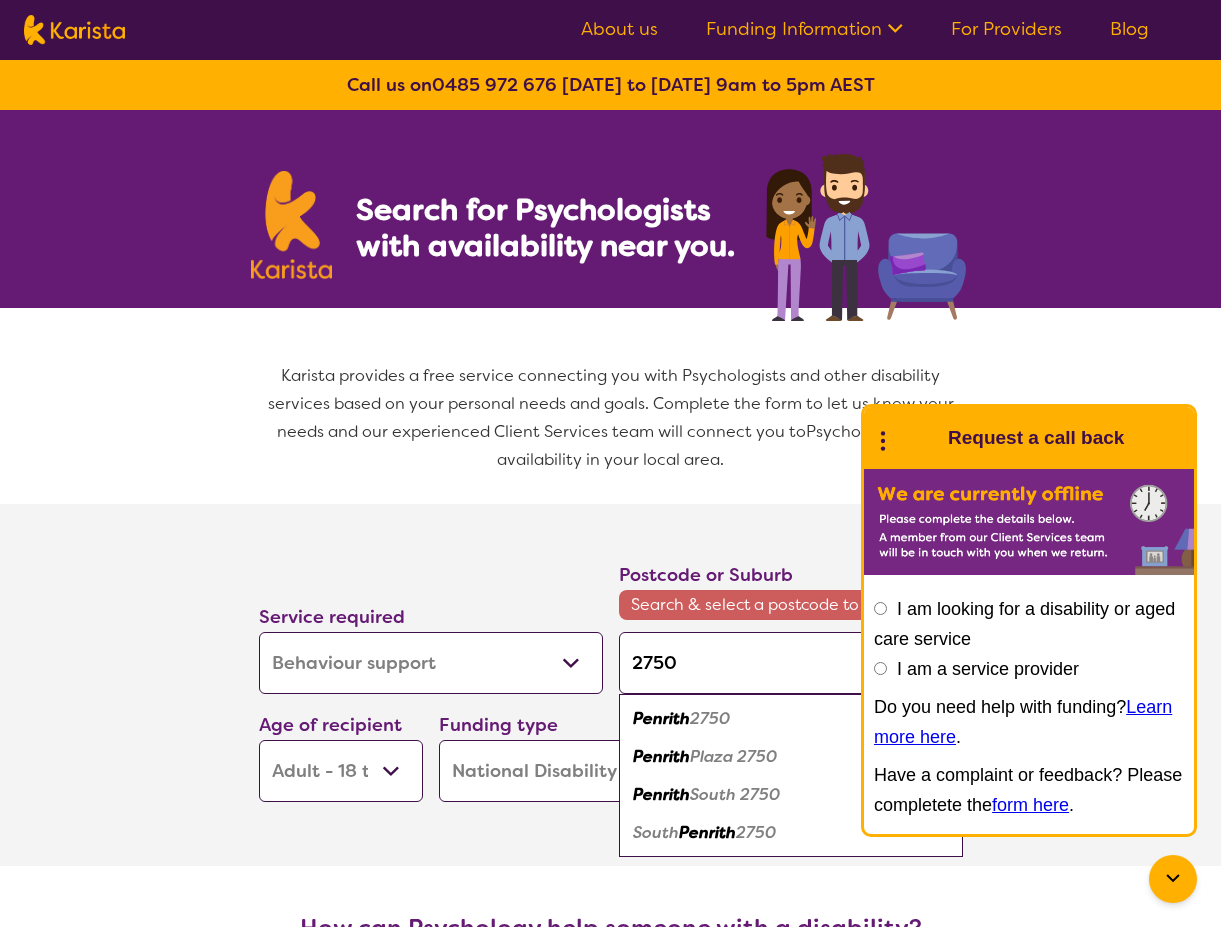 type on "2750" 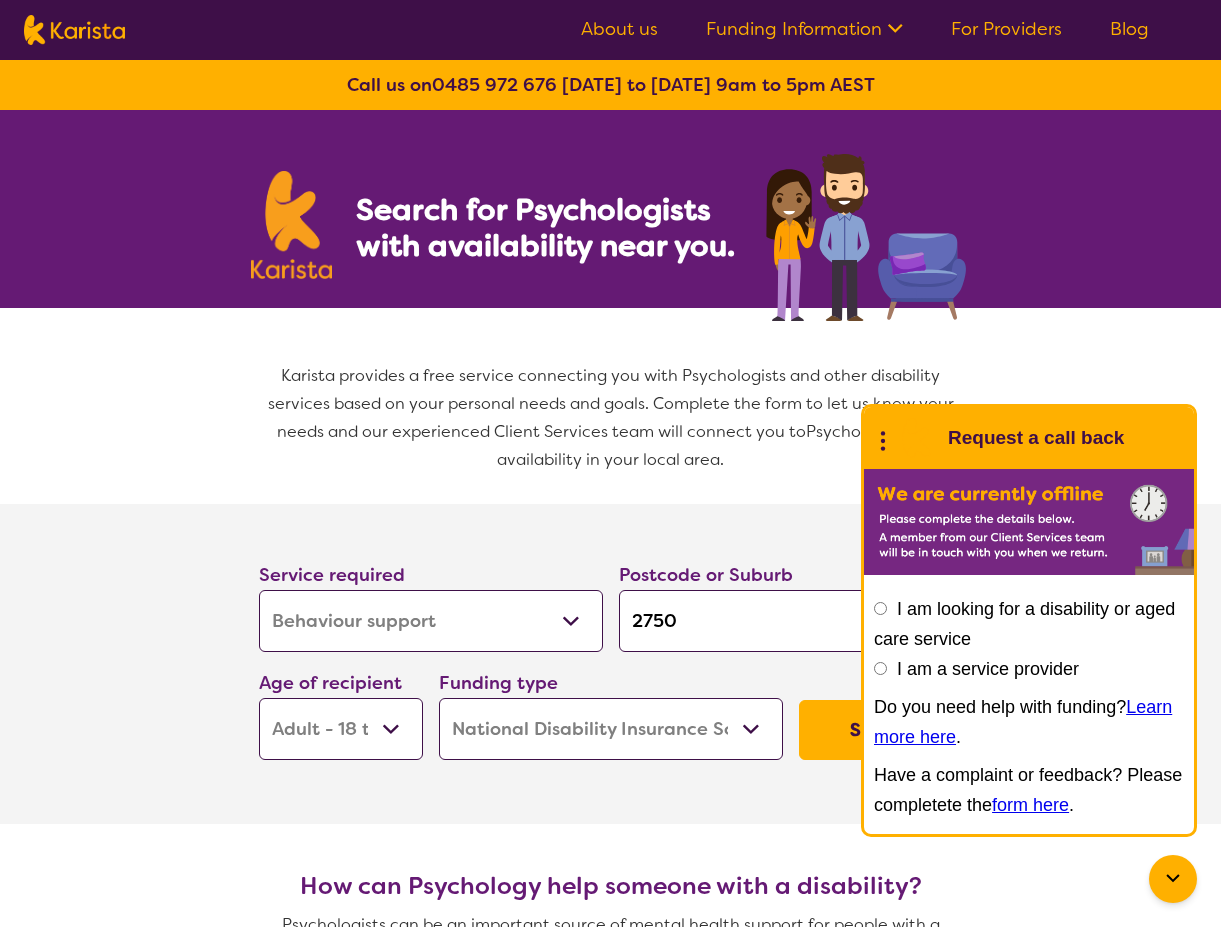 click 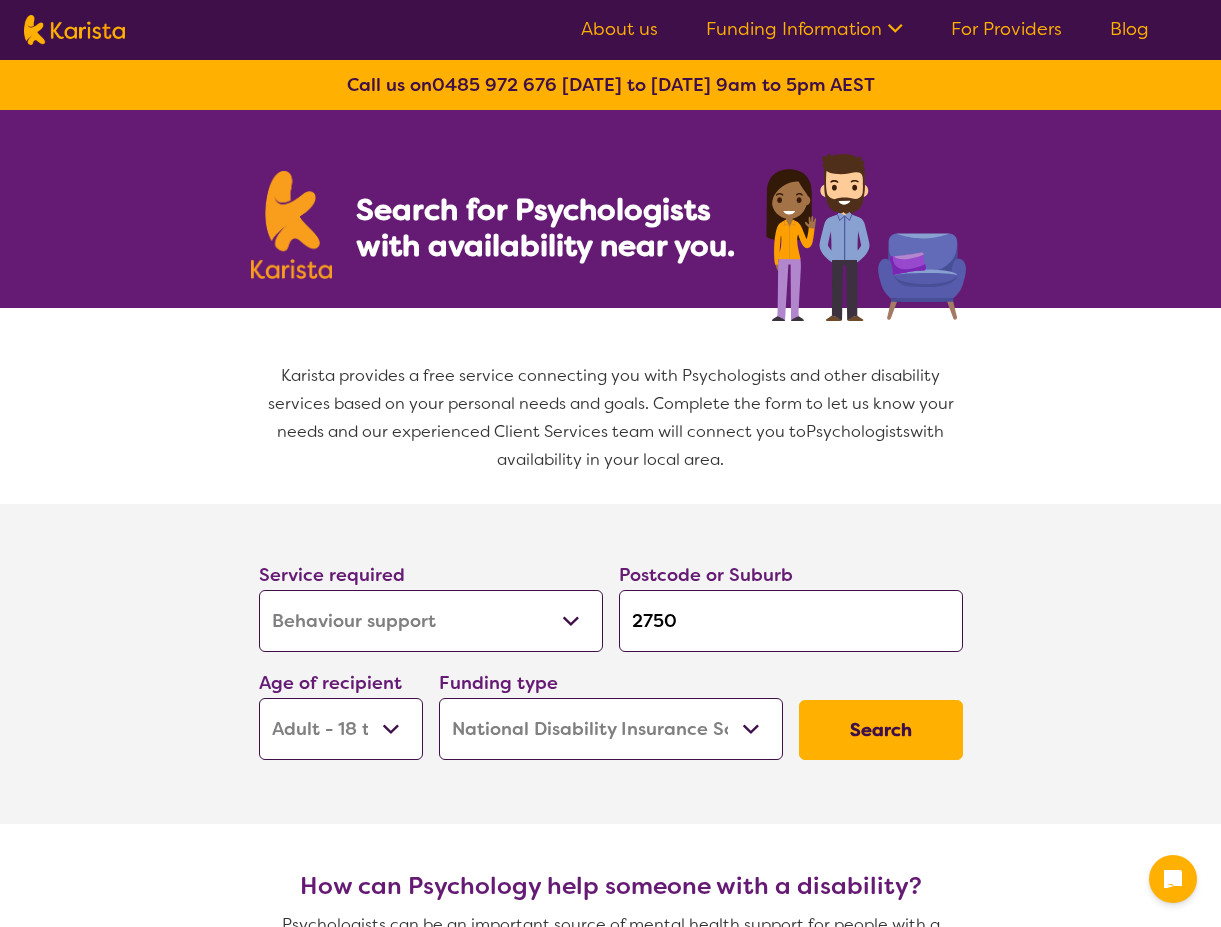 click on "Search" at bounding box center [881, 730] 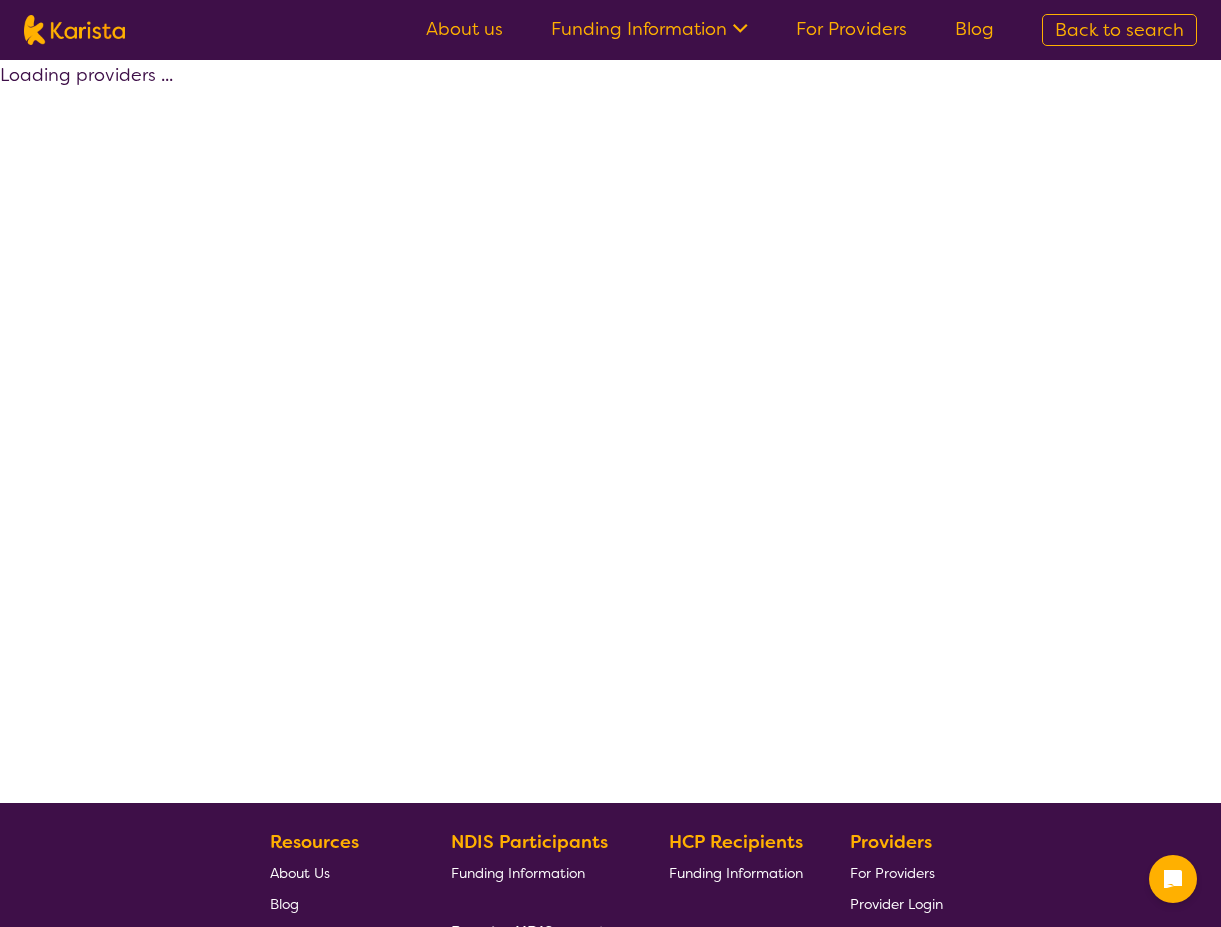 select on "by_score" 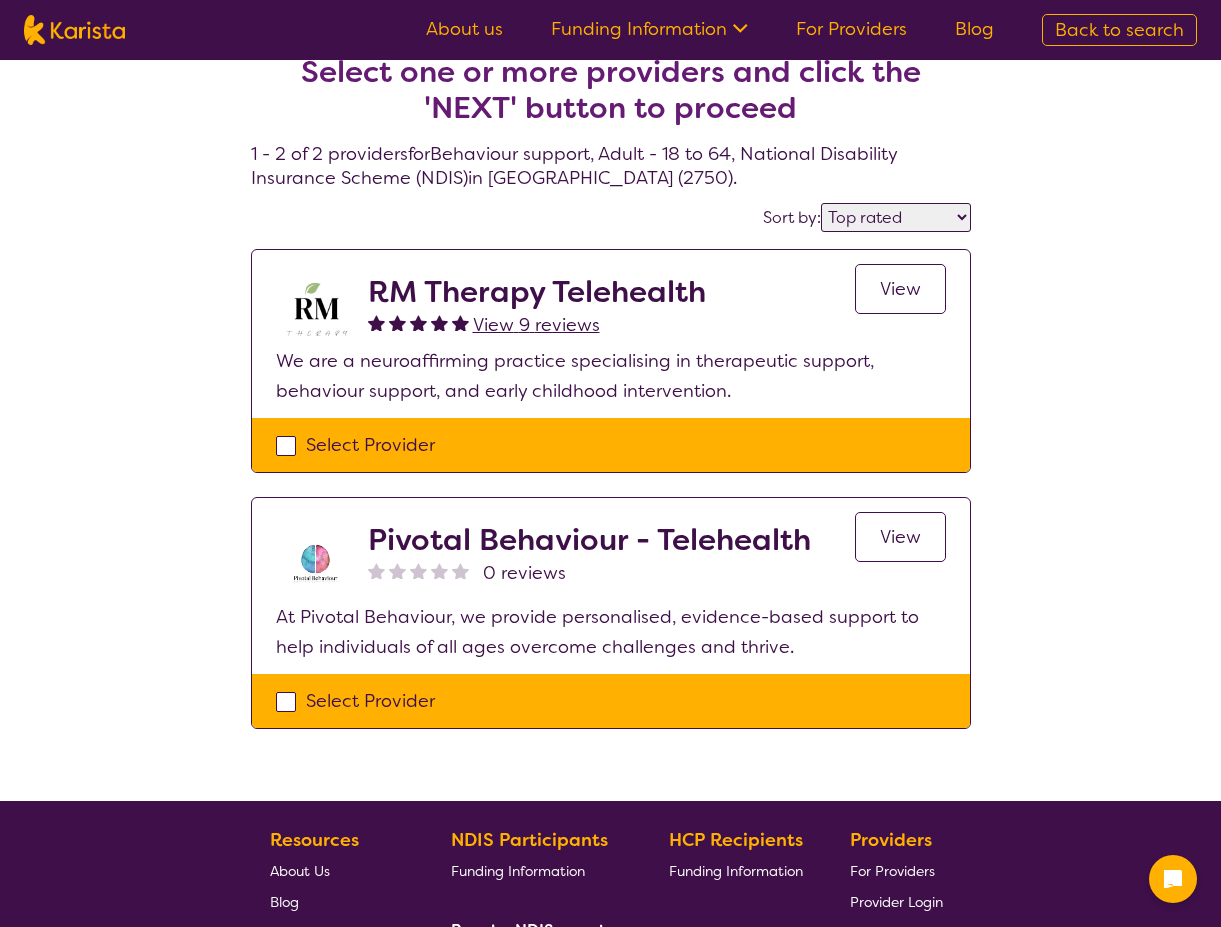 scroll, scrollTop: 0, scrollLeft: 0, axis: both 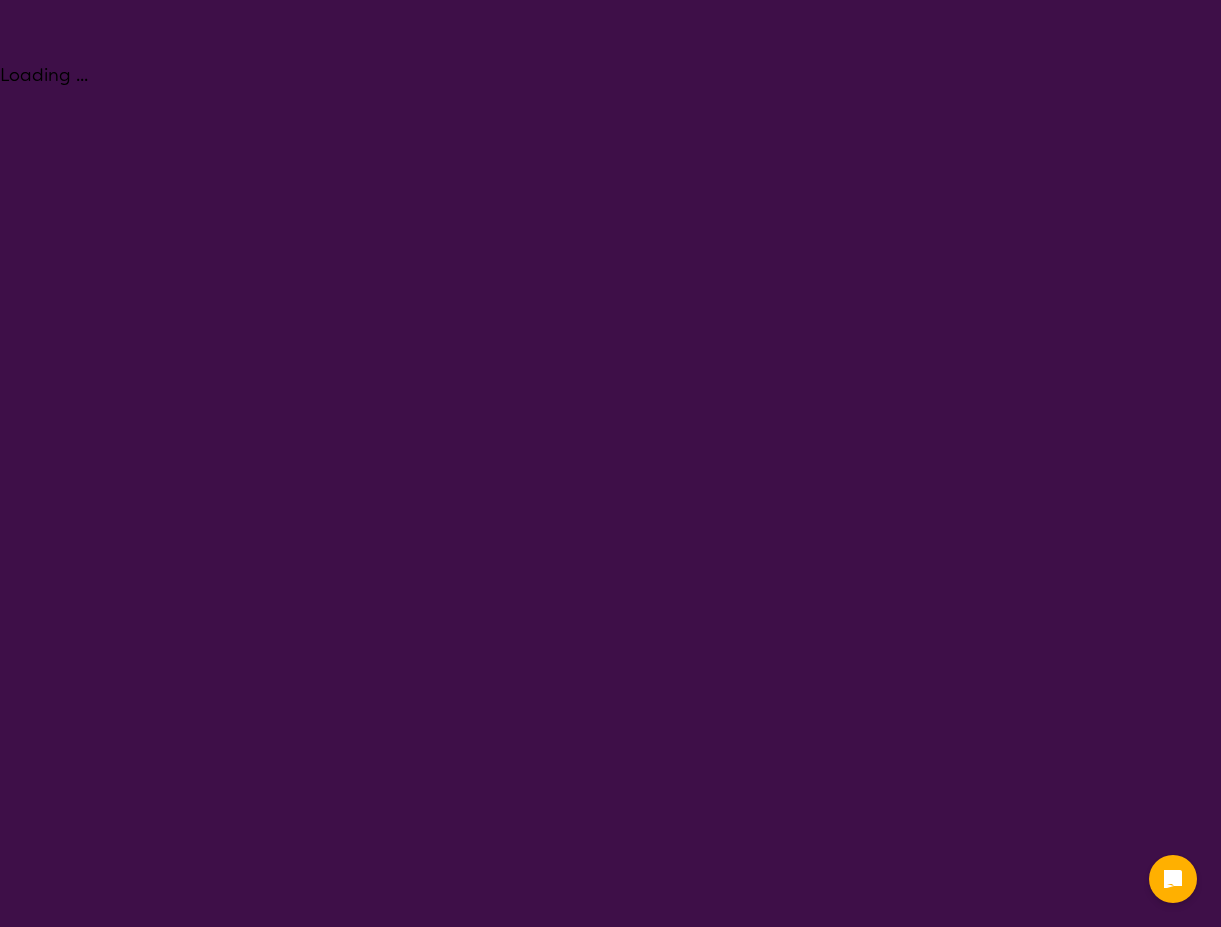 select on "Psychology" 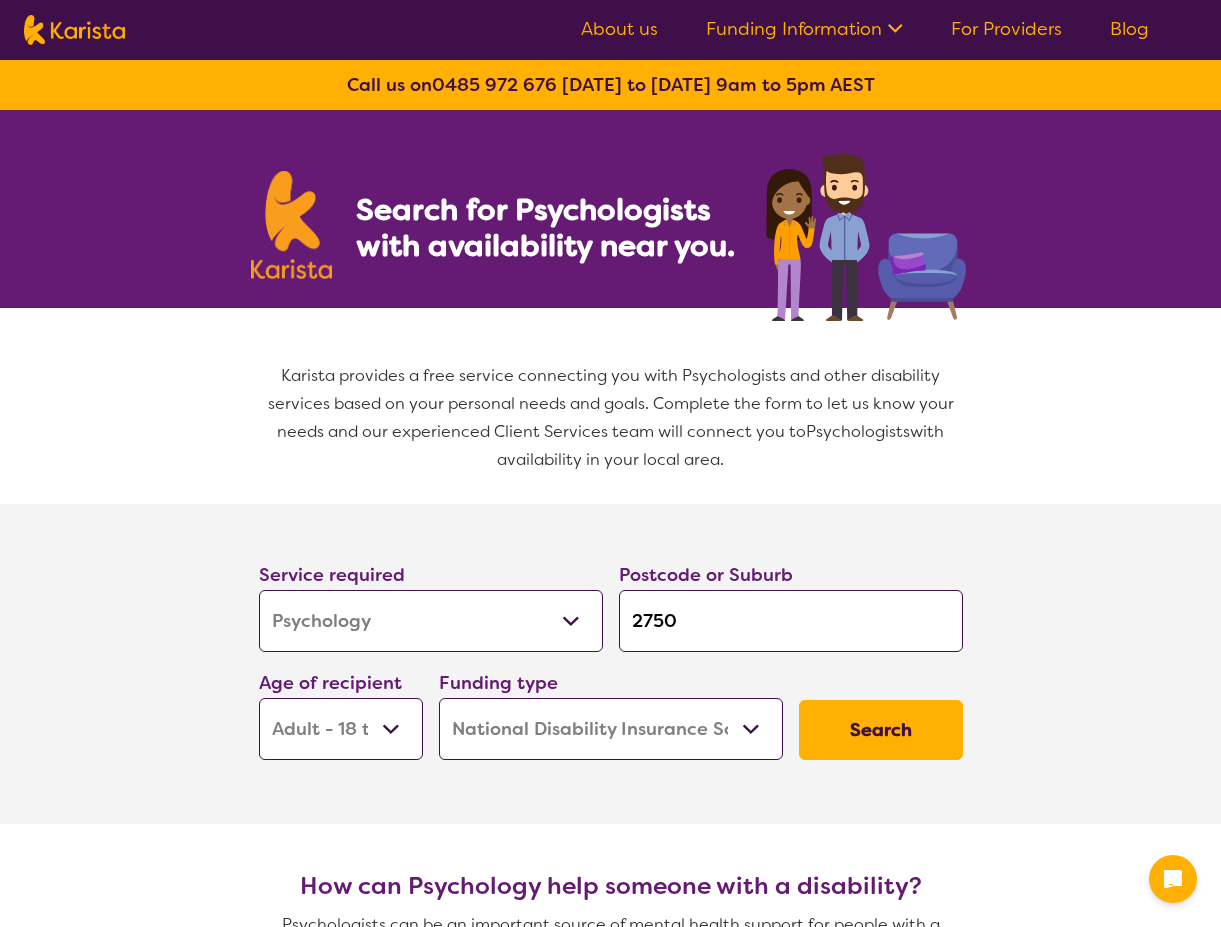 click on "Search" at bounding box center (881, 730) 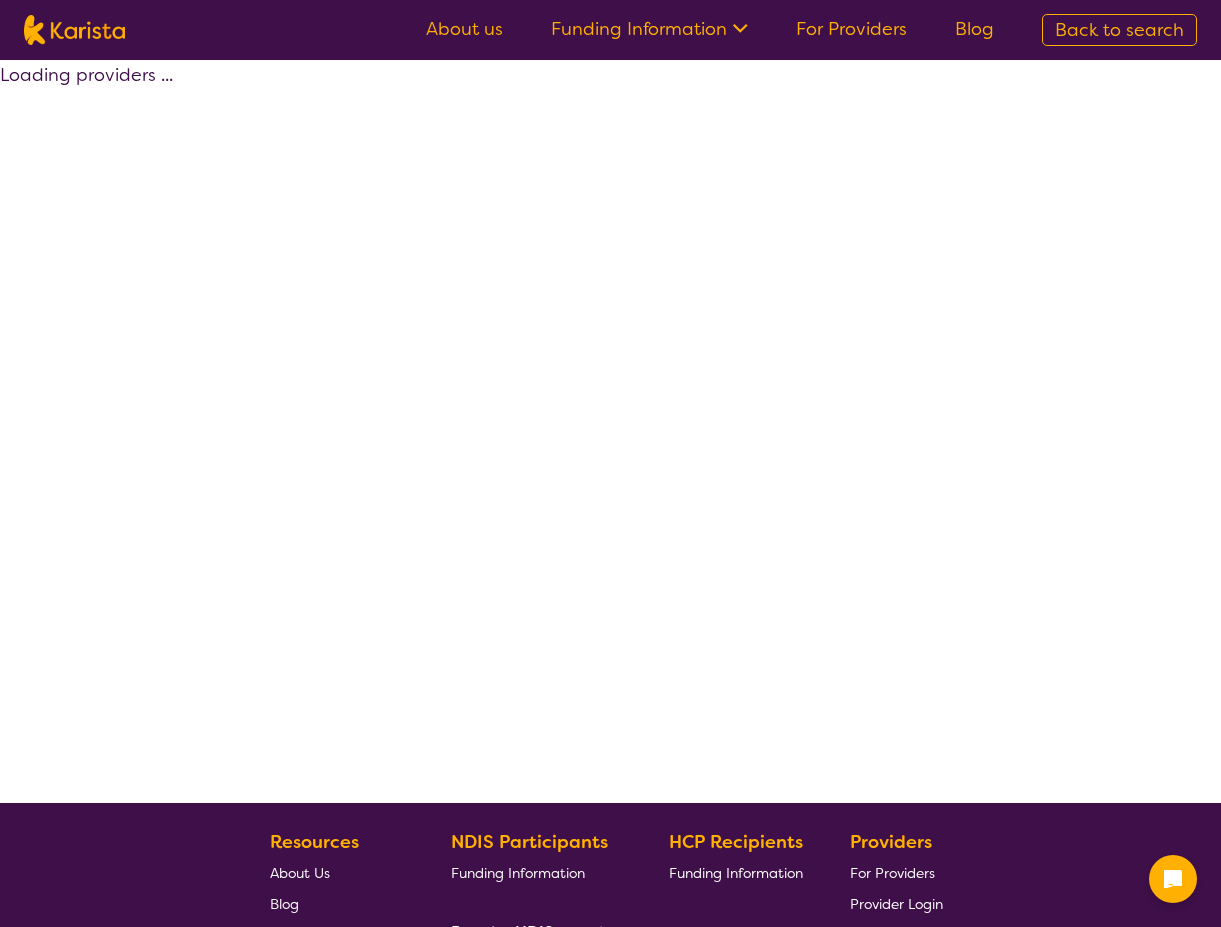 select on "by_score" 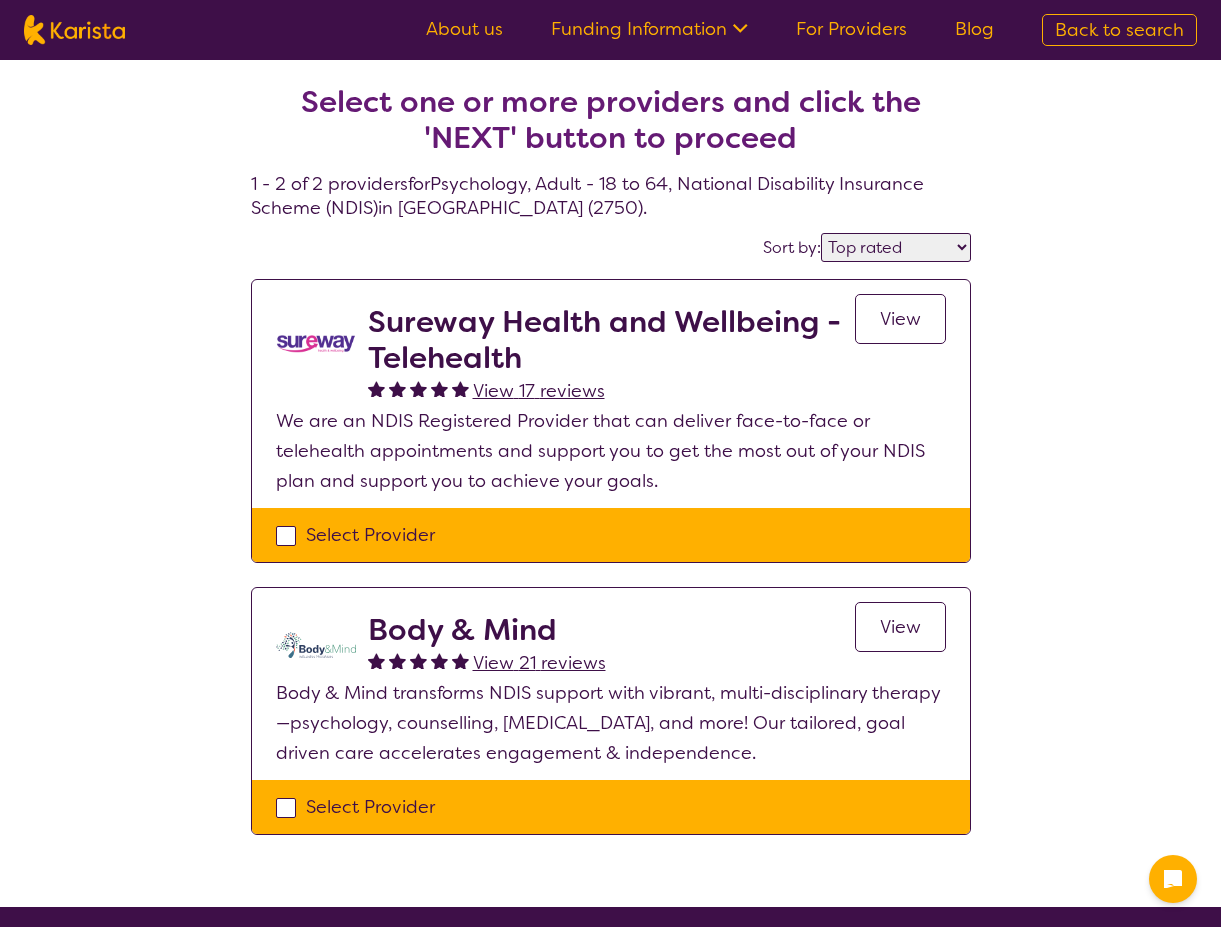 select on "Psychology" 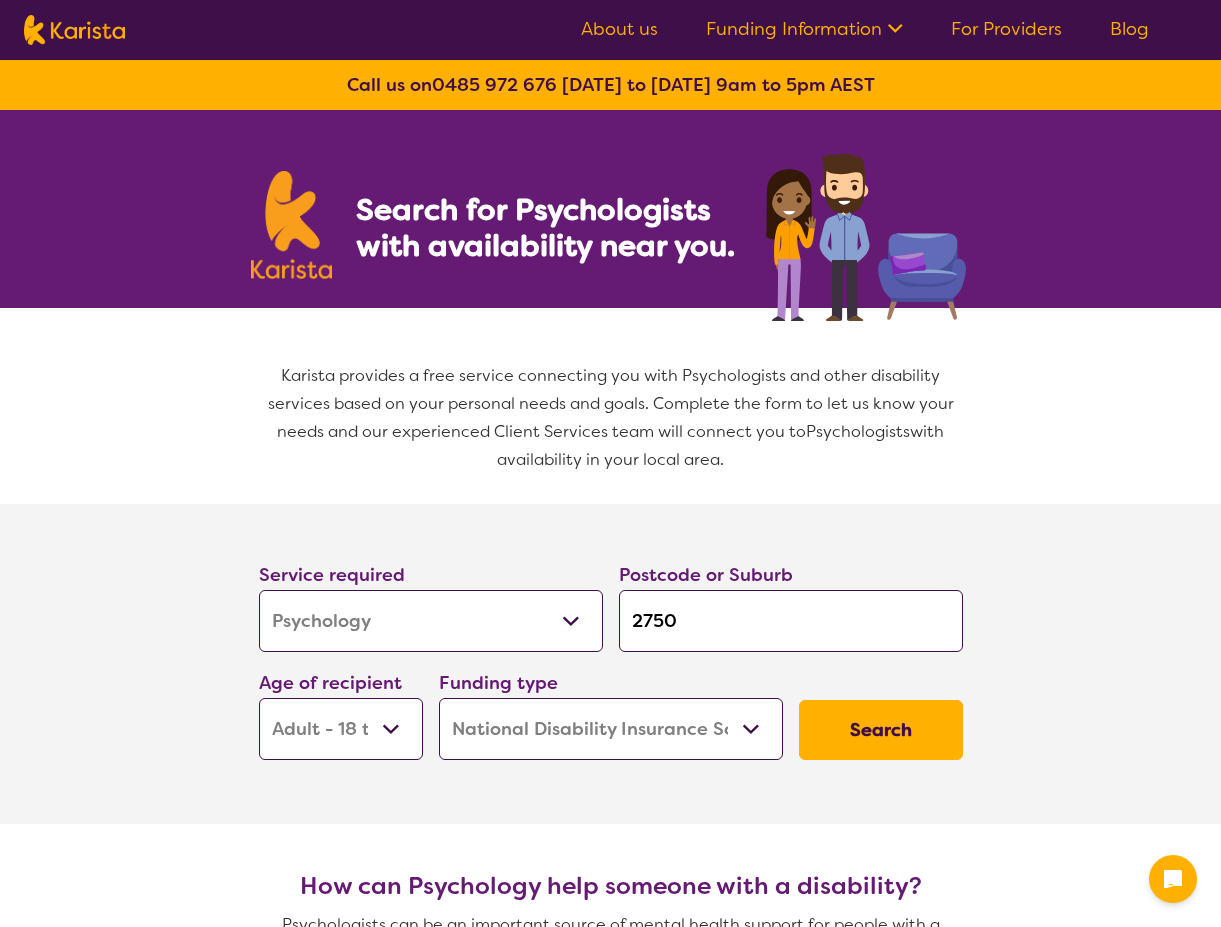 click on "2750" at bounding box center (791, 621) 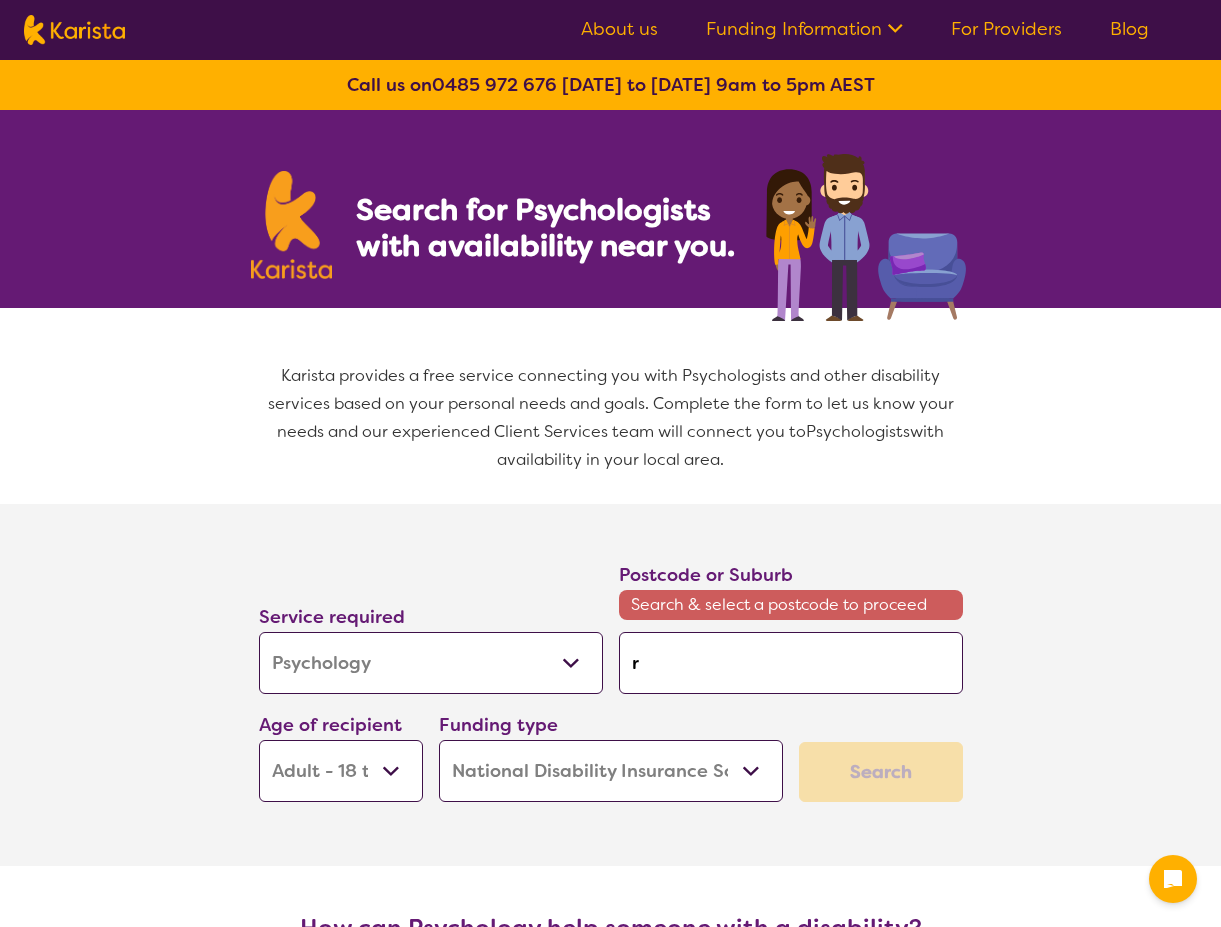 type on "ra" 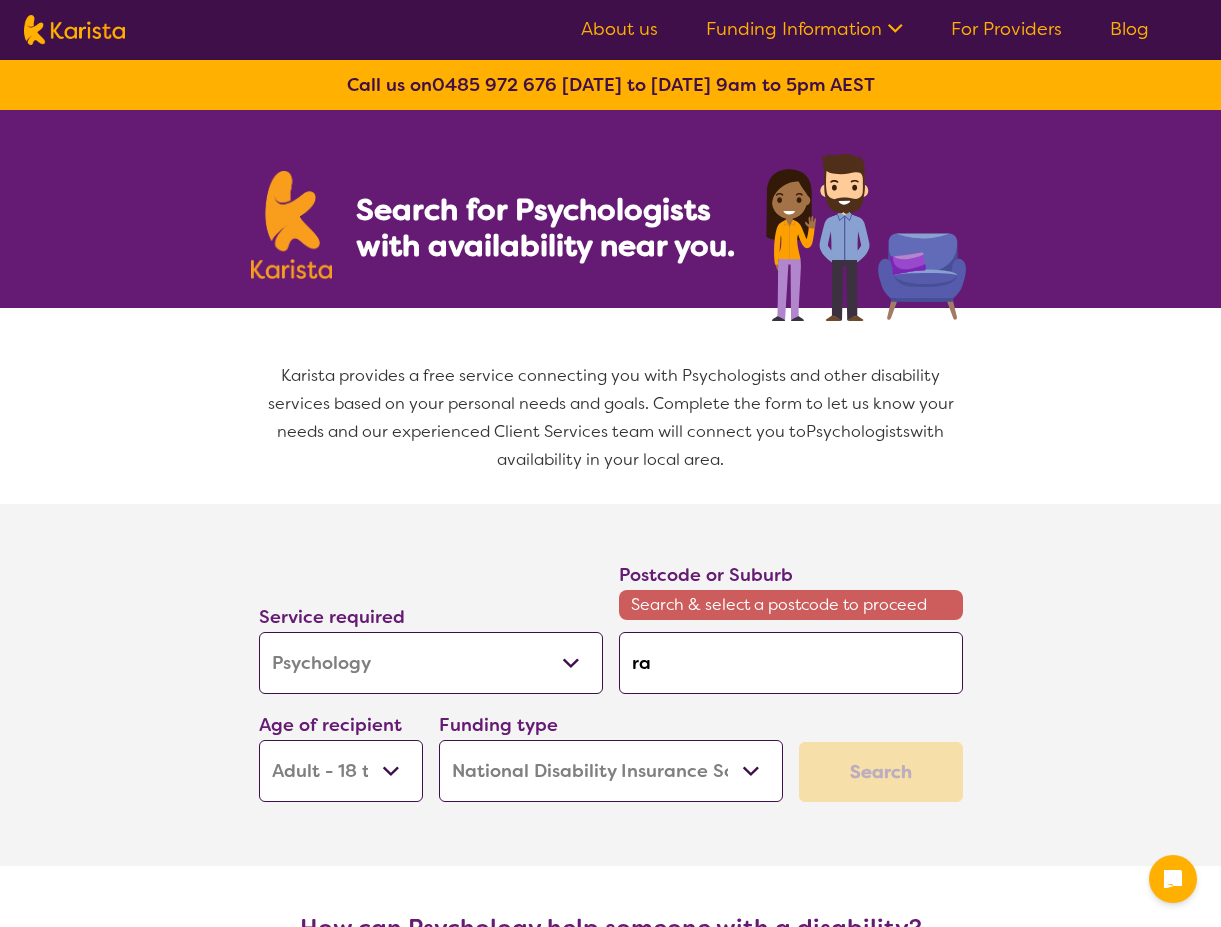 type on "ran" 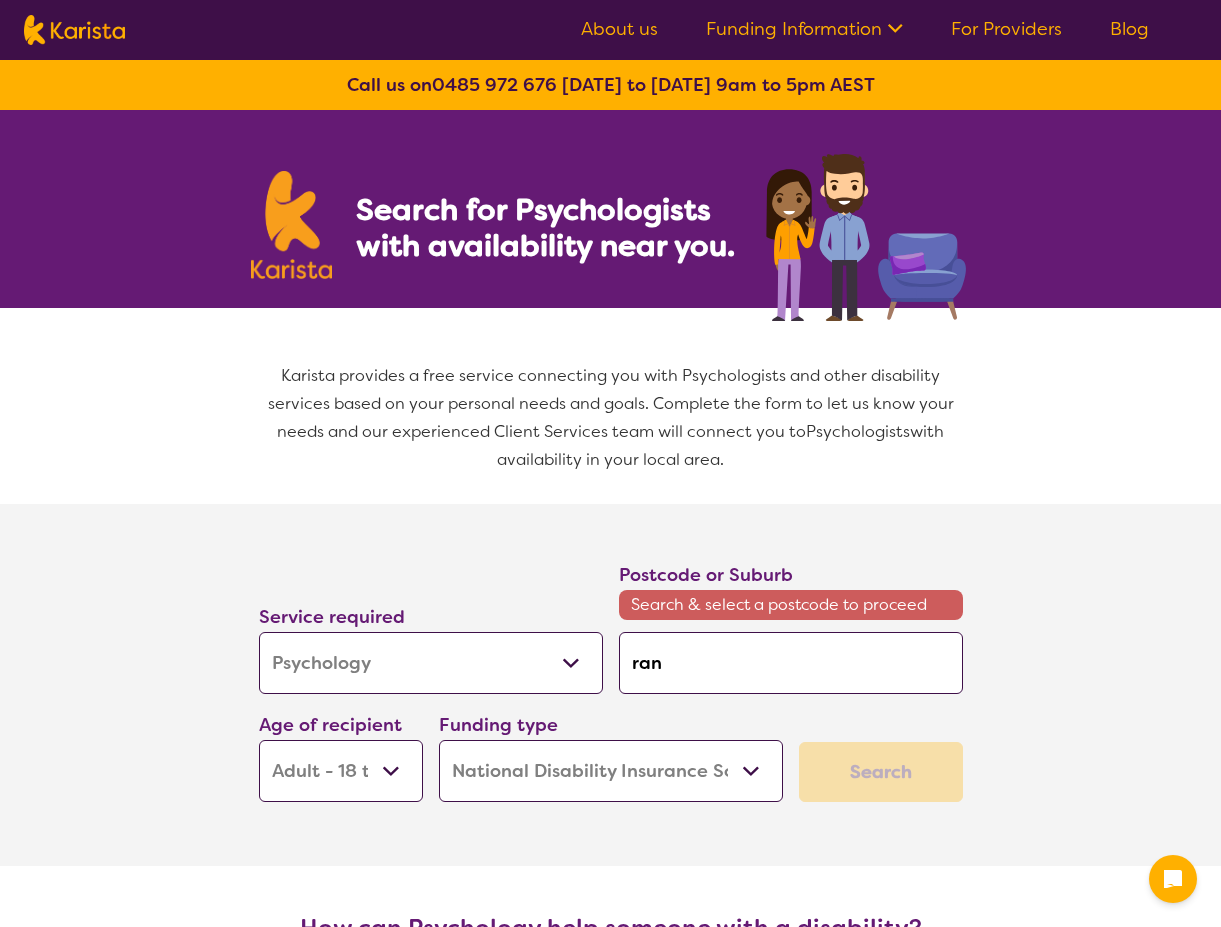 type on "ran" 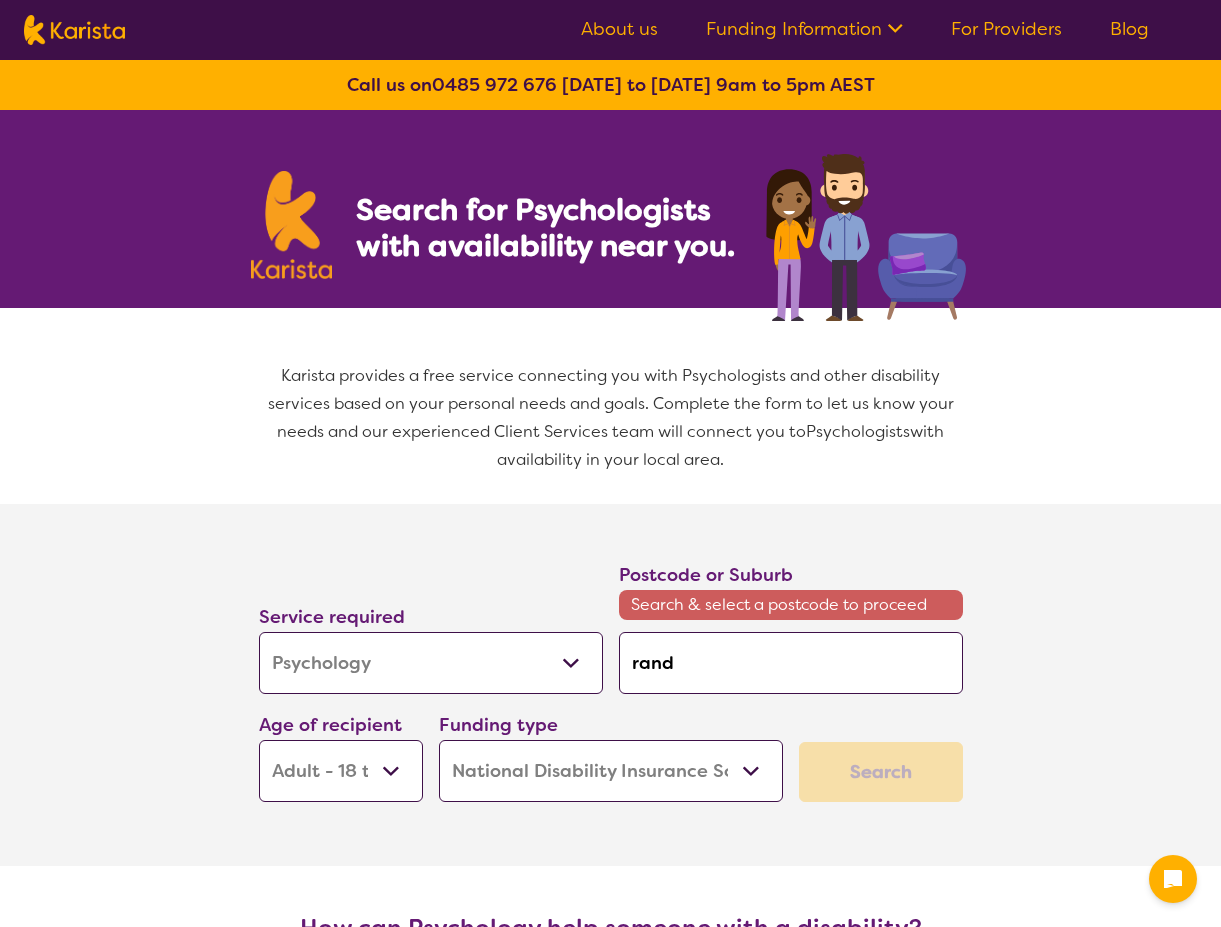 type on "rand" 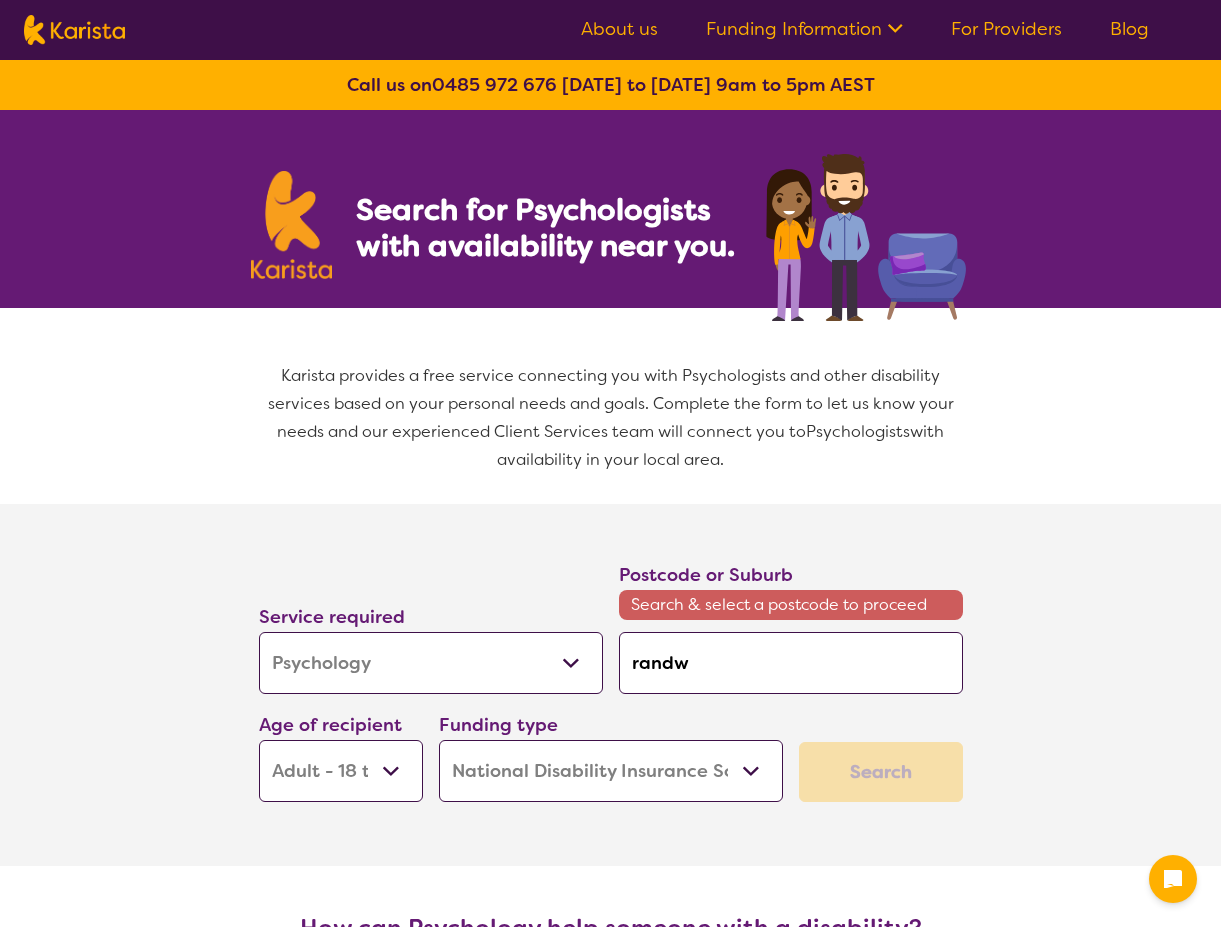 type on "randwi" 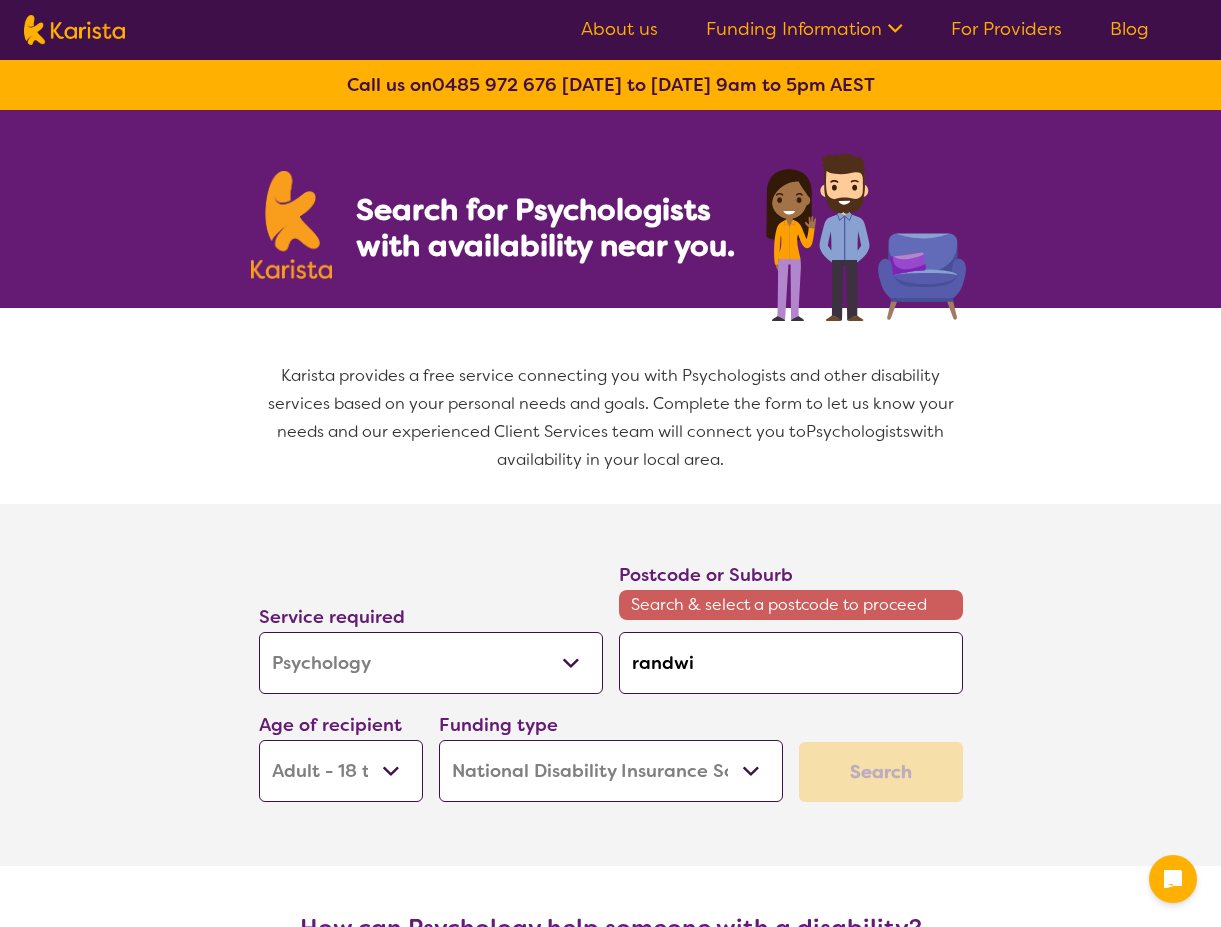 type on "randwic" 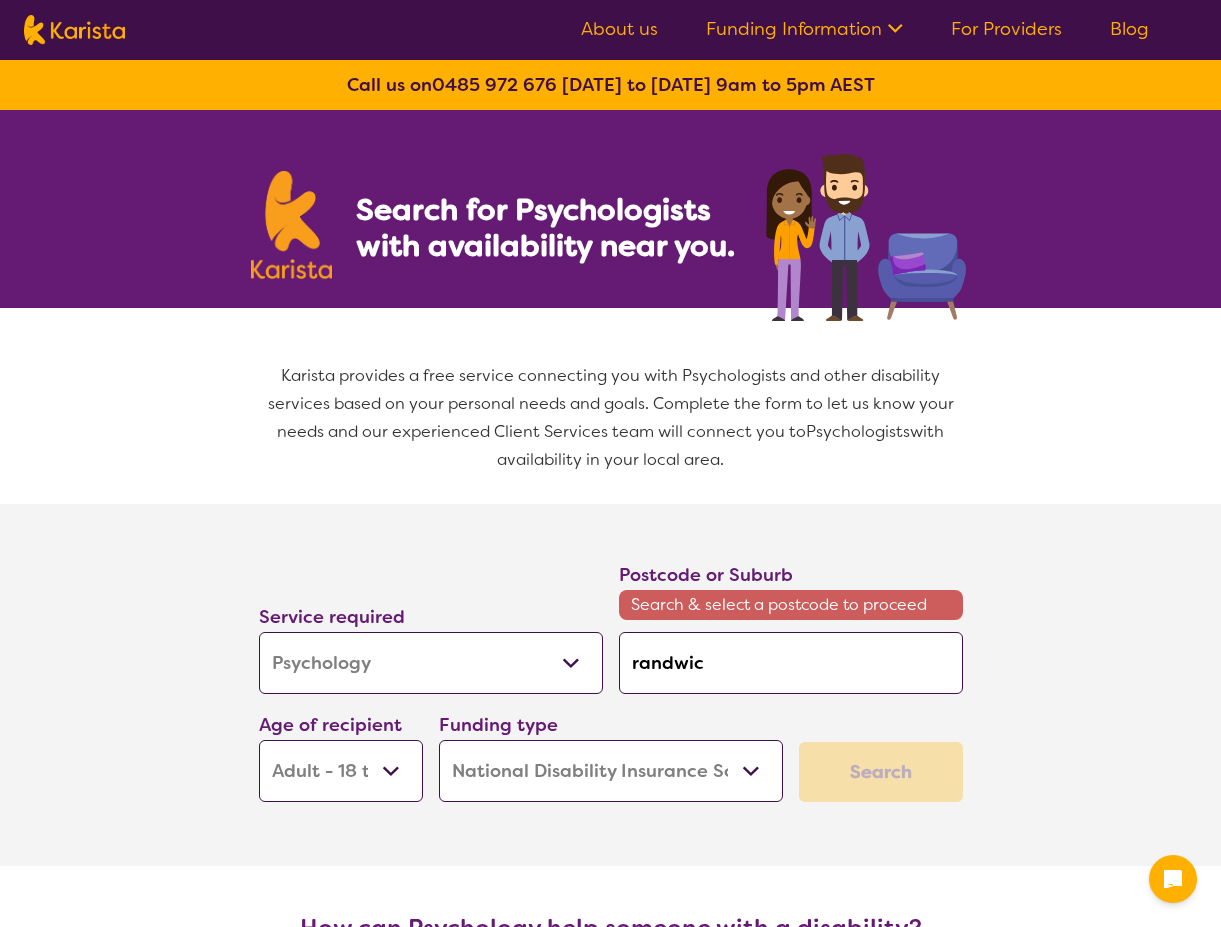 type on "randwick" 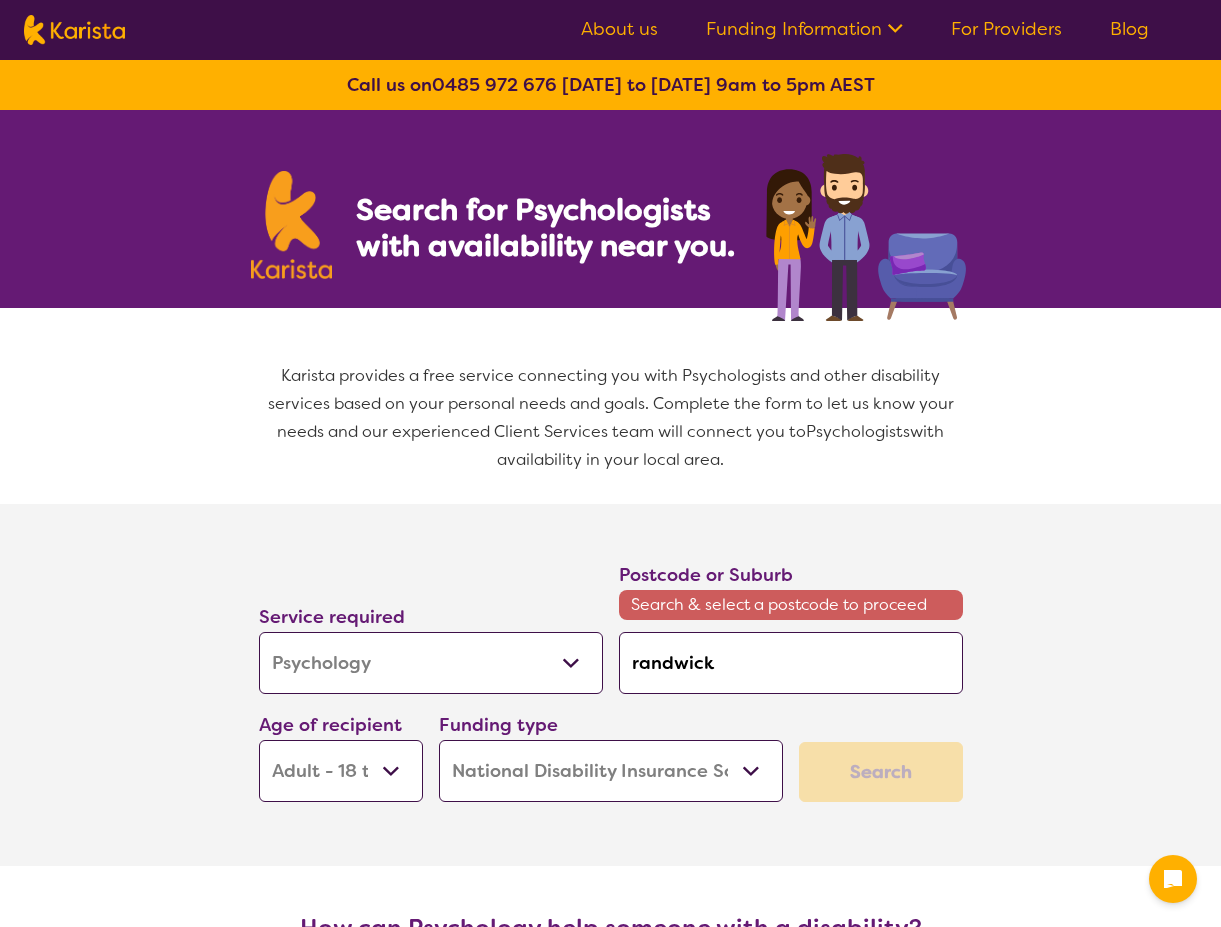 type on "randwick" 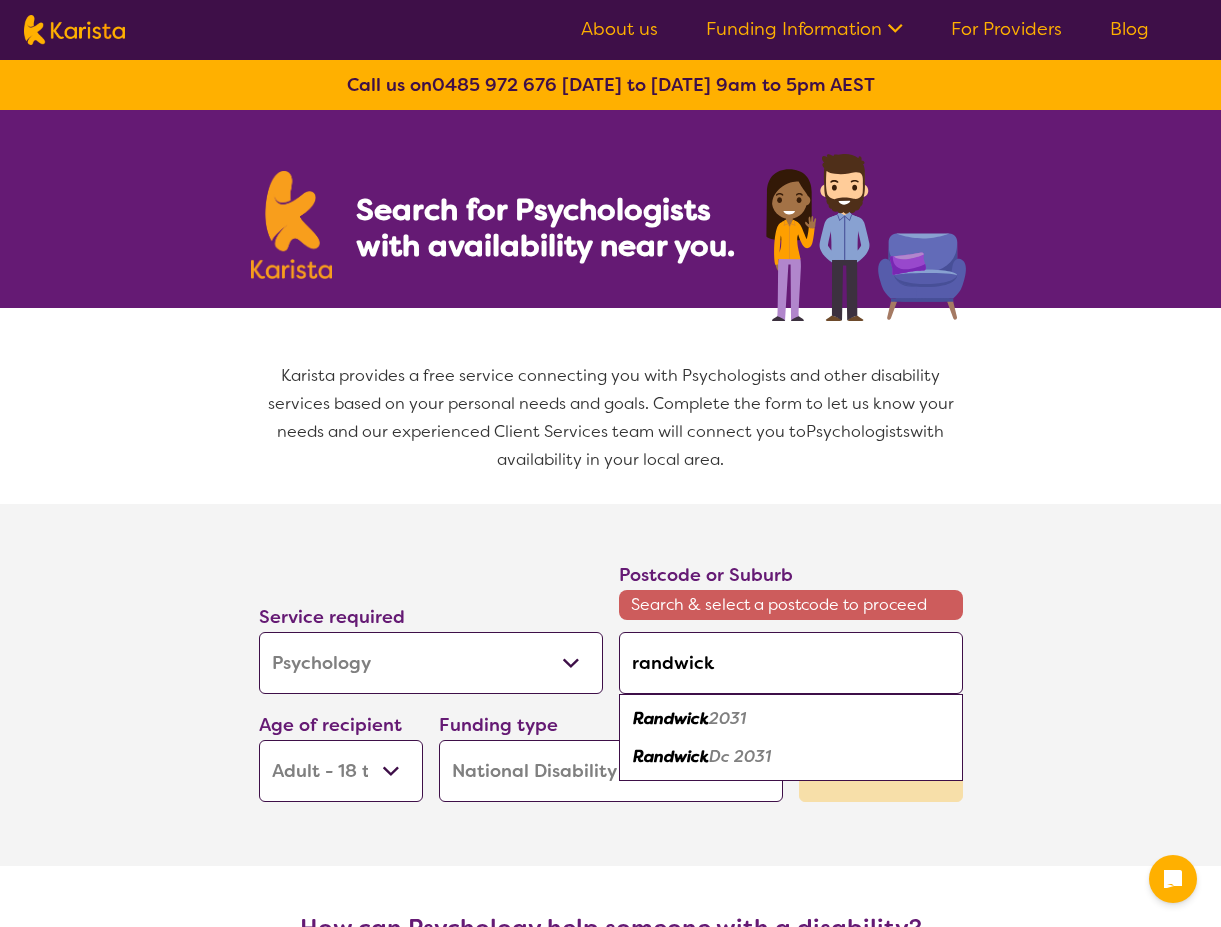 click on "Randwick  2031" at bounding box center [791, 719] 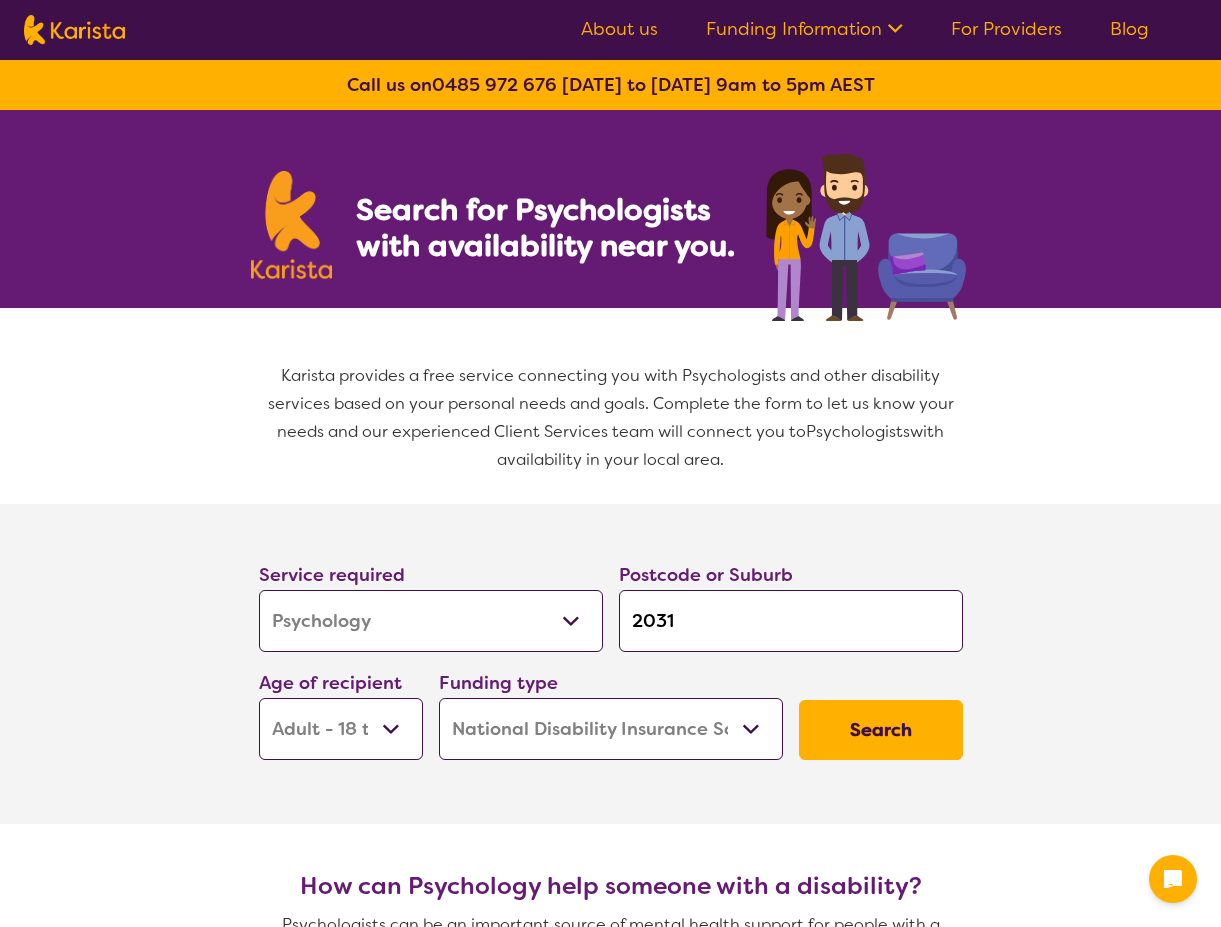click on "Search" at bounding box center (881, 730) 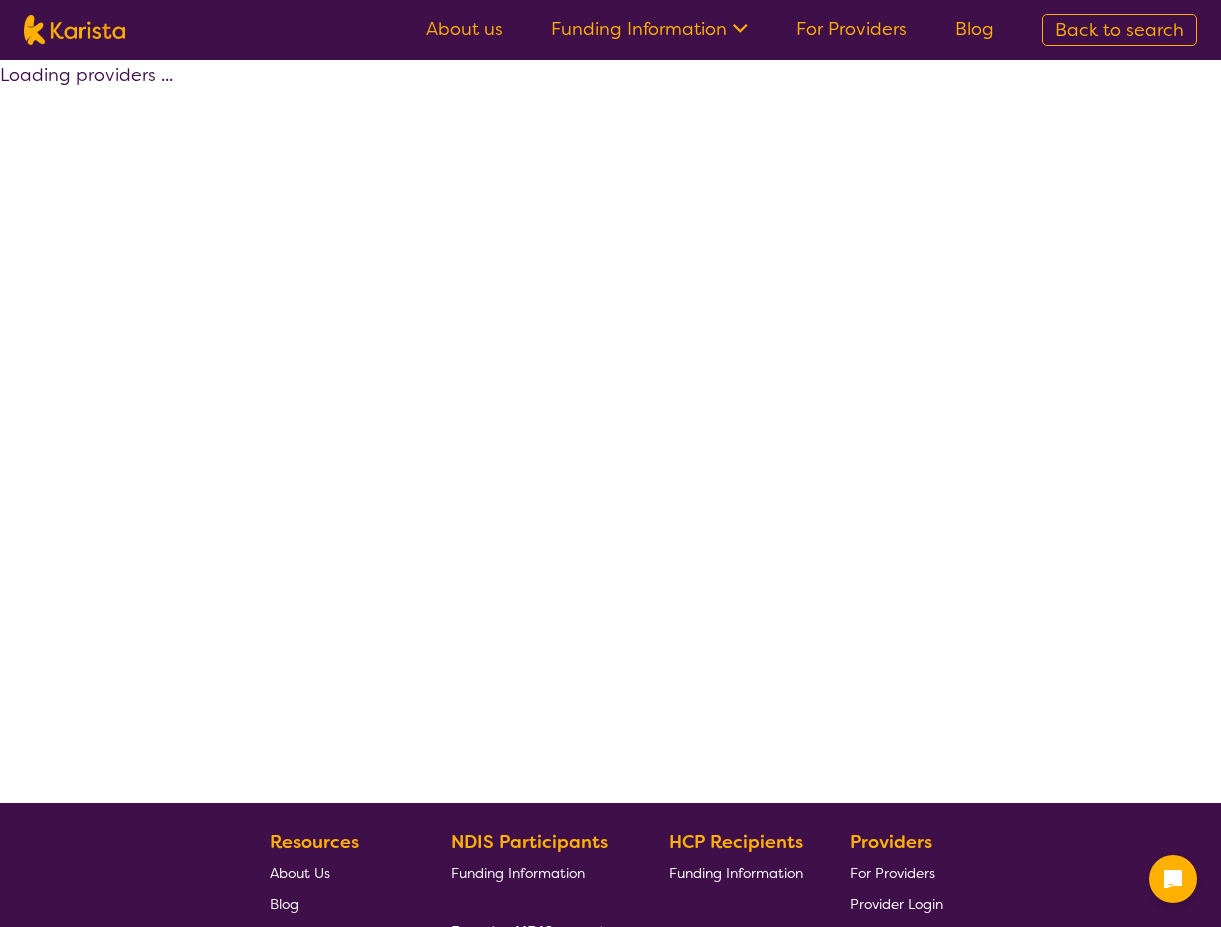 select on "by_score" 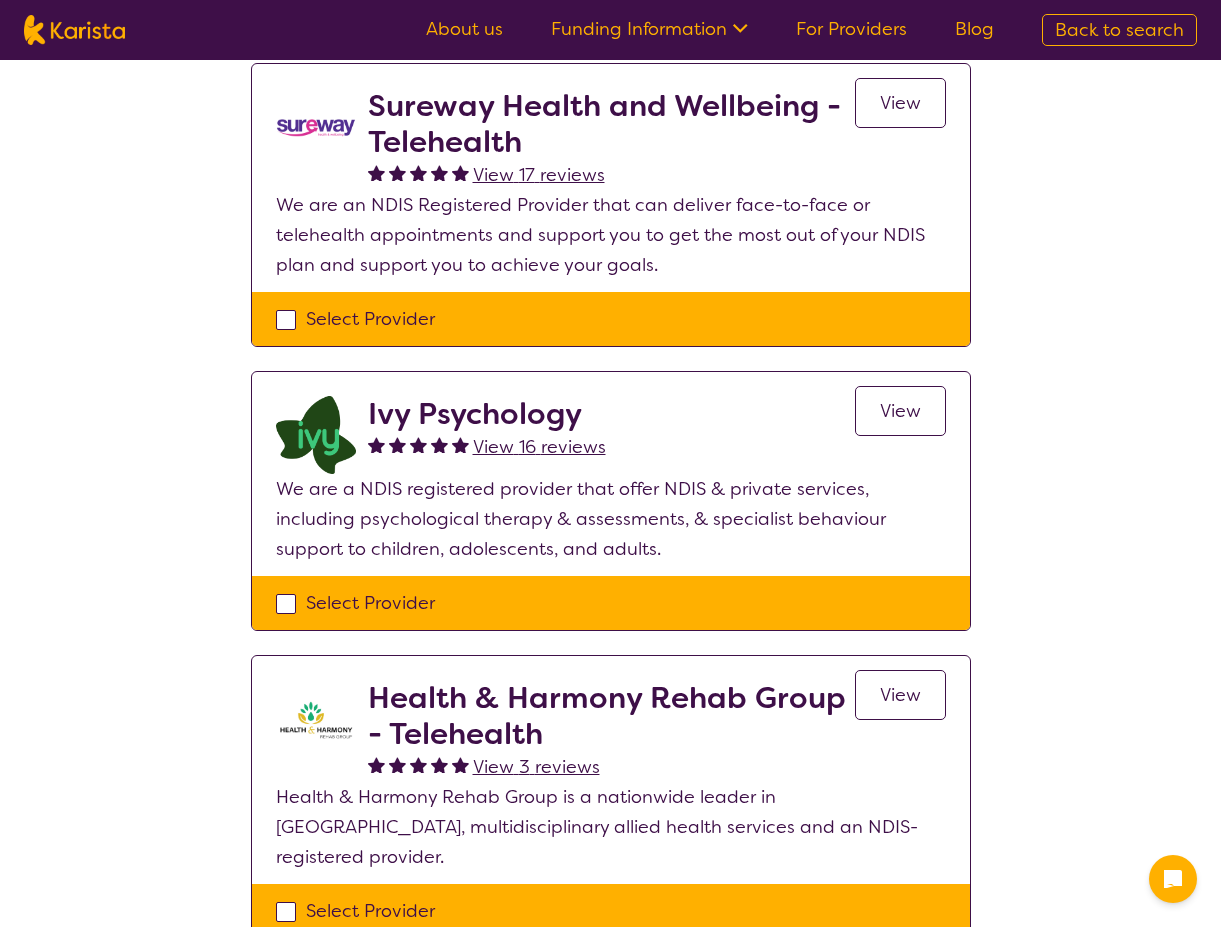 scroll, scrollTop: 223, scrollLeft: 0, axis: vertical 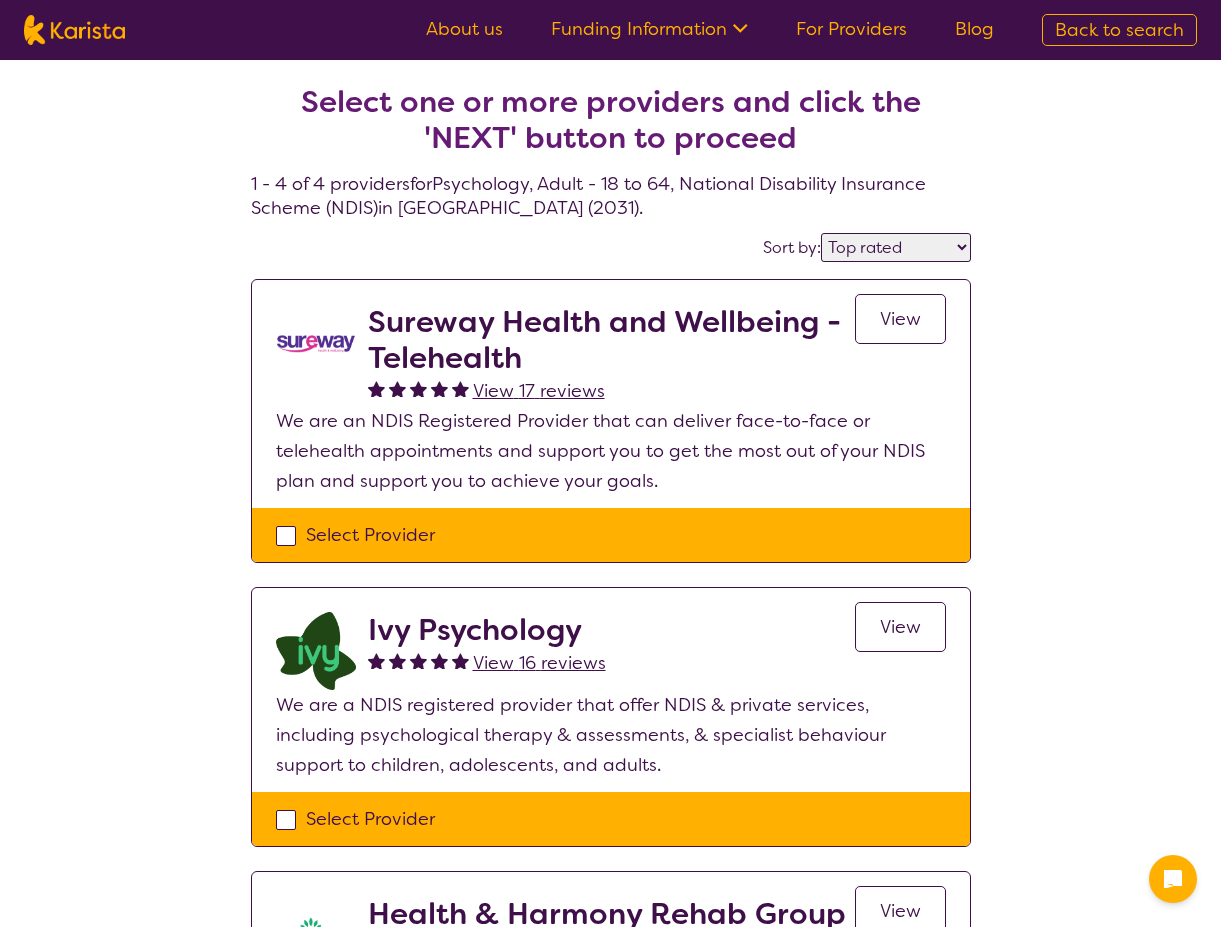select on "Psychology" 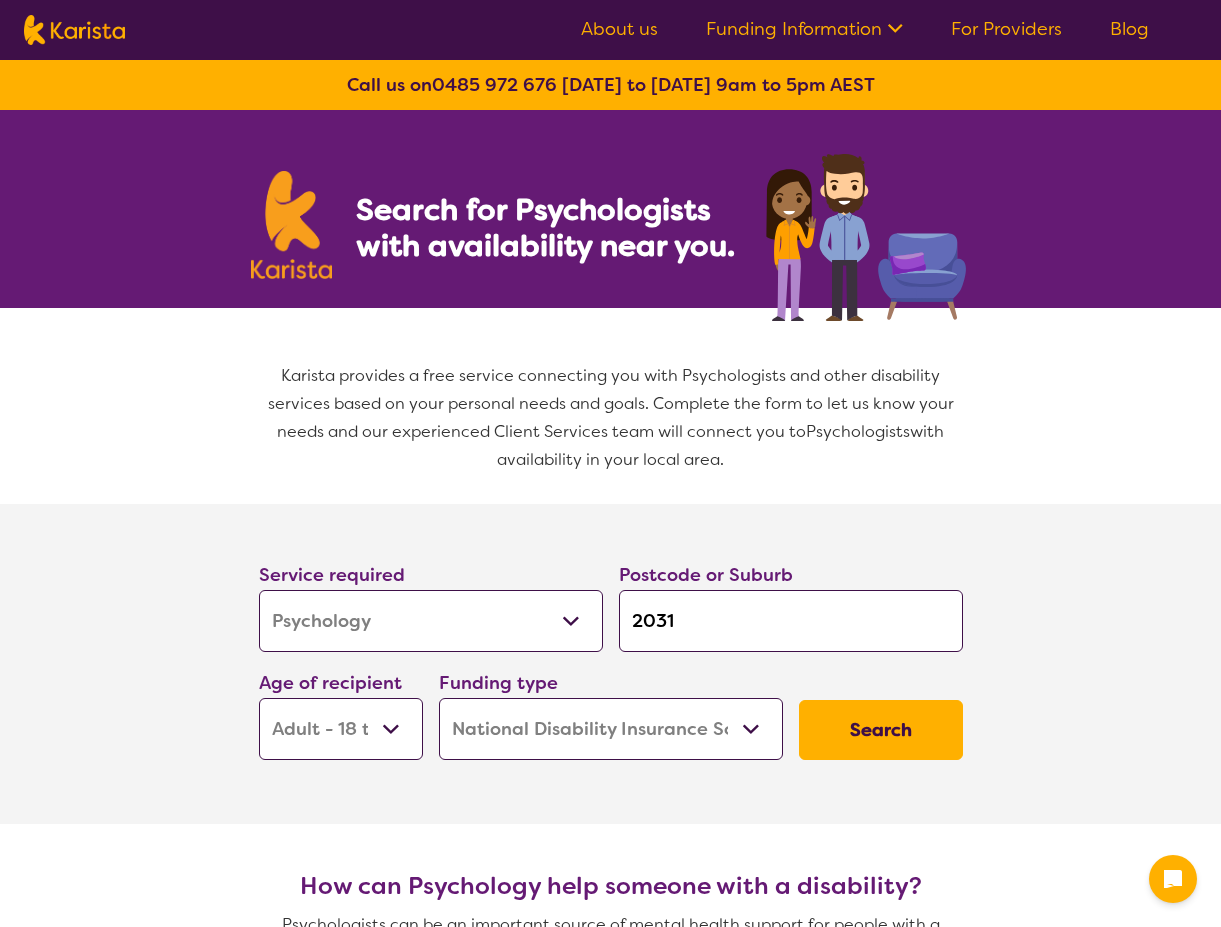 click on "2031" at bounding box center [791, 621] 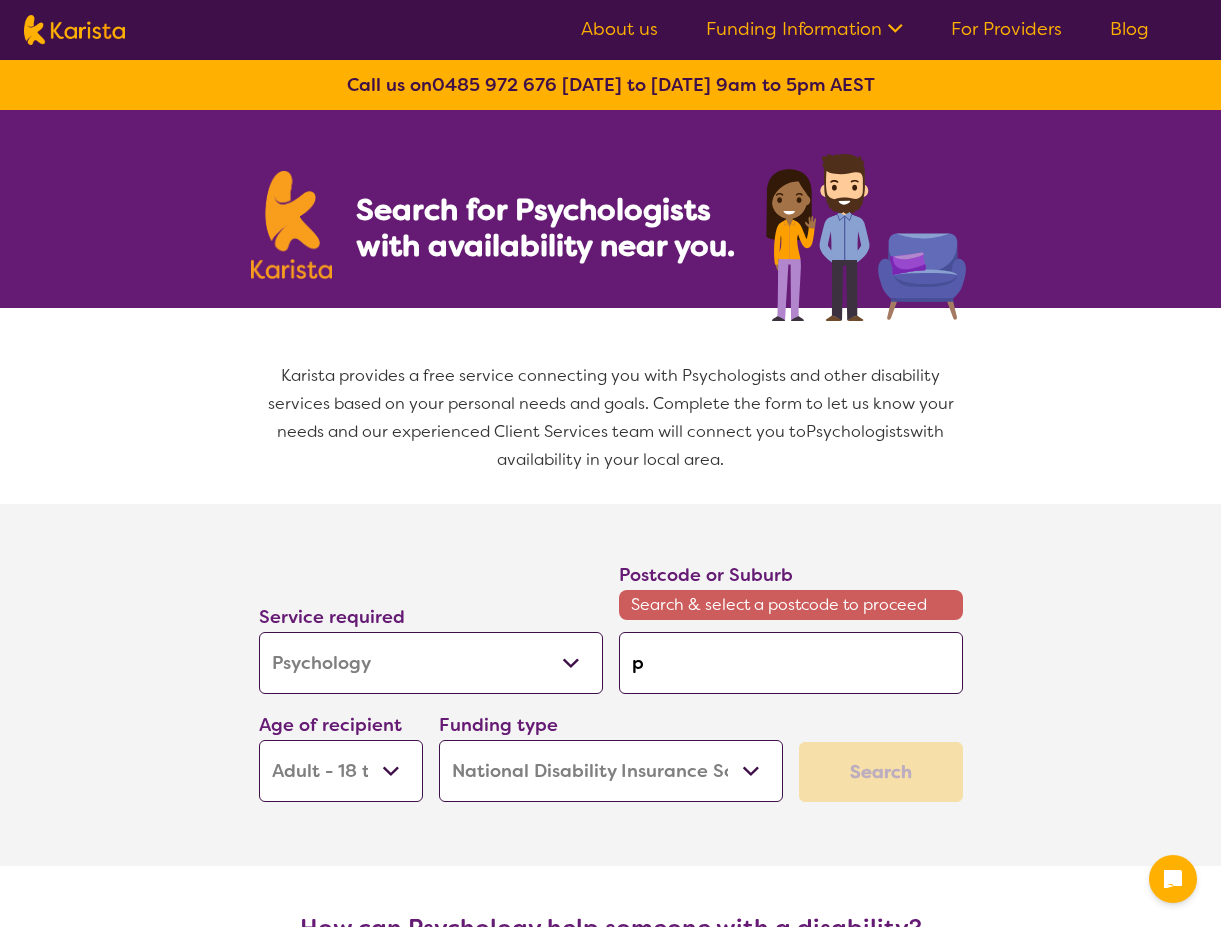 type on "pe" 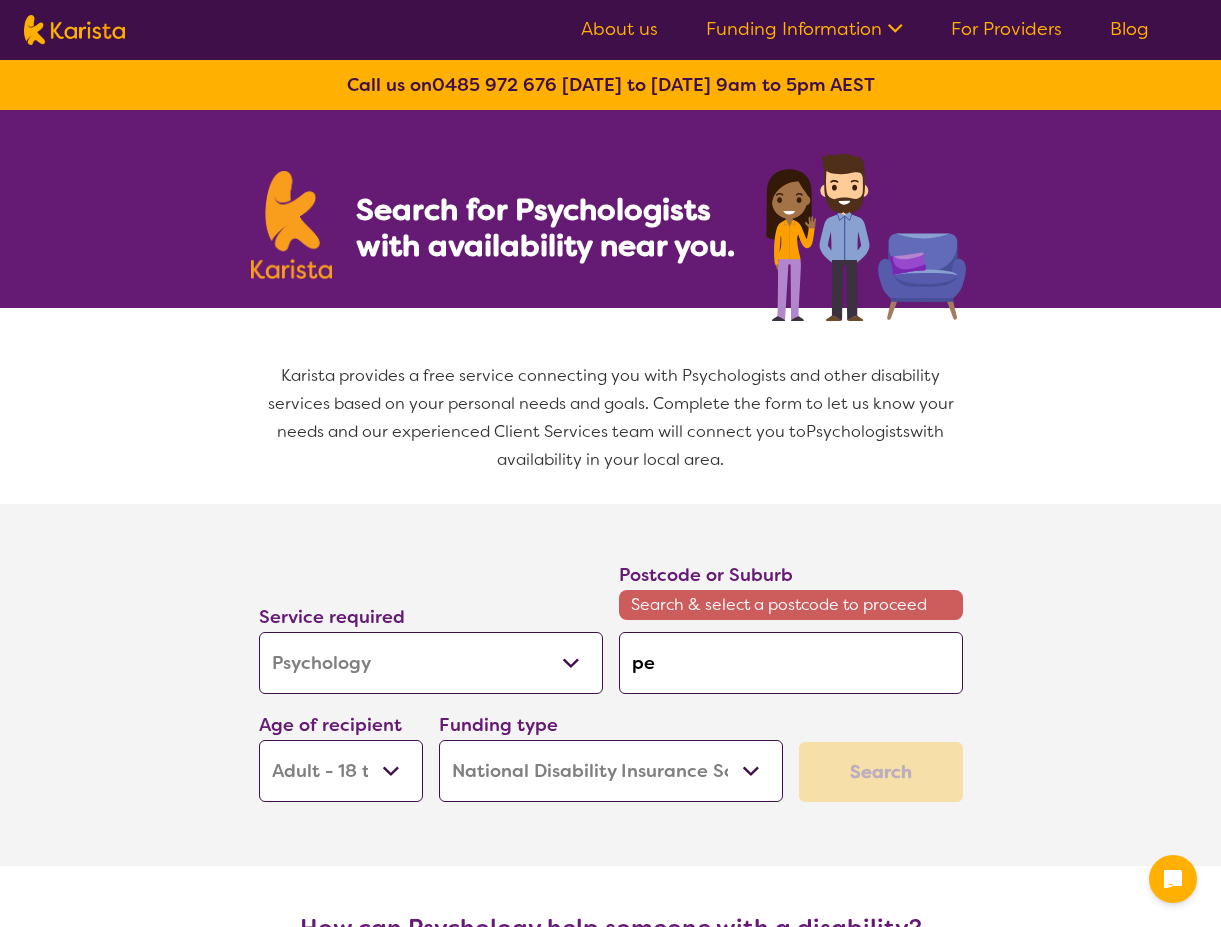 type on "pen" 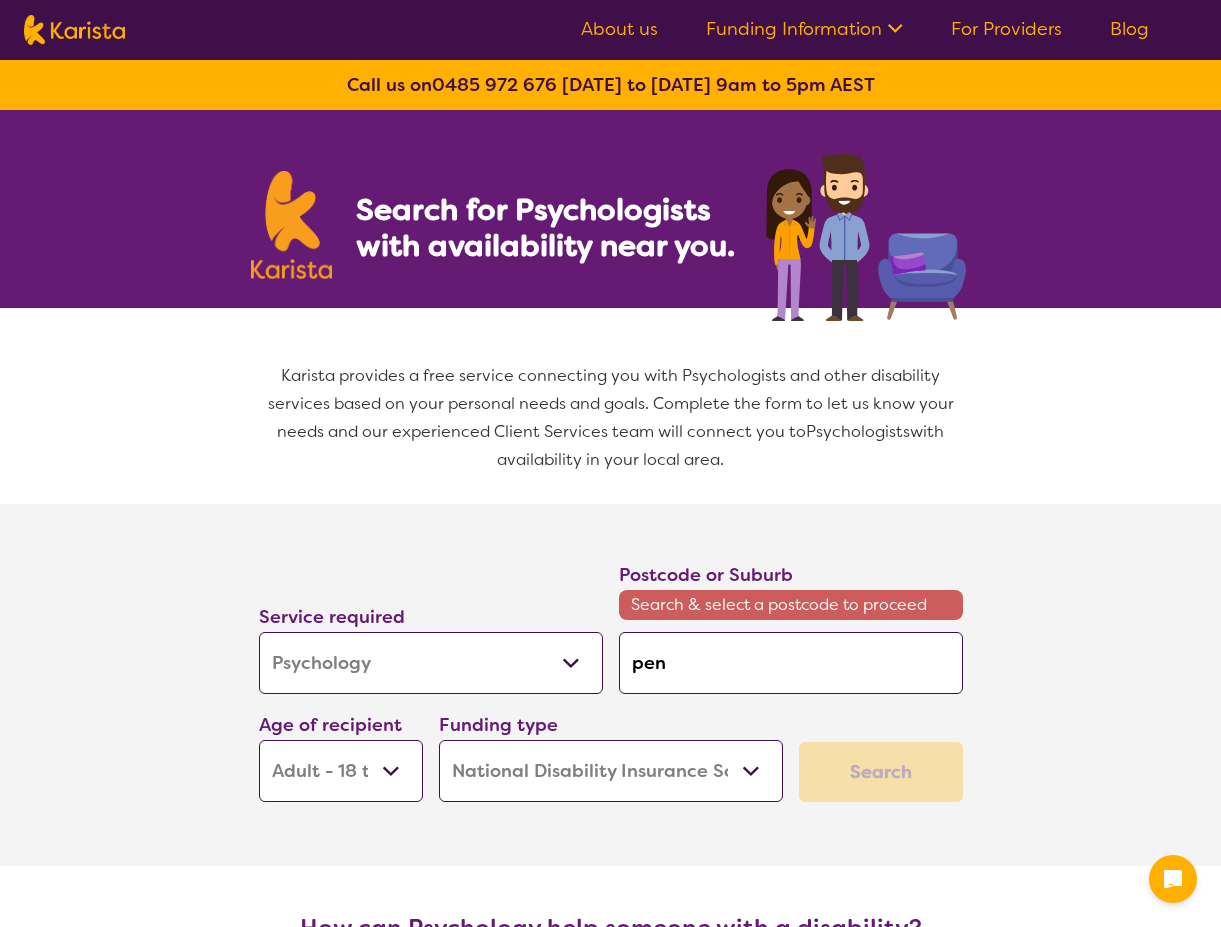 type on "penr" 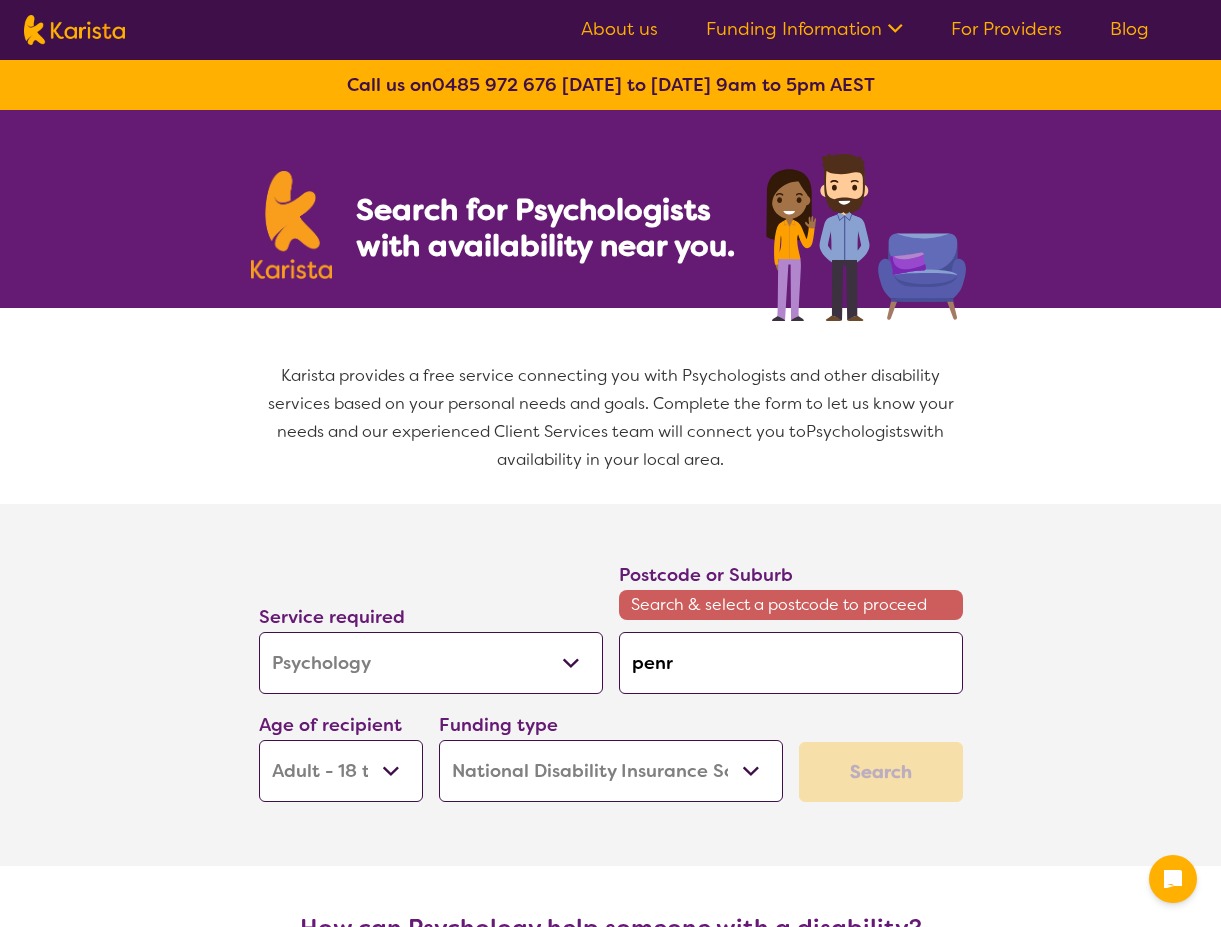 type on "penri" 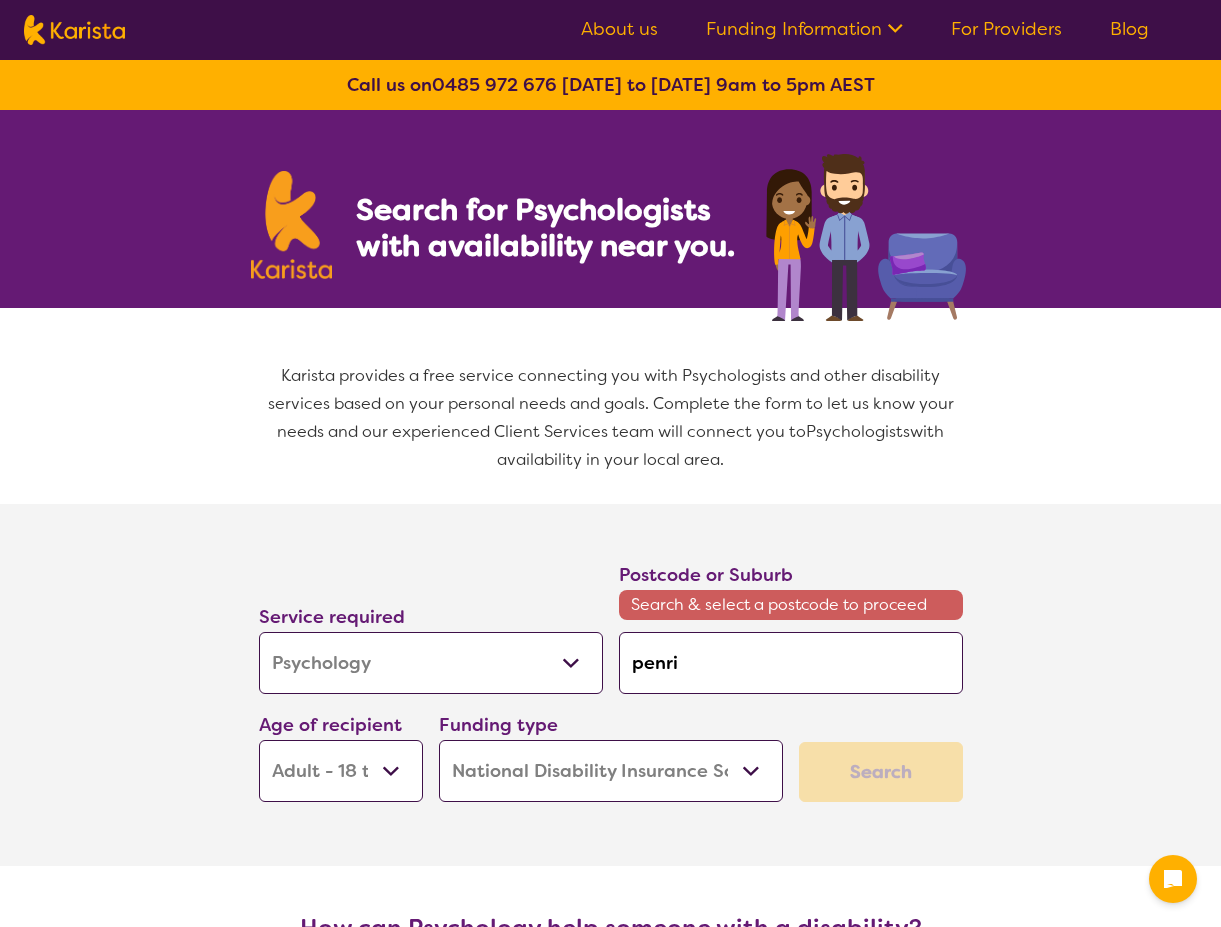 type on "penrit" 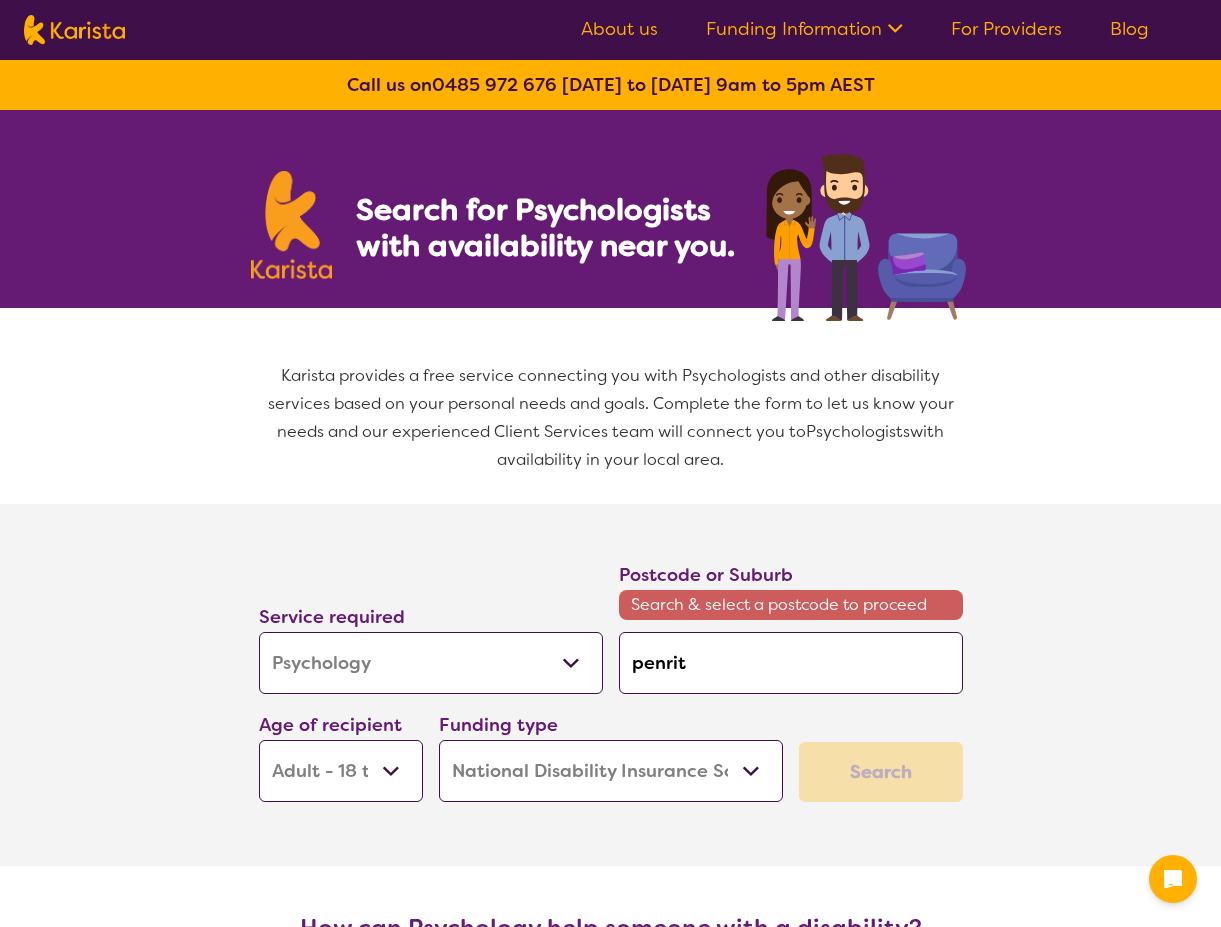 type on "penrith" 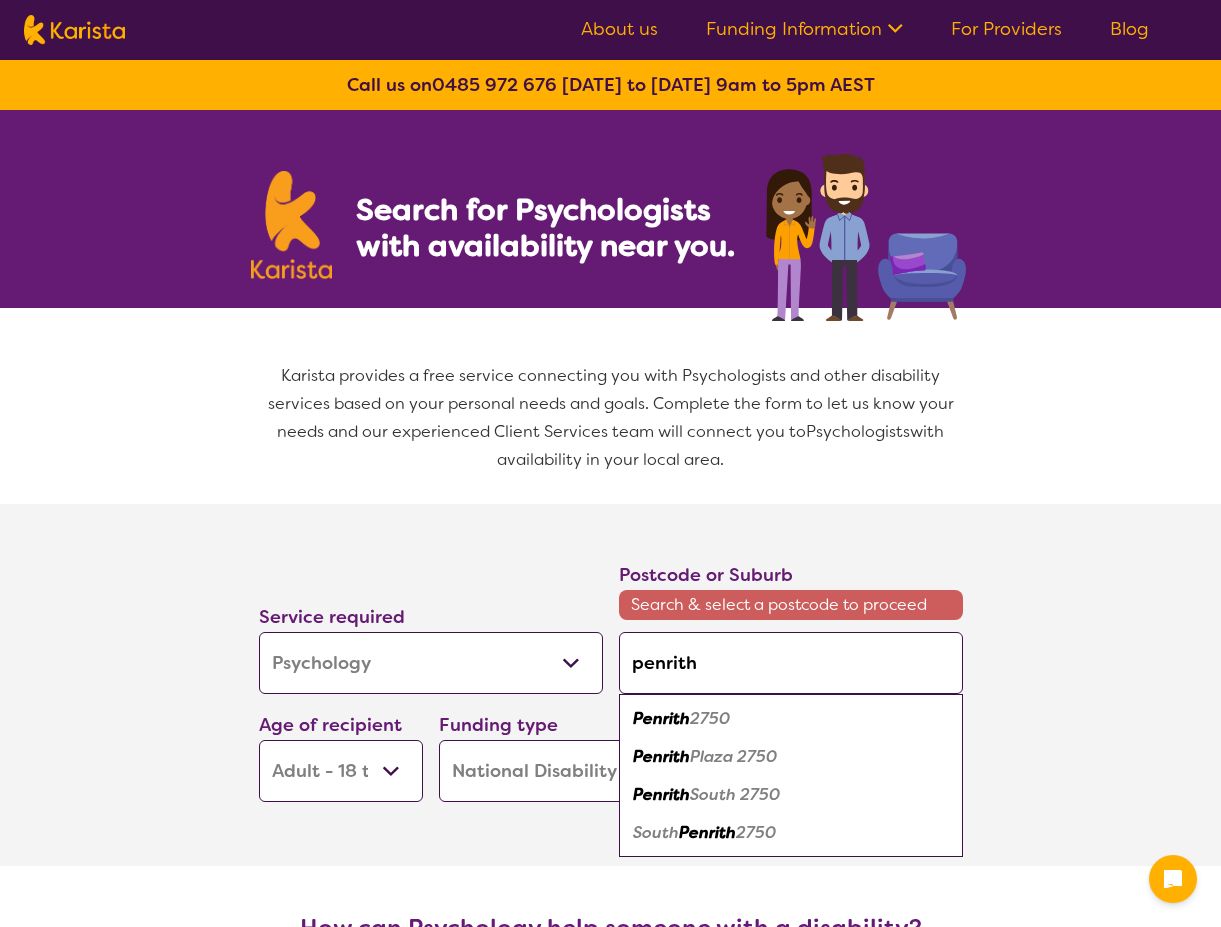 click on "2750" at bounding box center [710, 718] 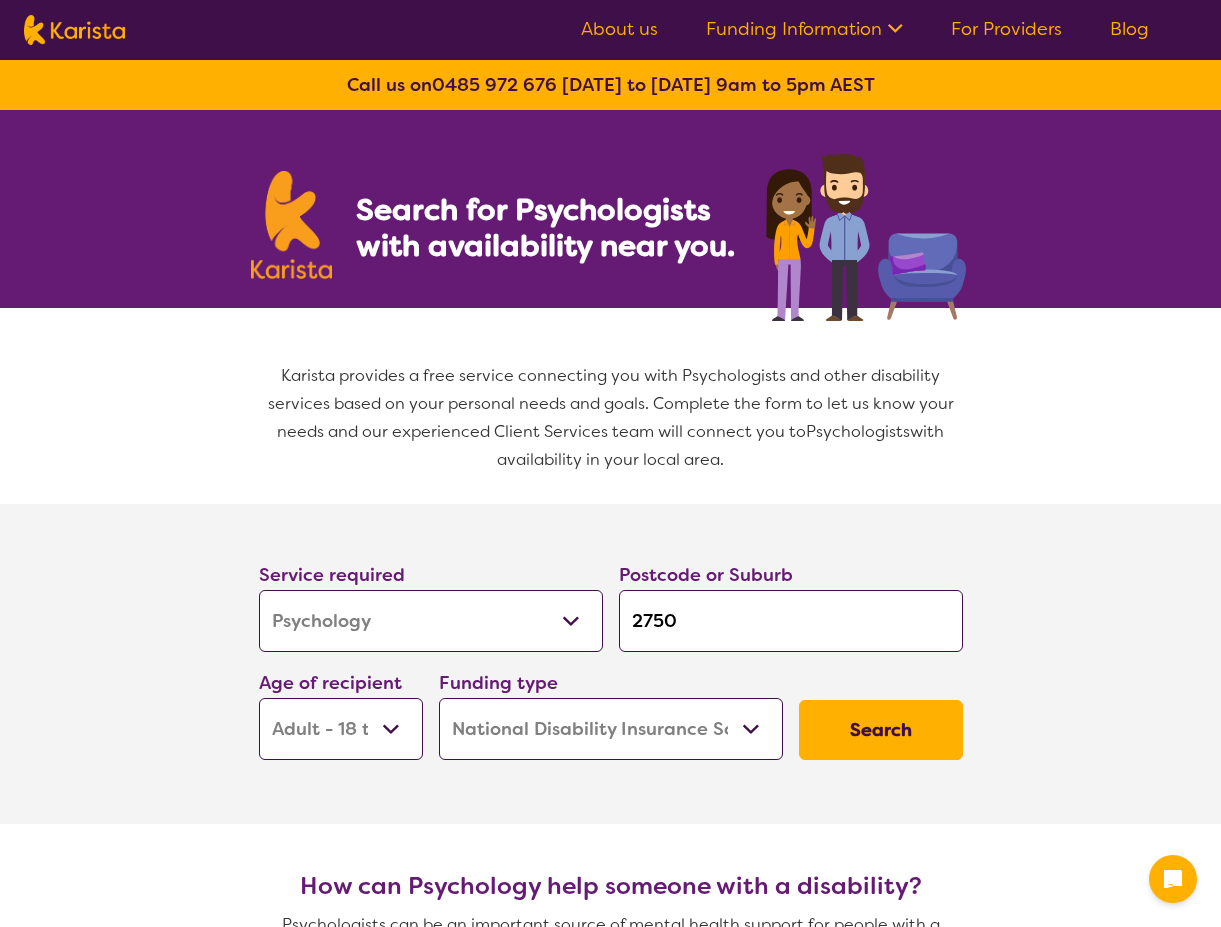 click on "Search" at bounding box center [881, 730] 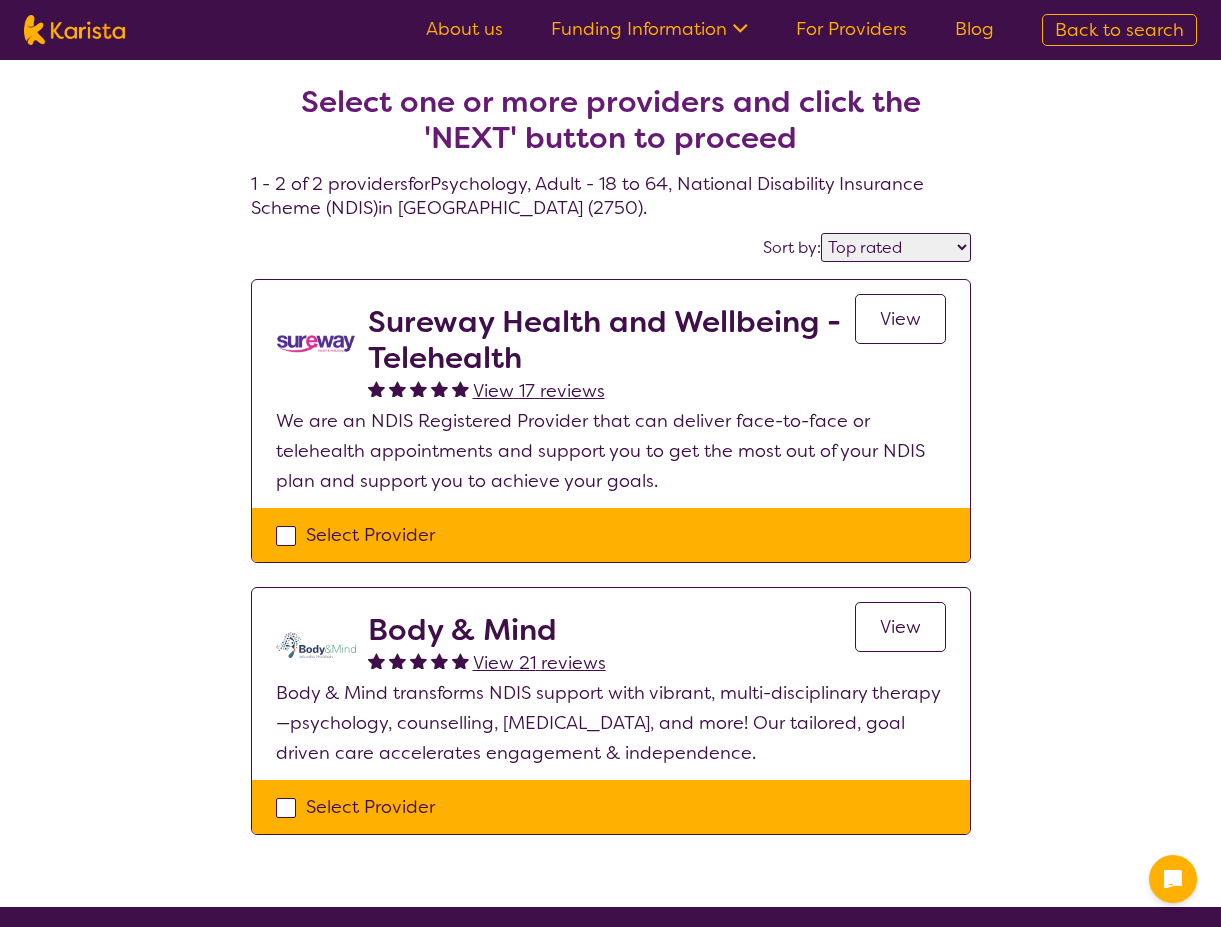 select on "Psychology" 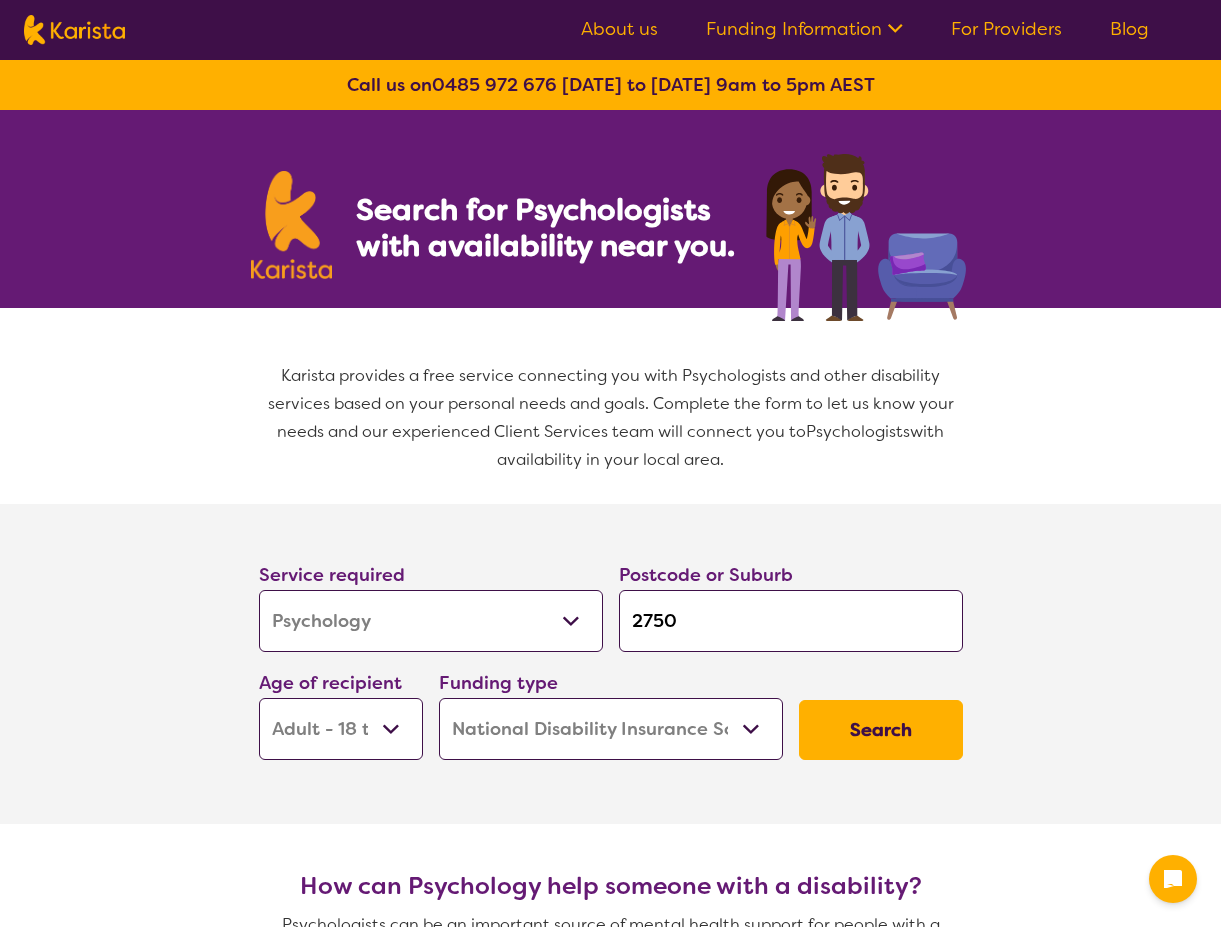 drag, startPoint x: 701, startPoint y: 617, endPoint x: 569, endPoint y: 603, distance: 132.74034 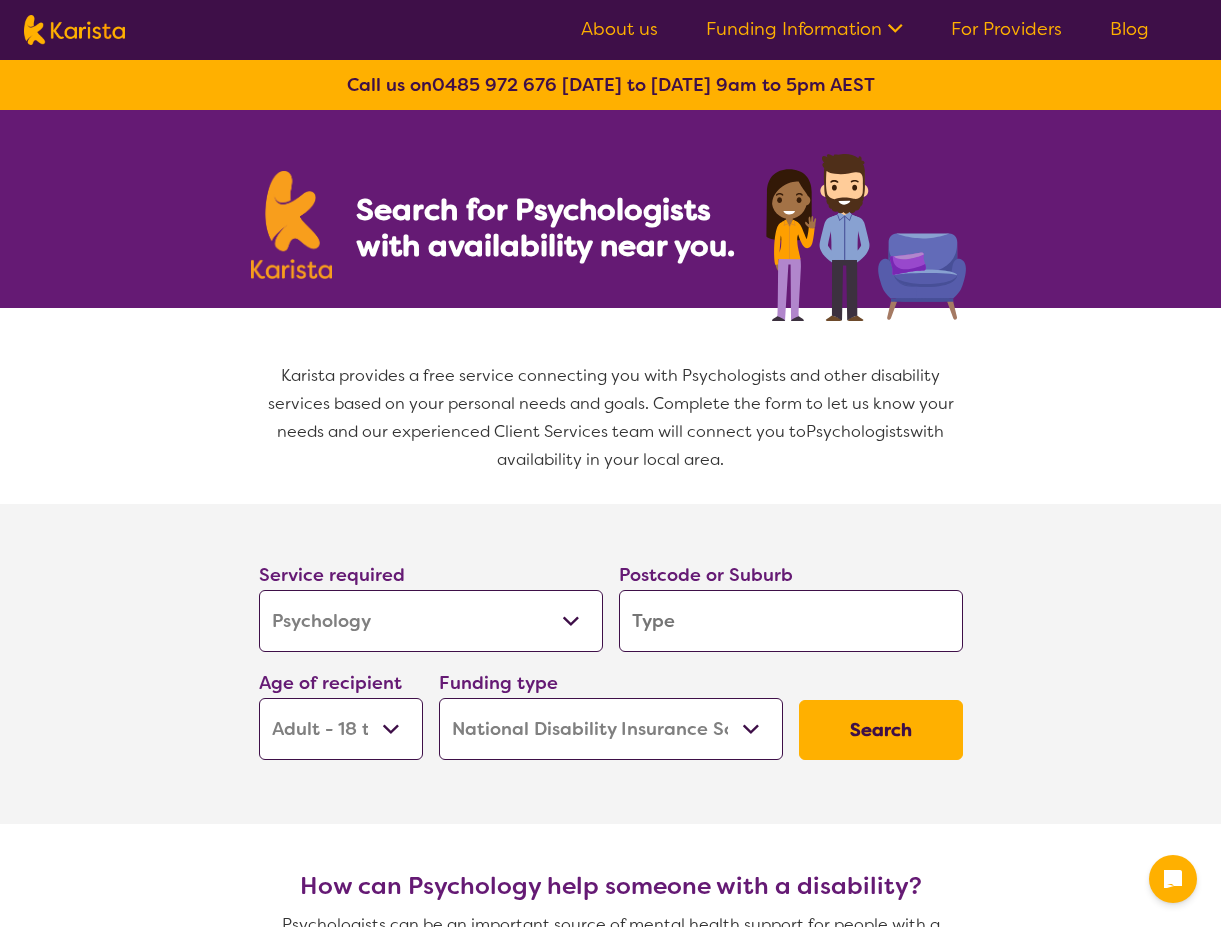 type on "c" 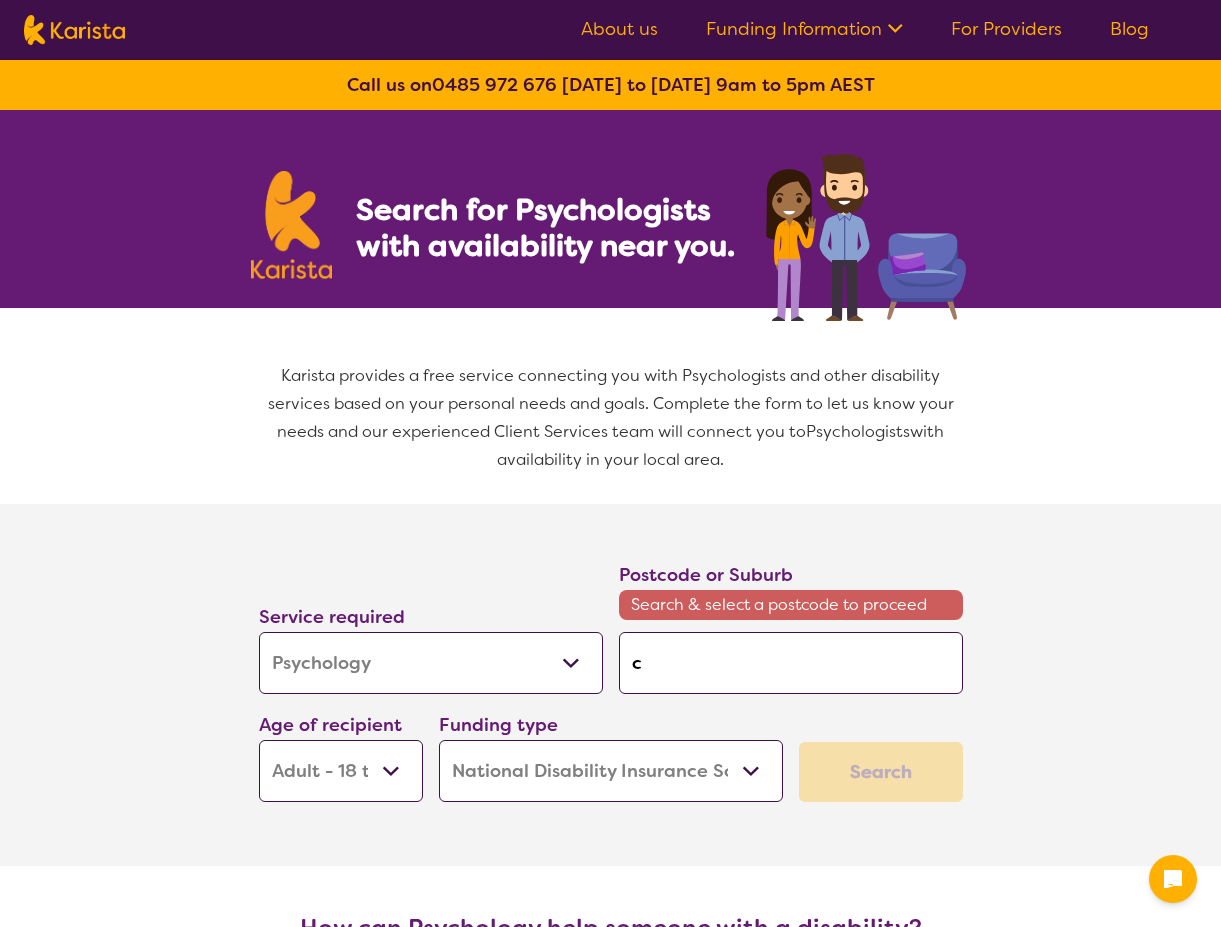 type on "ch" 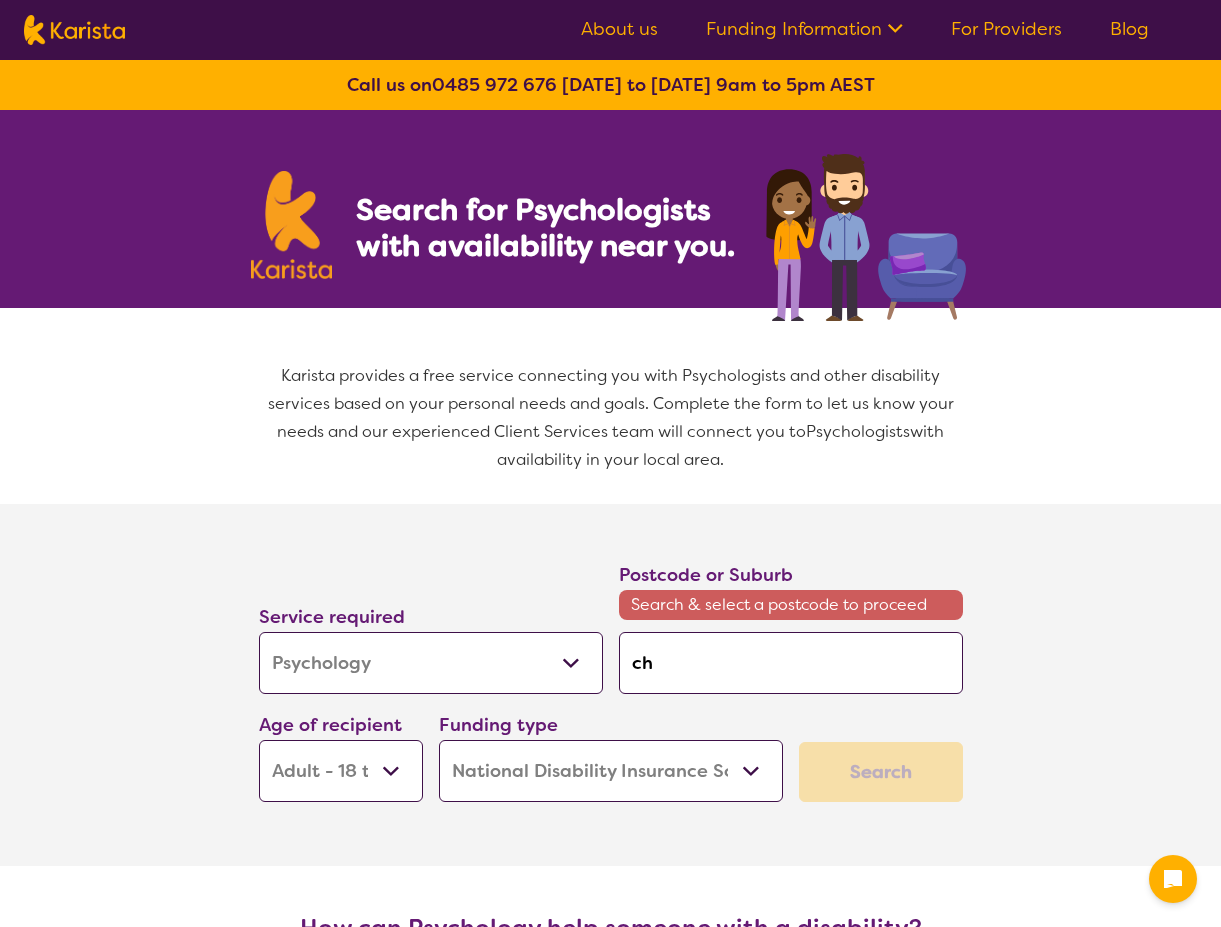 type on "cha" 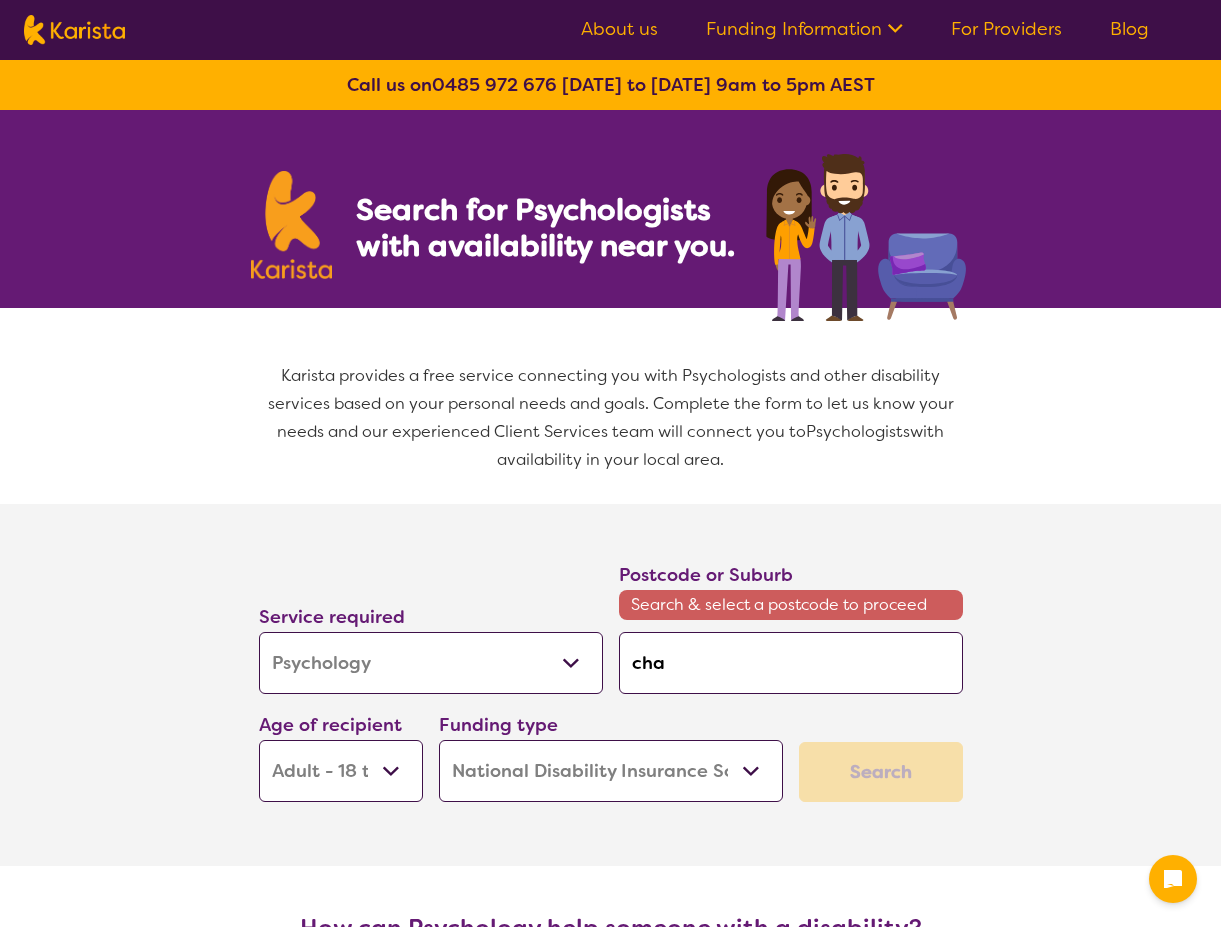 type on "cha" 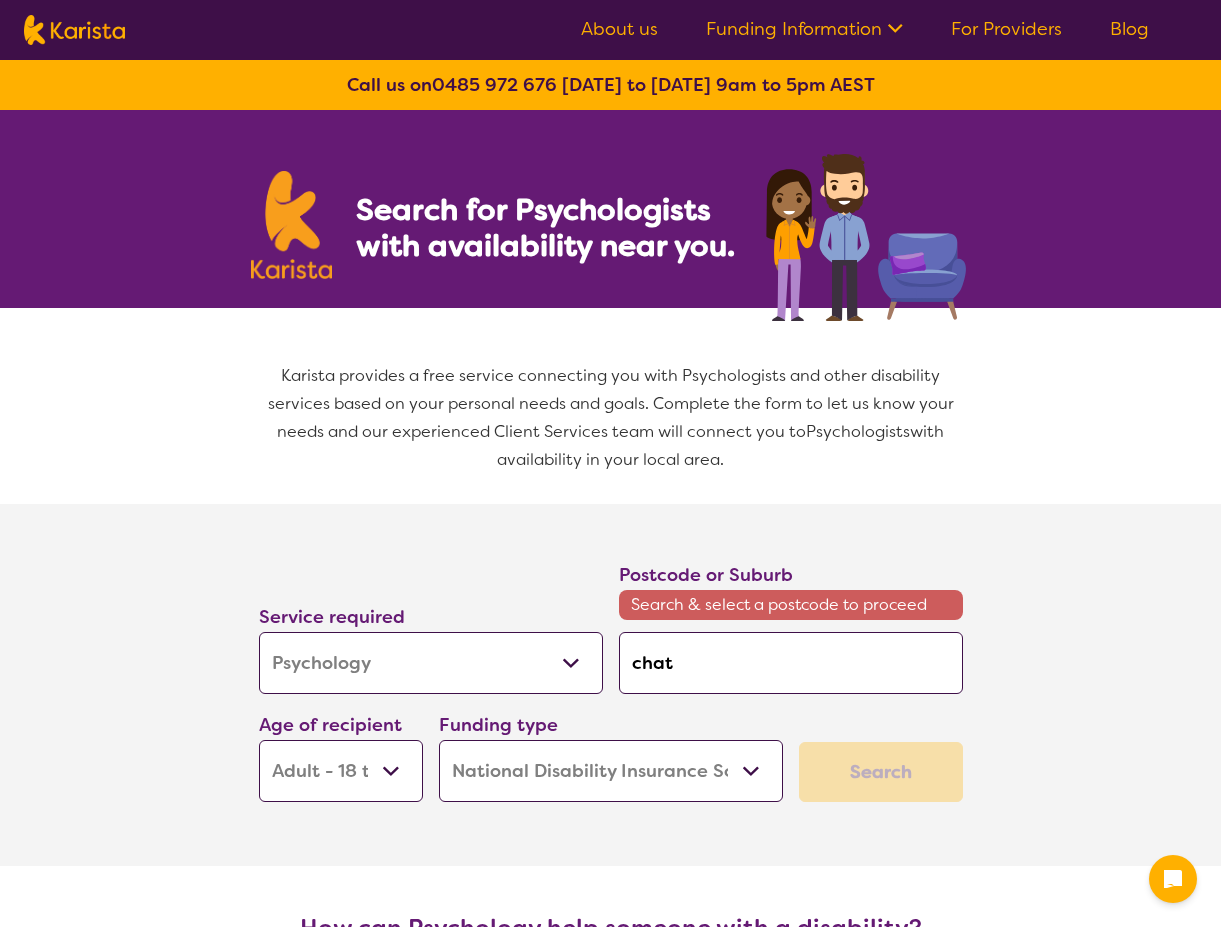 type on "chats" 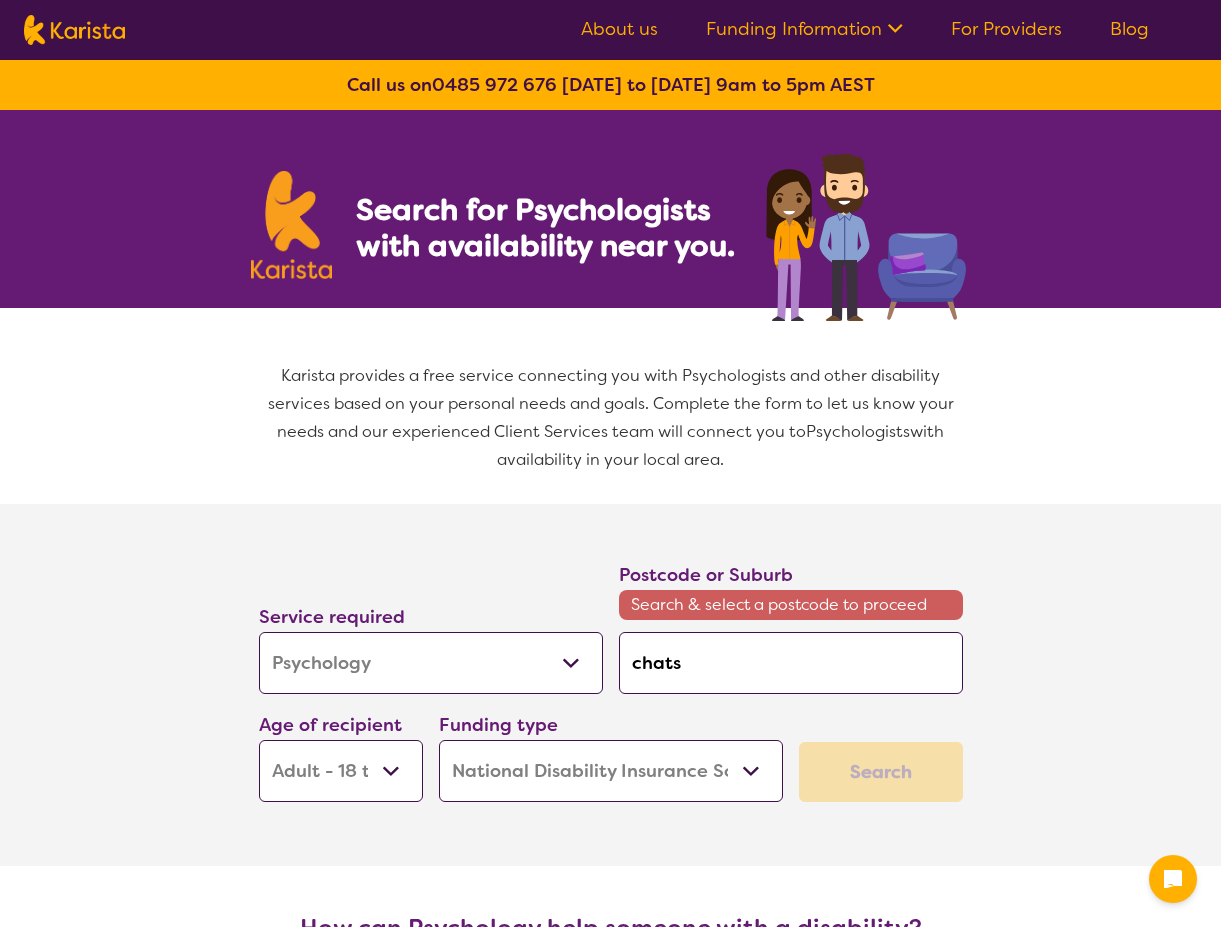 type on "chatsw" 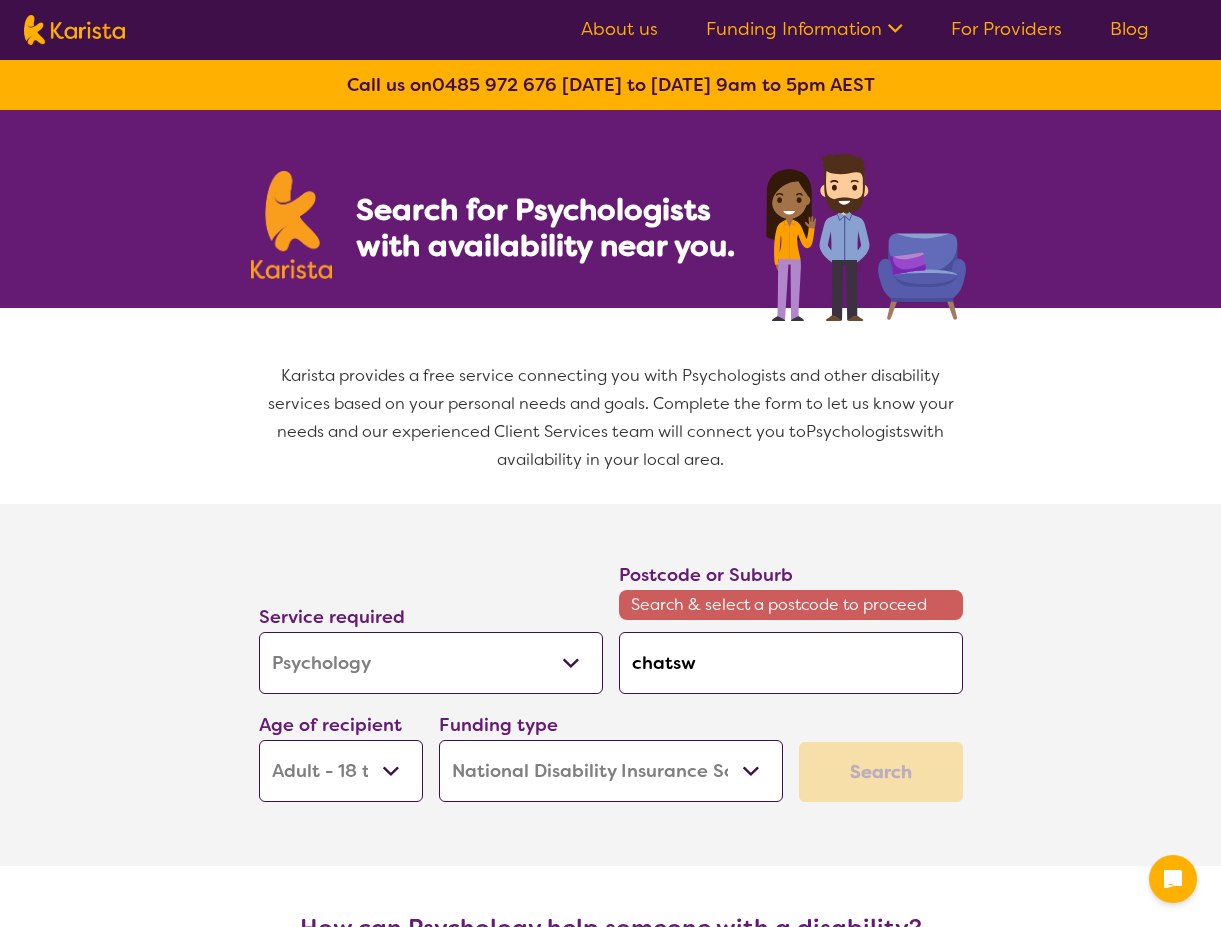 type on "chatswo" 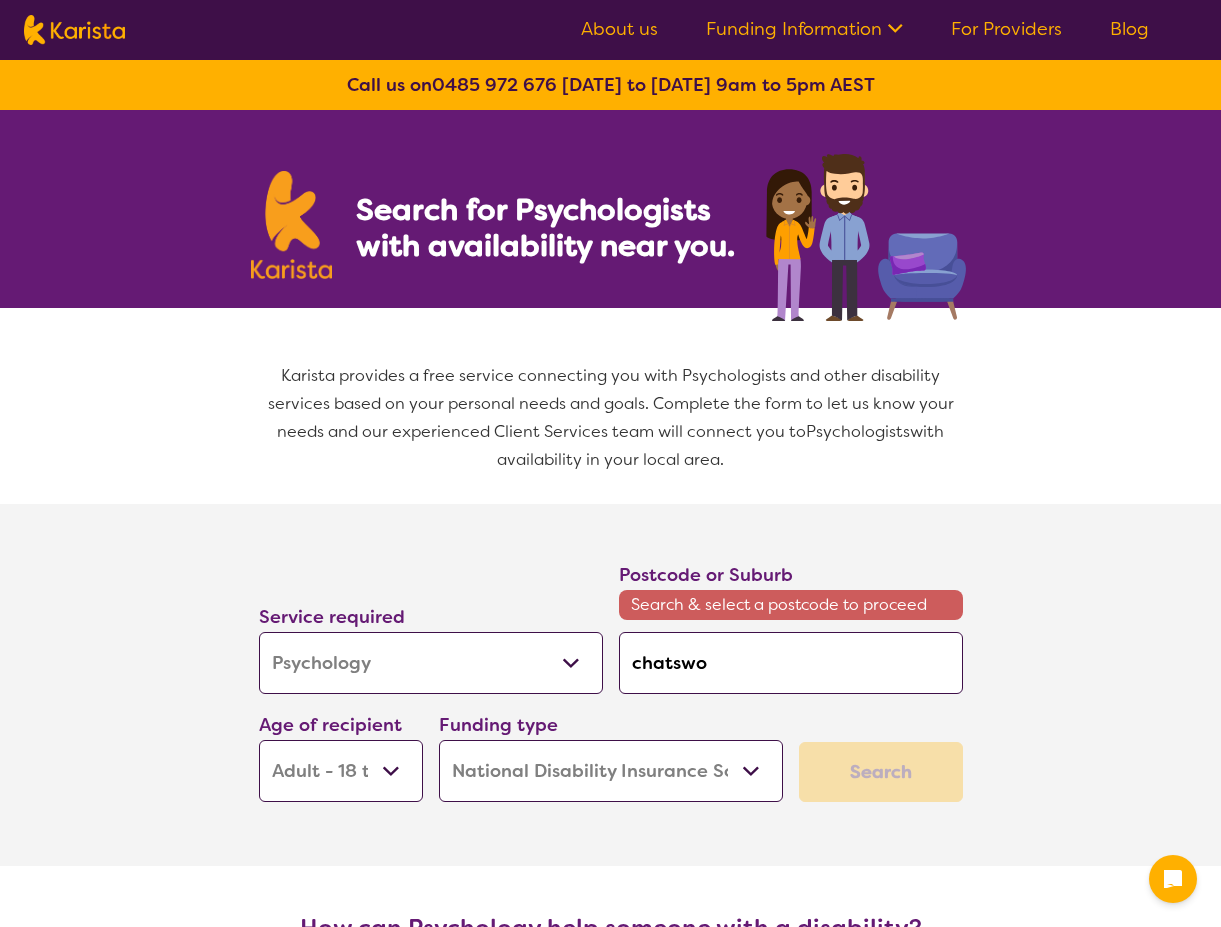 type on "chatswoo" 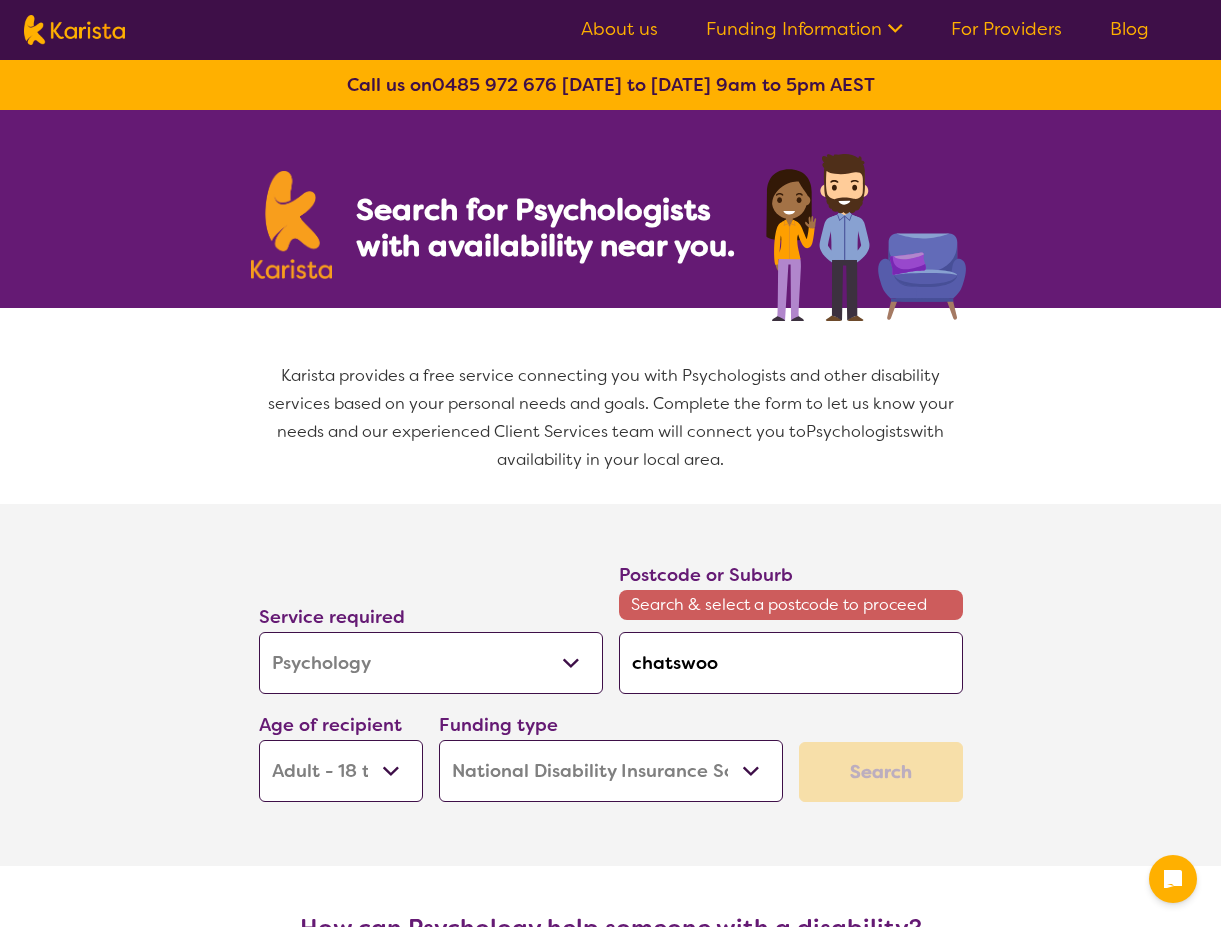 type on "chatswood" 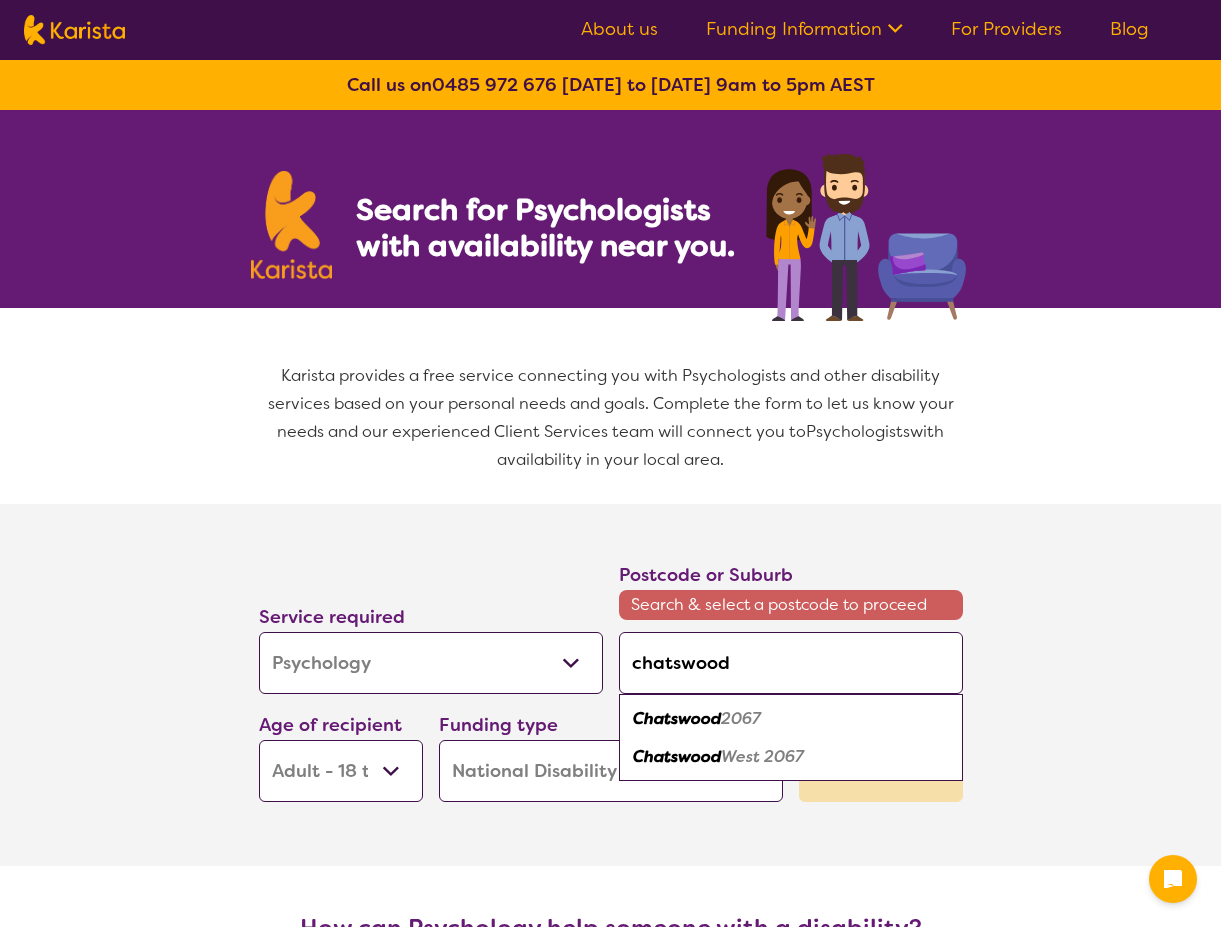 click on "Chatswood  2067 Chatswood  West 2067" at bounding box center (791, 737) 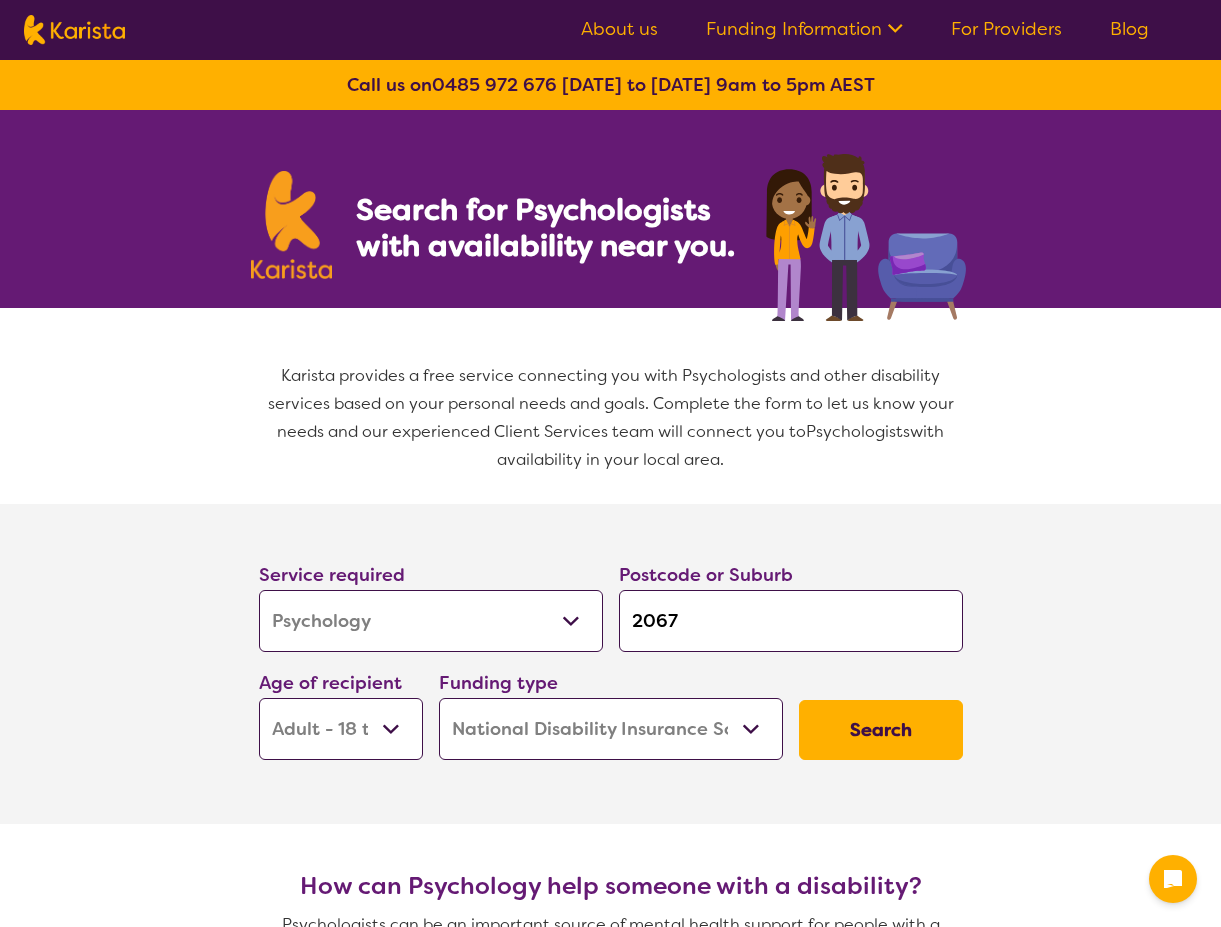click on "Search" at bounding box center (881, 730) 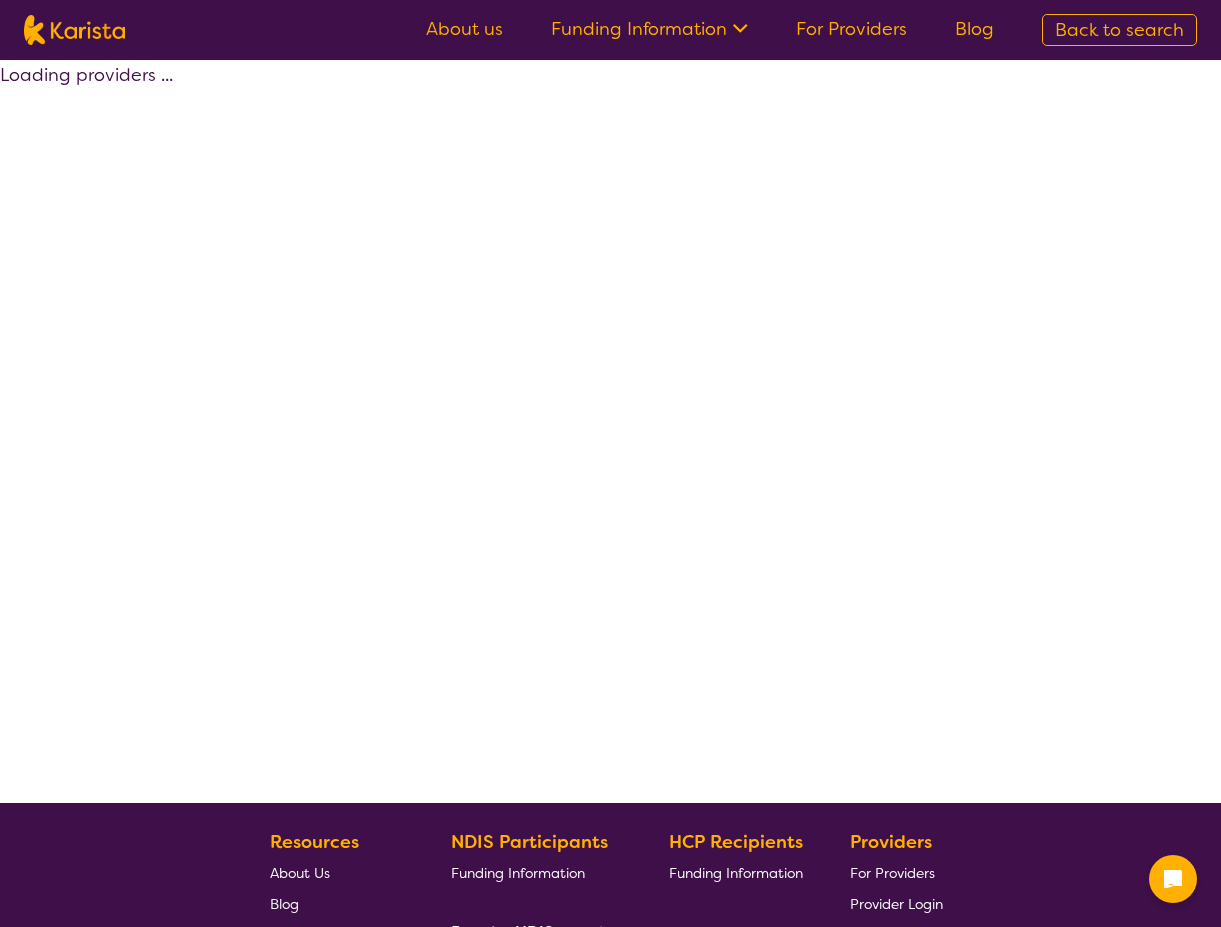 select on "by_score" 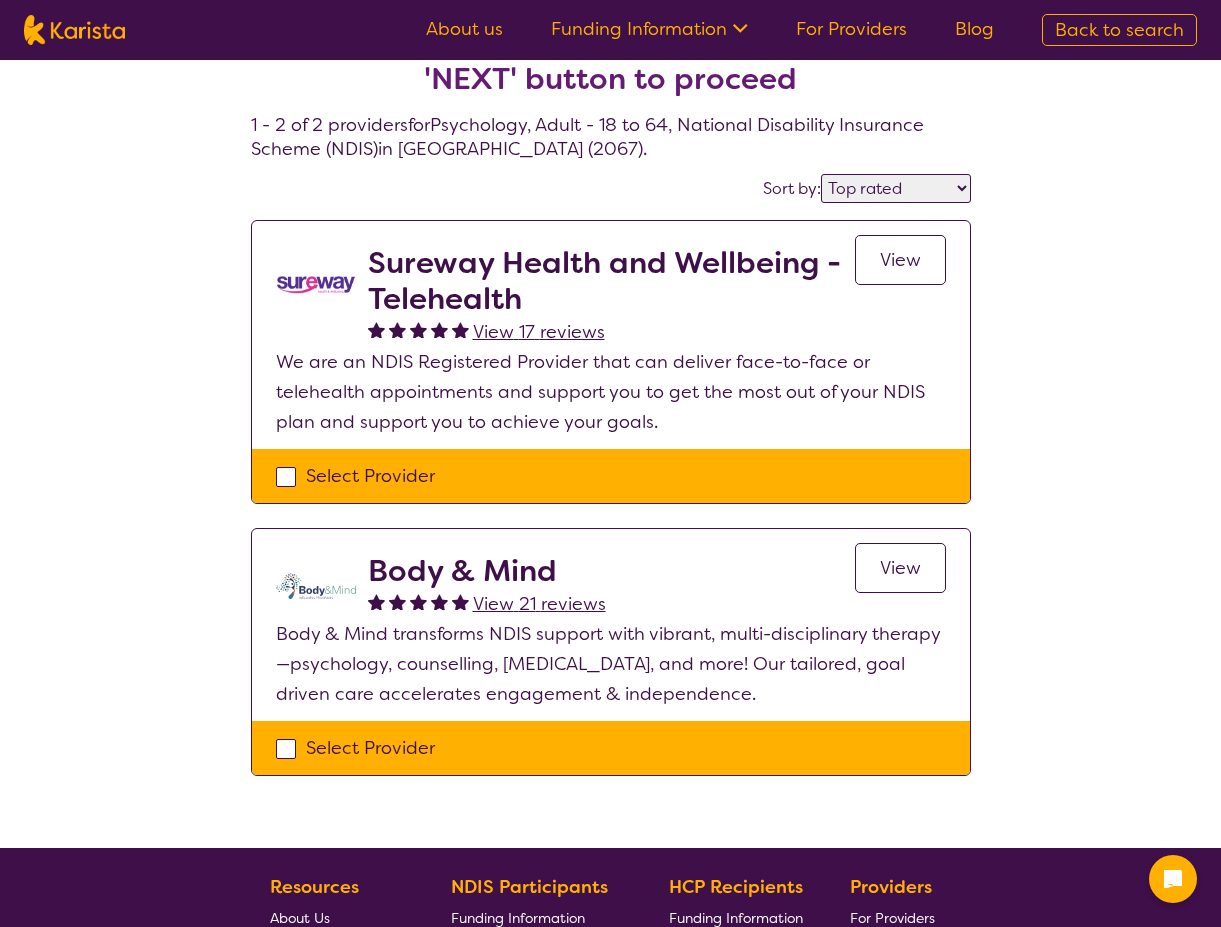 scroll, scrollTop: 61, scrollLeft: 0, axis: vertical 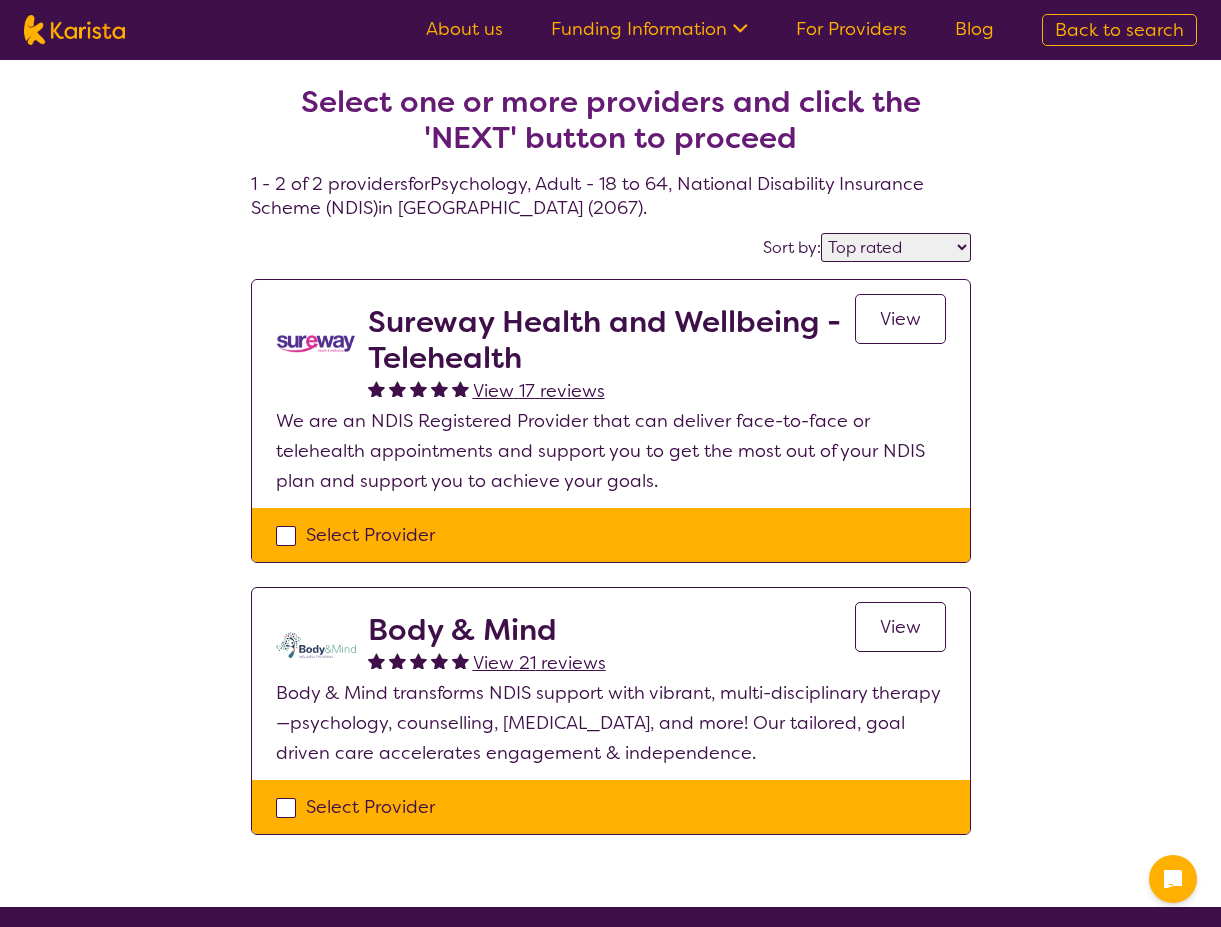 select on "Psychology" 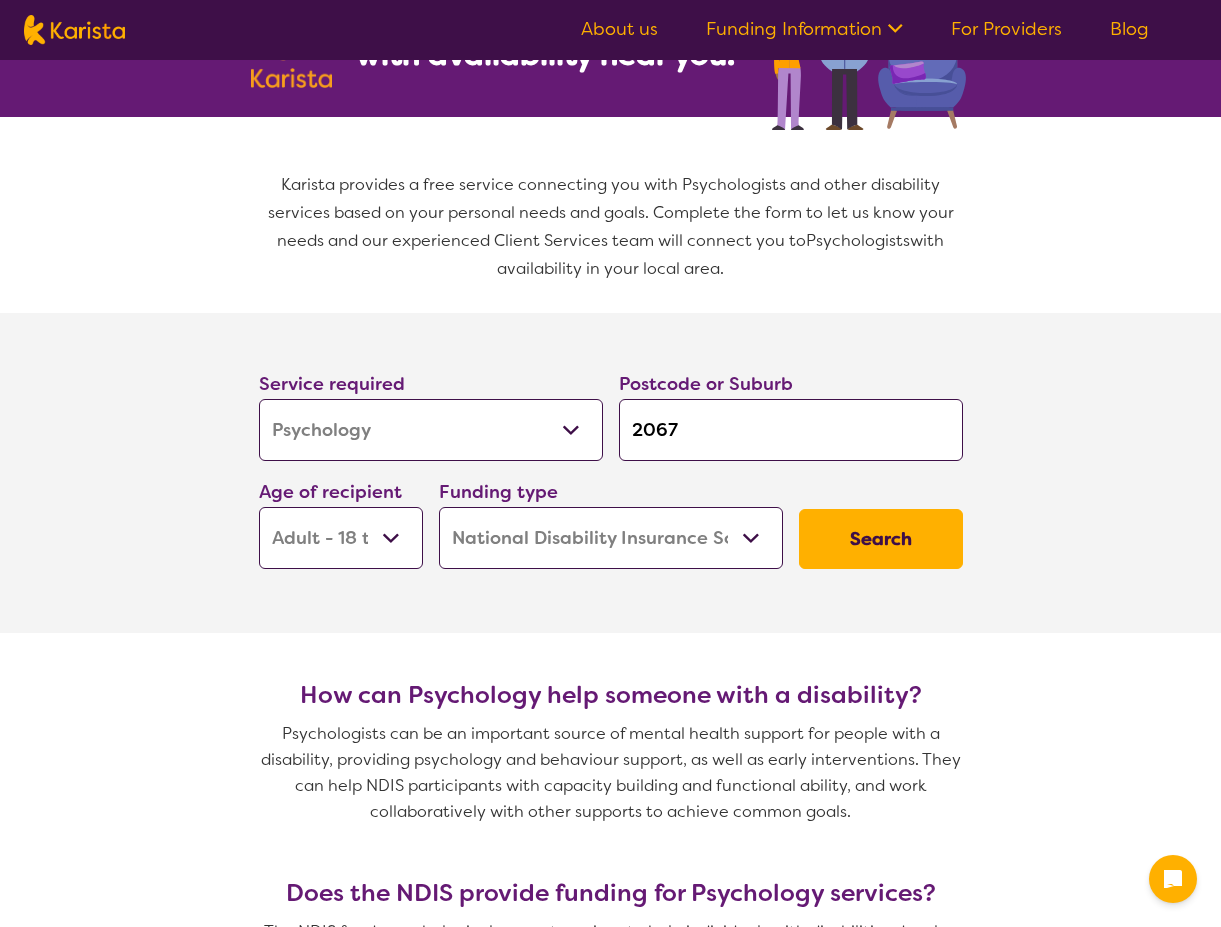 scroll, scrollTop: 194, scrollLeft: 0, axis: vertical 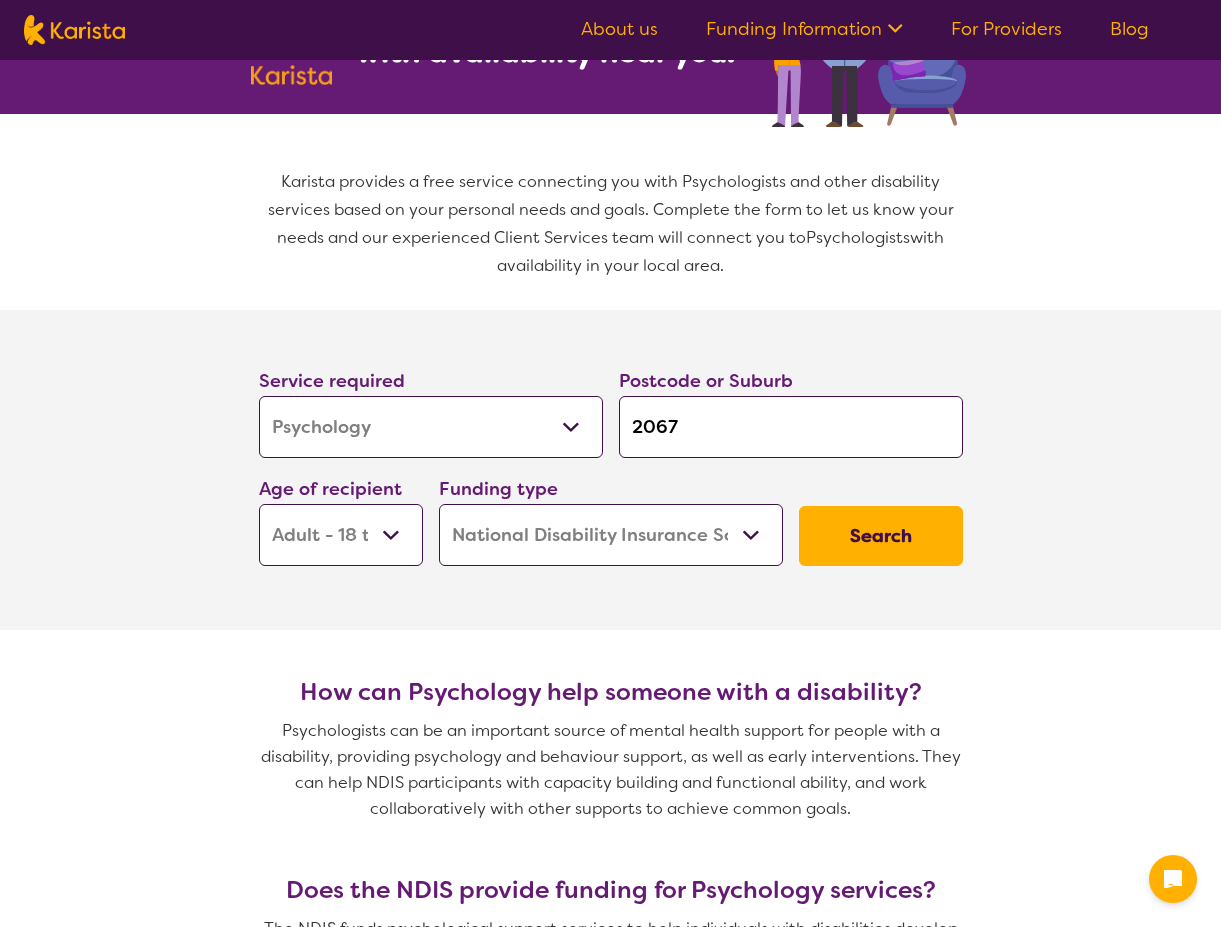 click on "Allied Health Assistant Assessment (ADHD or Autism) Behaviour support Counselling Dietitian Domestic and home help Employment Support Exercise physiology Home Care Package Provider Key Worker NDIS Plan management NDIS Support Coordination Nursing services Occupational therapy Personal care Physiotherapy Podiatry Psychology Psychosocial Recovery Coach Respite Speech therapy Support worker Supported accommodation" at bounding box center (431, 427) 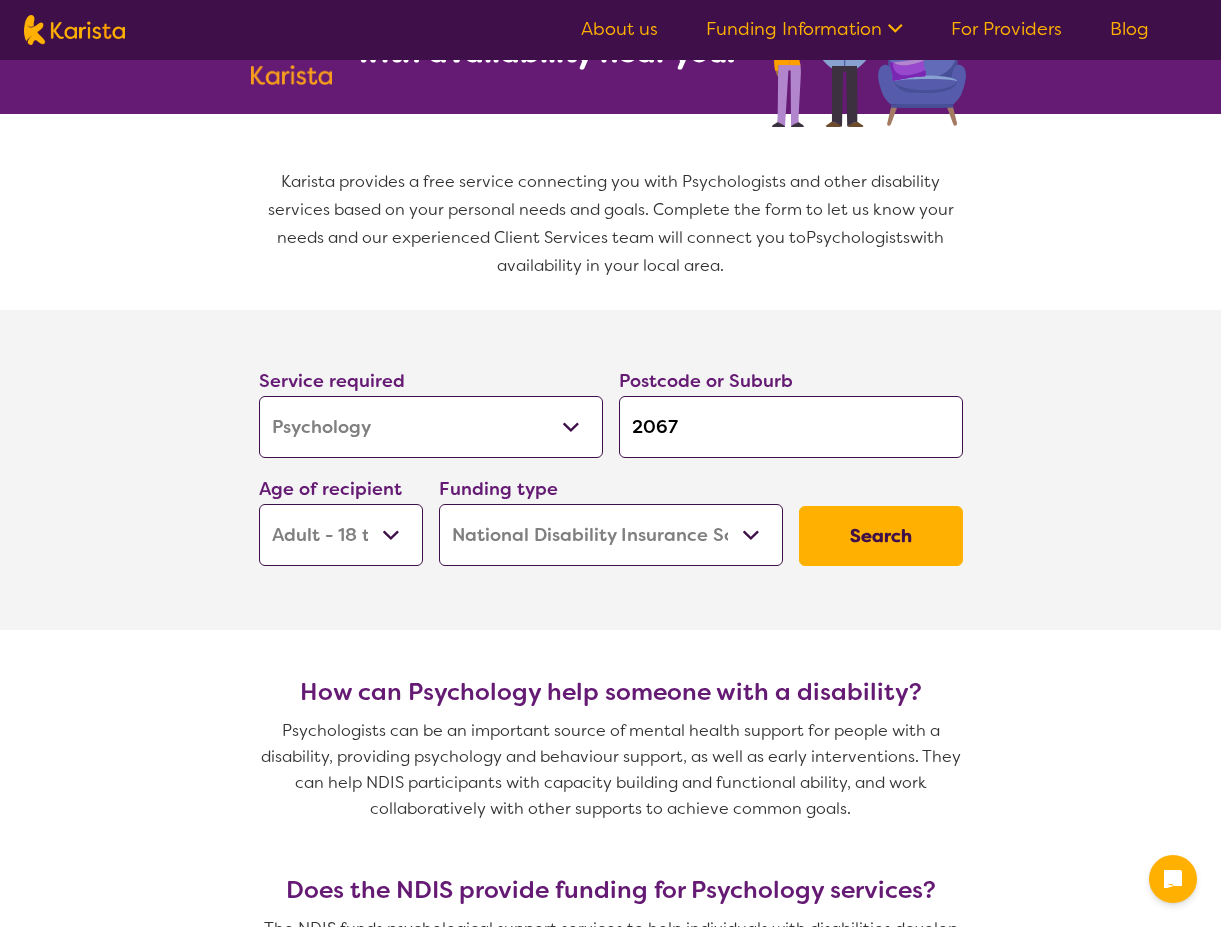 select on "Behaviour support" 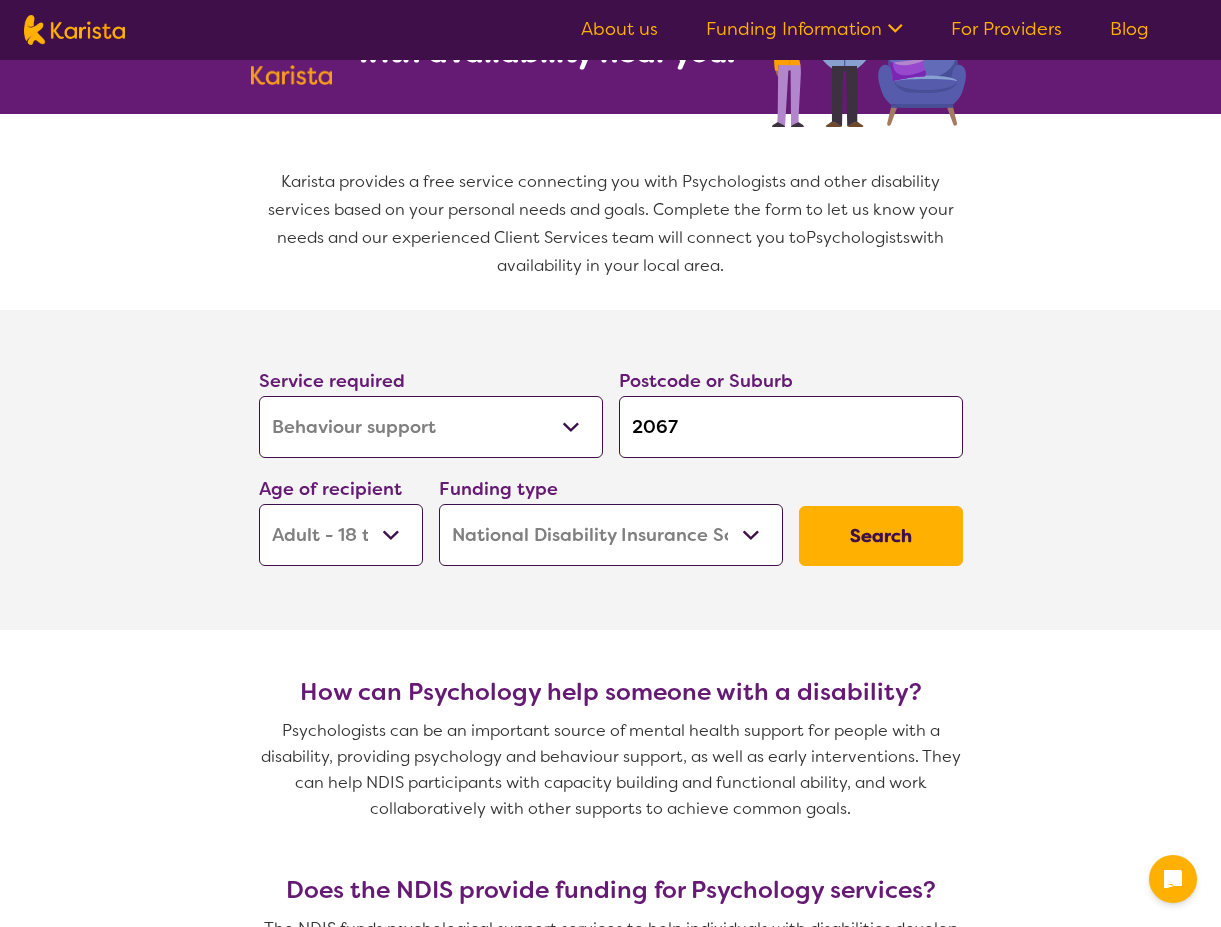 select on "Behaviour support" 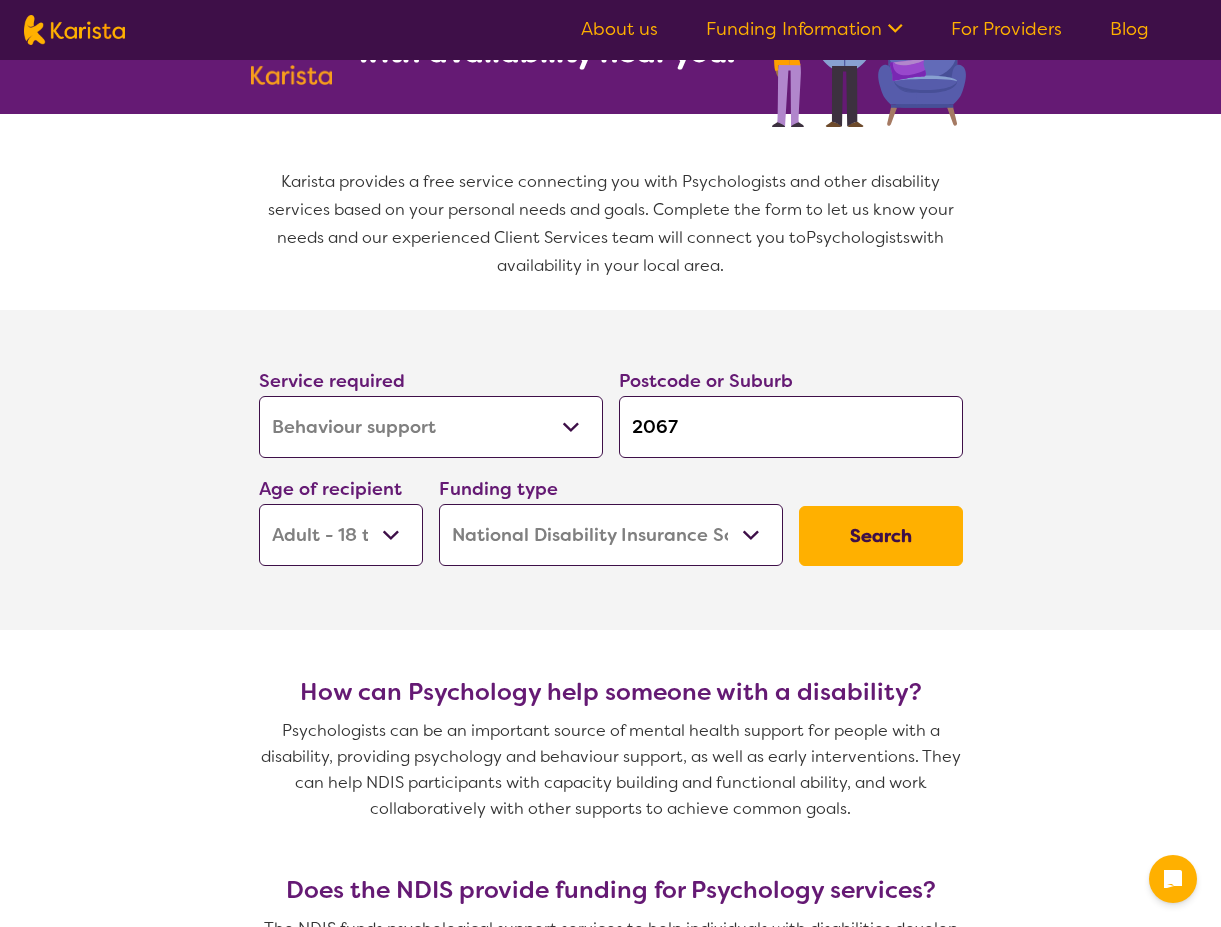 drag, startPoint x: 708, startPoint y: 430, endPoint x: 568, endPoint y: 402, distance: 142.77255 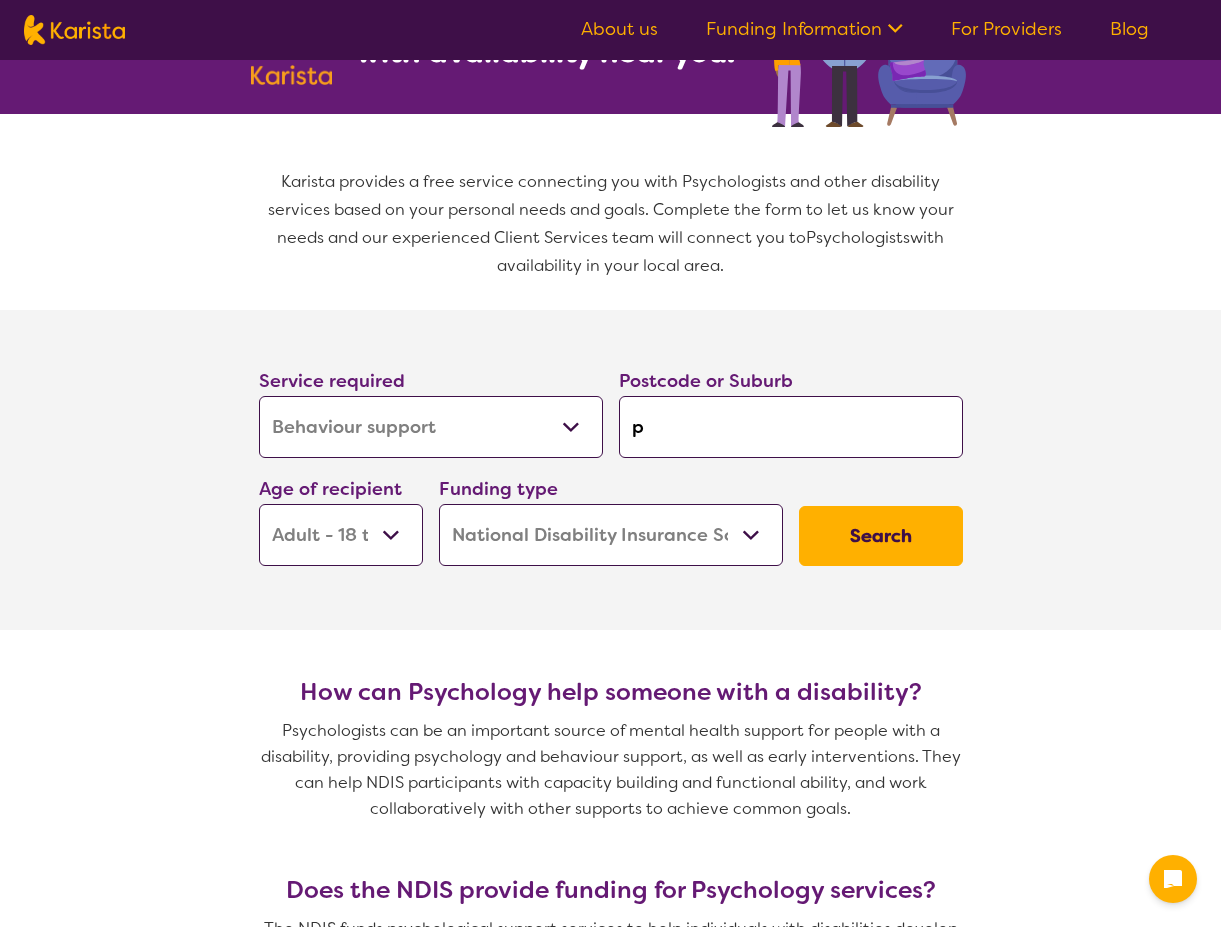 type on "pe" 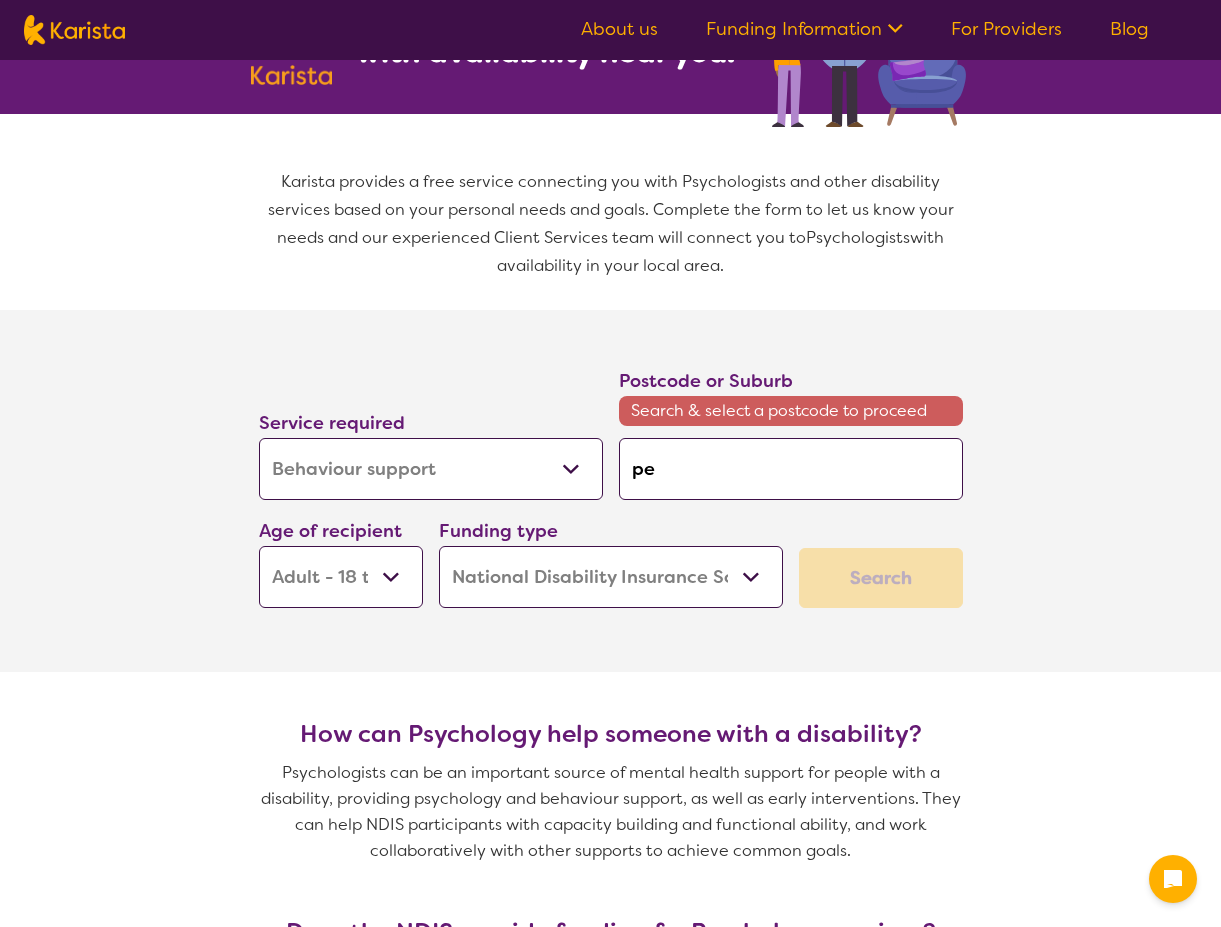 type on "pen" 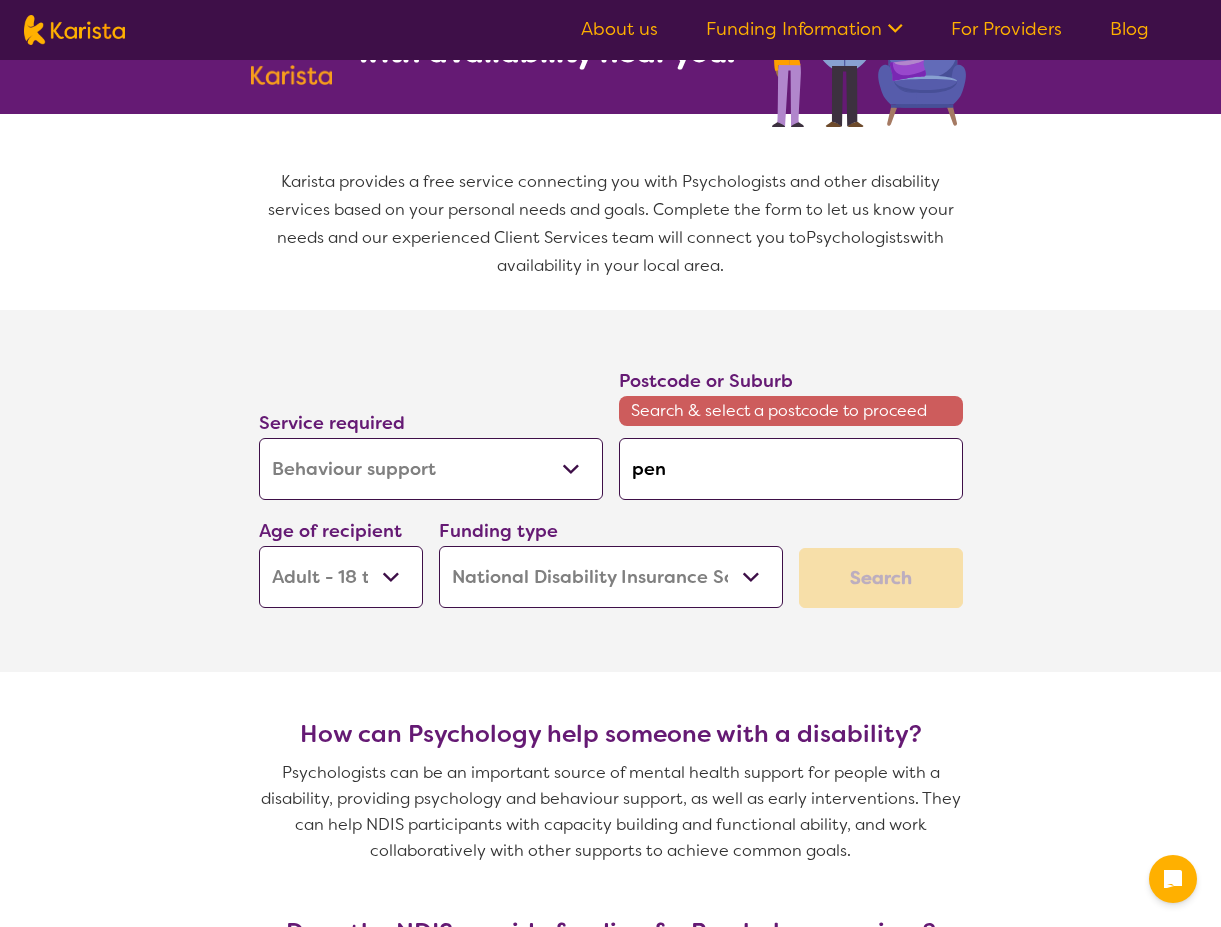 type on "penr" 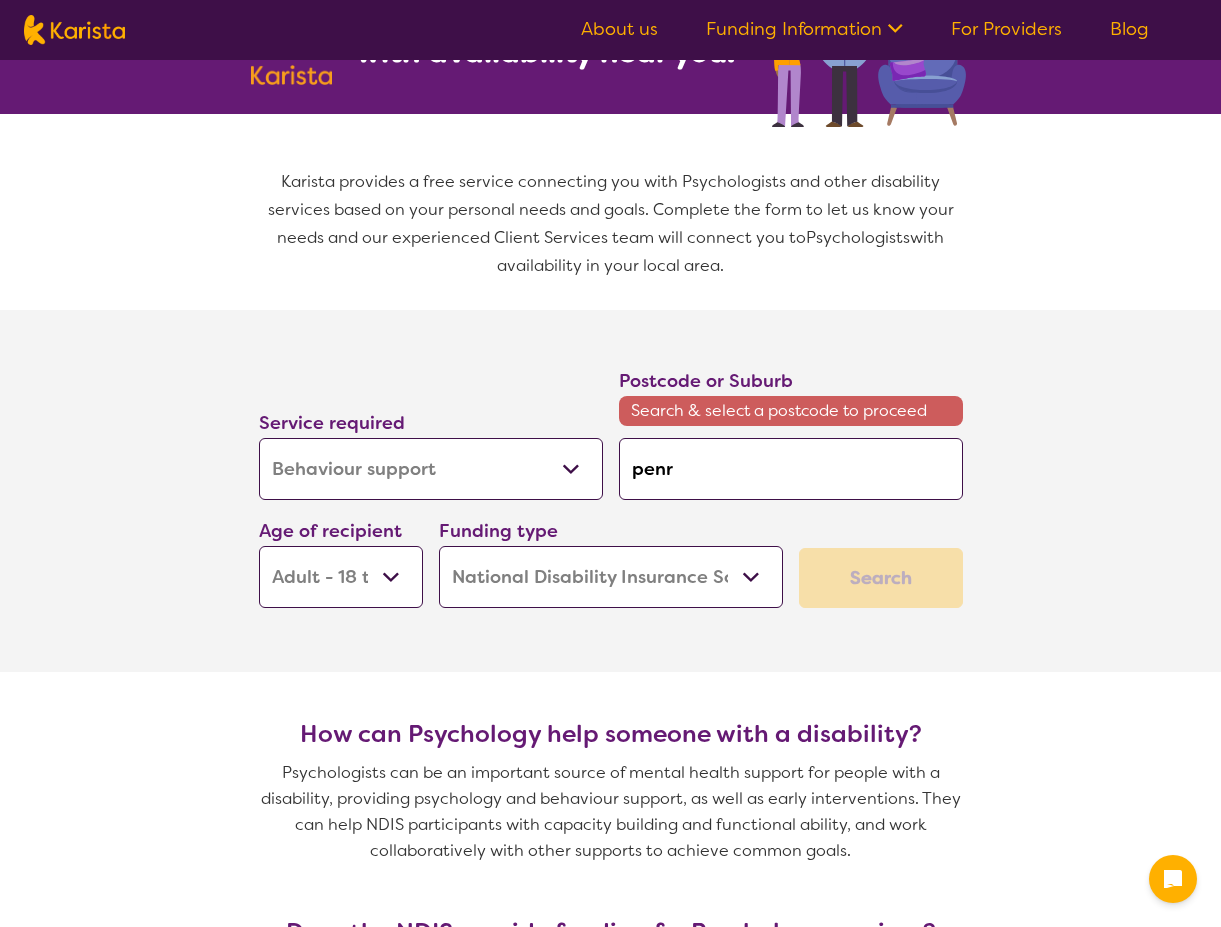 type on "penri" 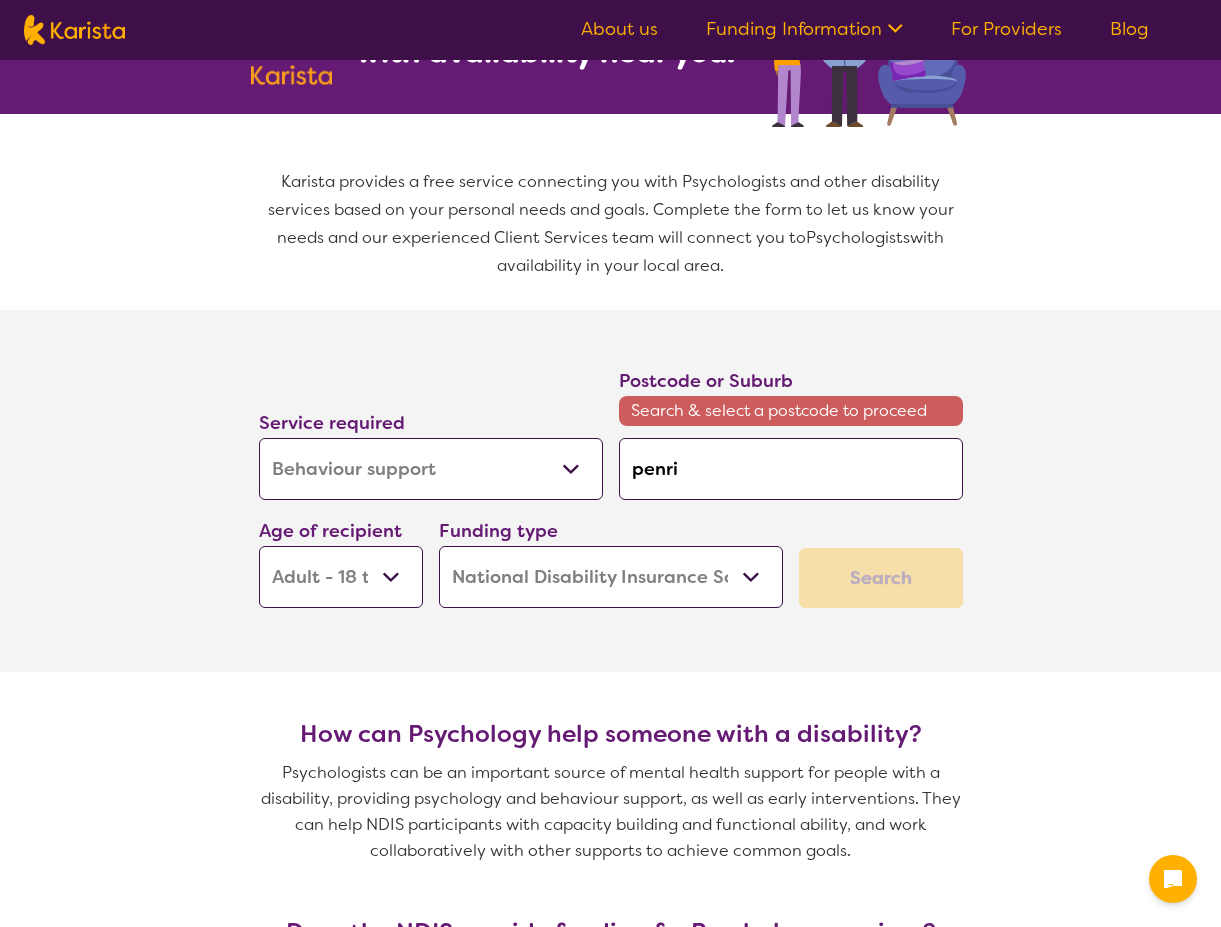 type on "penrit" 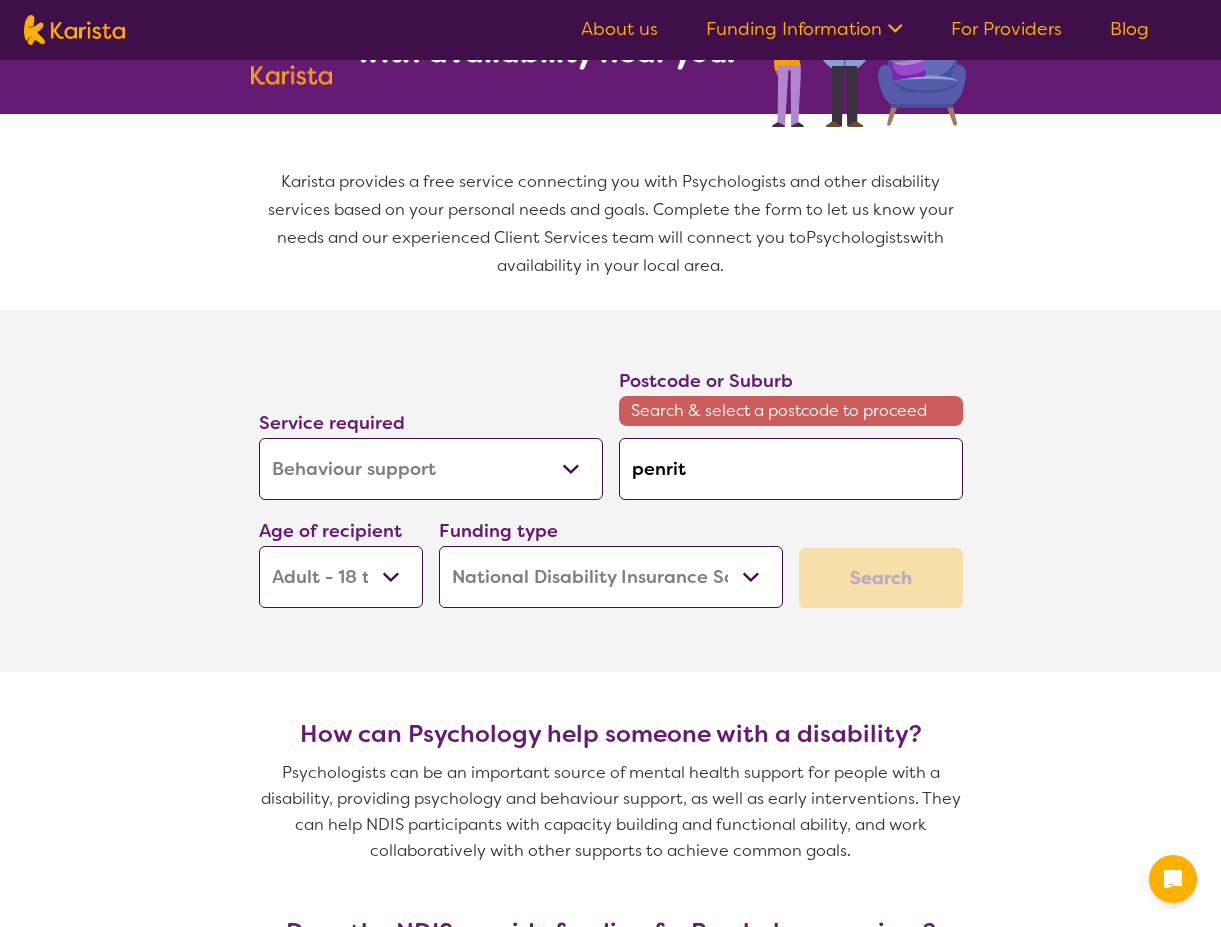 type on "penrith" 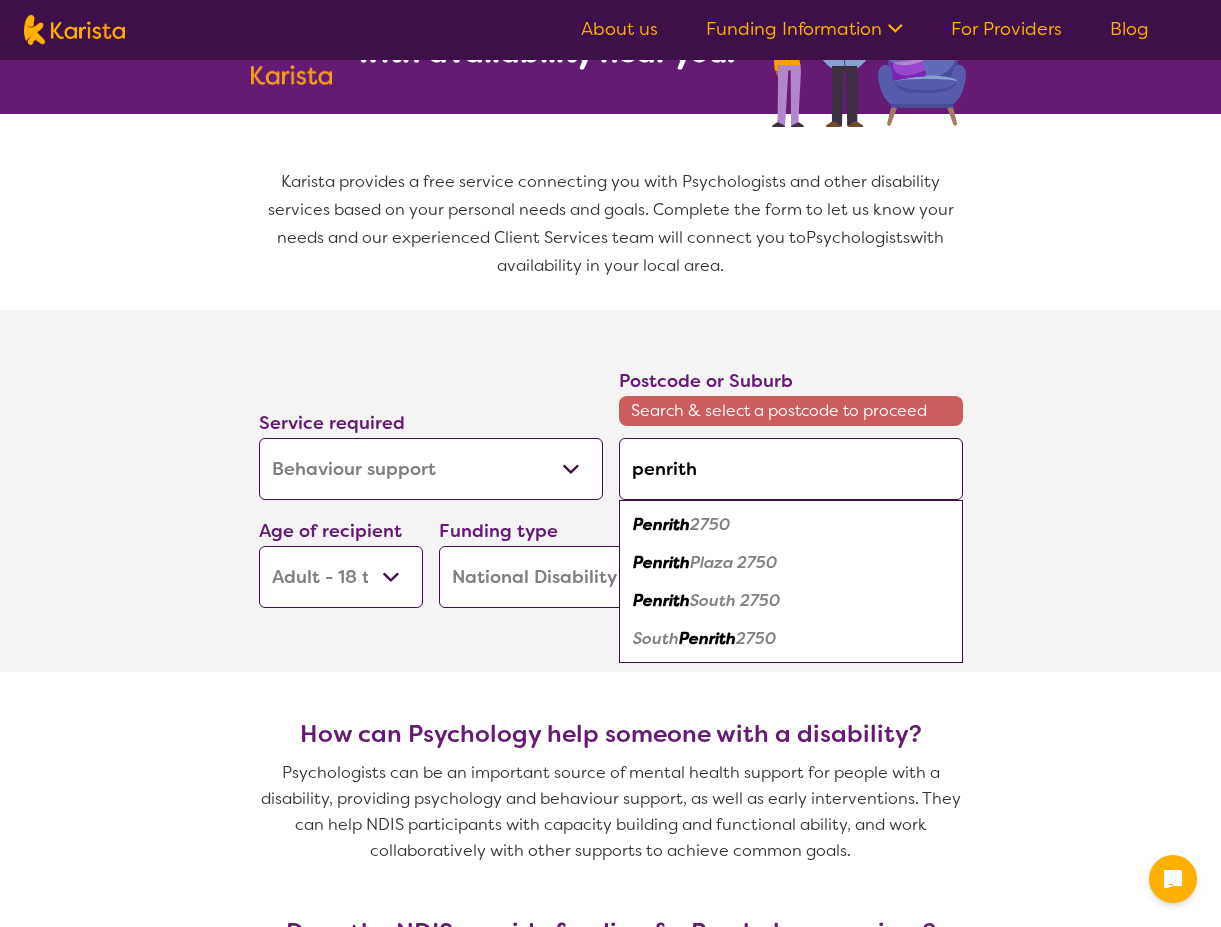 click on "Penrith" at bounding box center (661, 524) 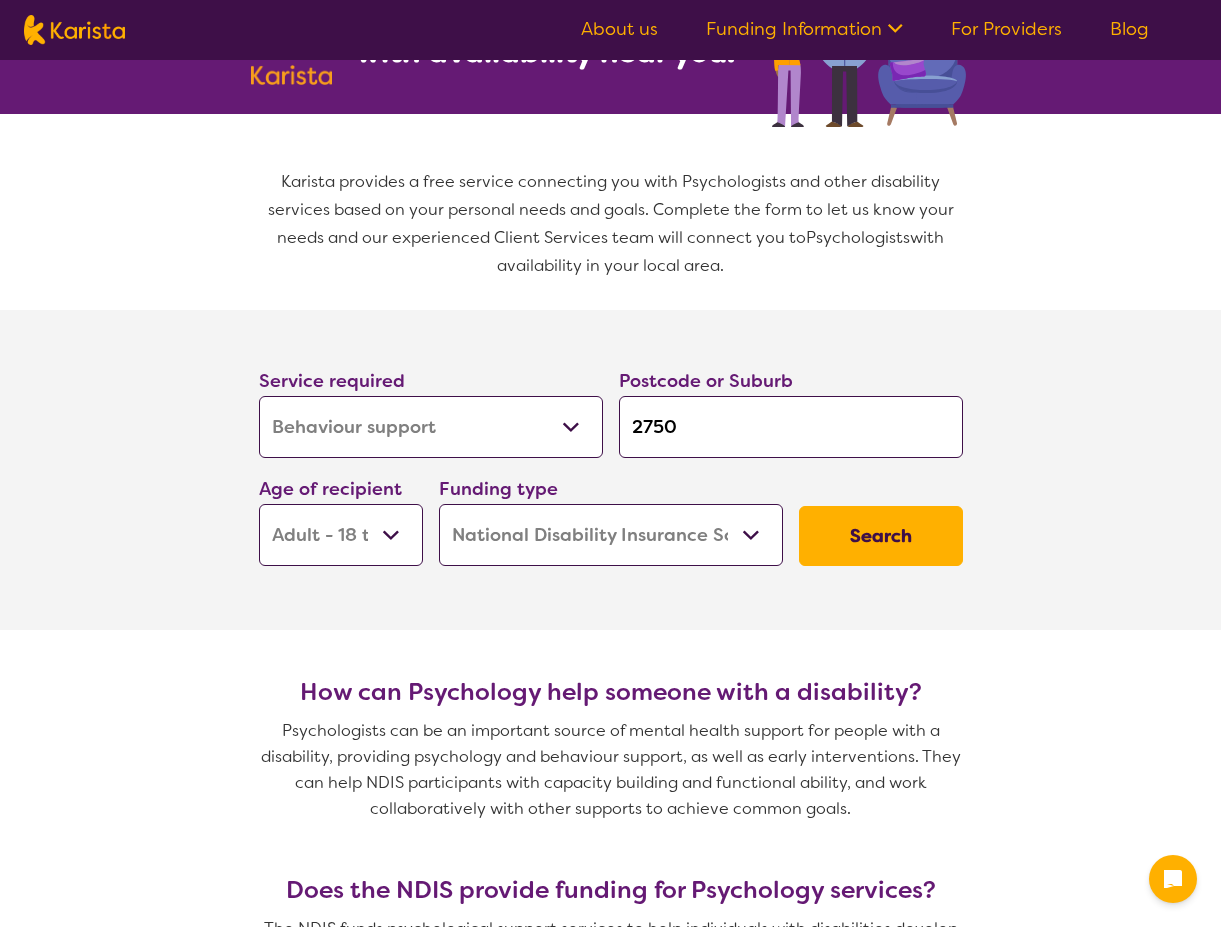 click on "Search" at bounding box center (881, 536) 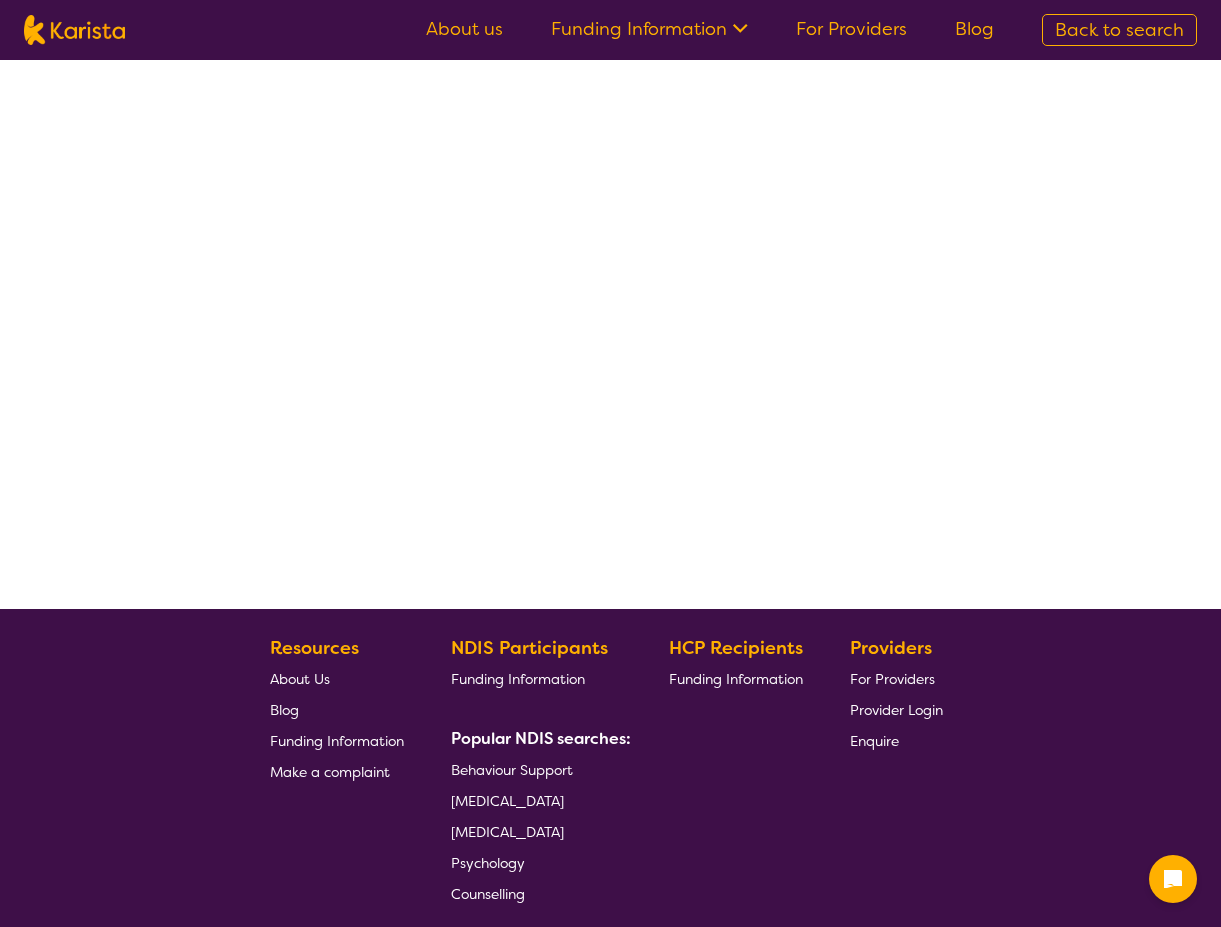 scroll, scrollTop: 0, scrollLeft: 0, axis: both 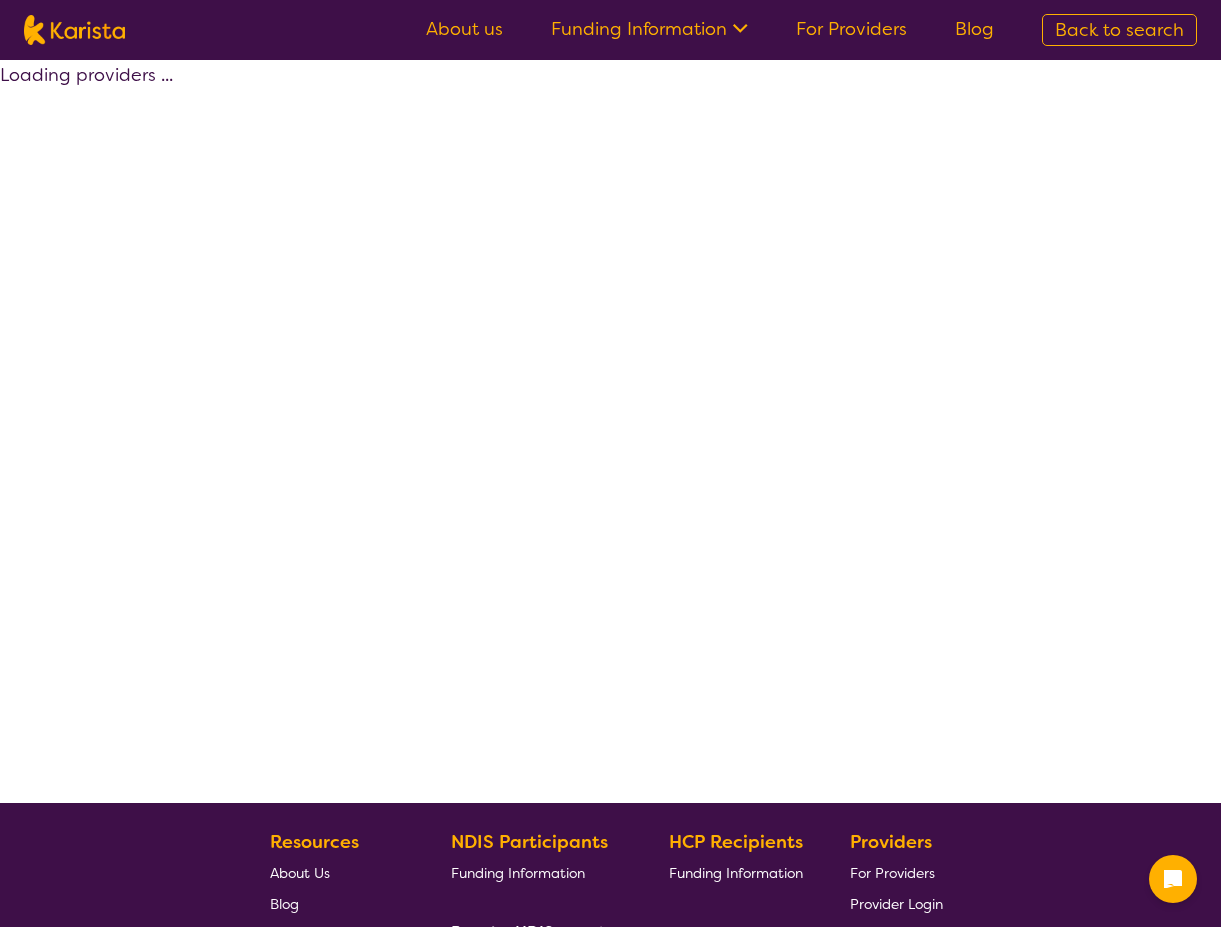 select on "by_score" 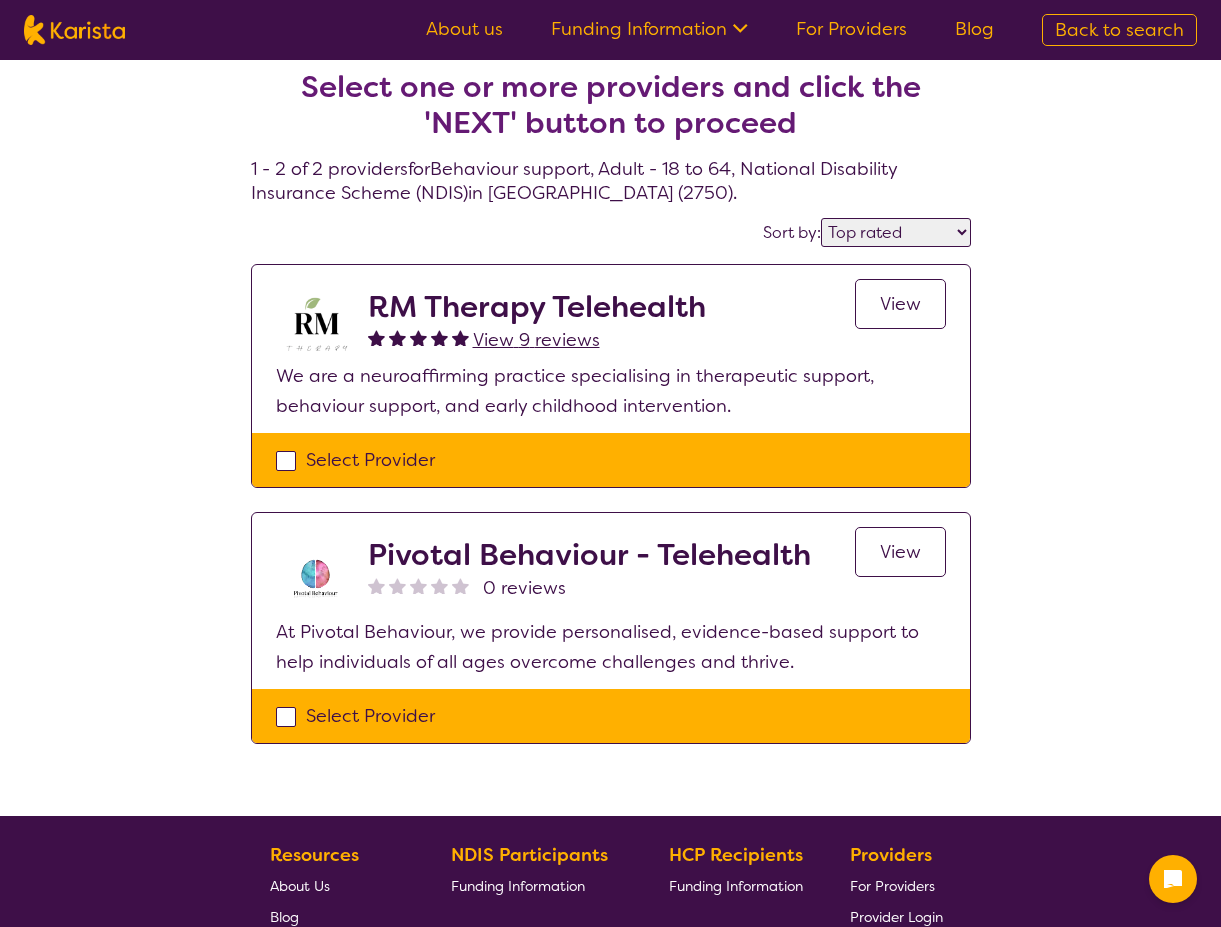 scroll, scrollTop: 0, scrollLeft: 0, axis: both 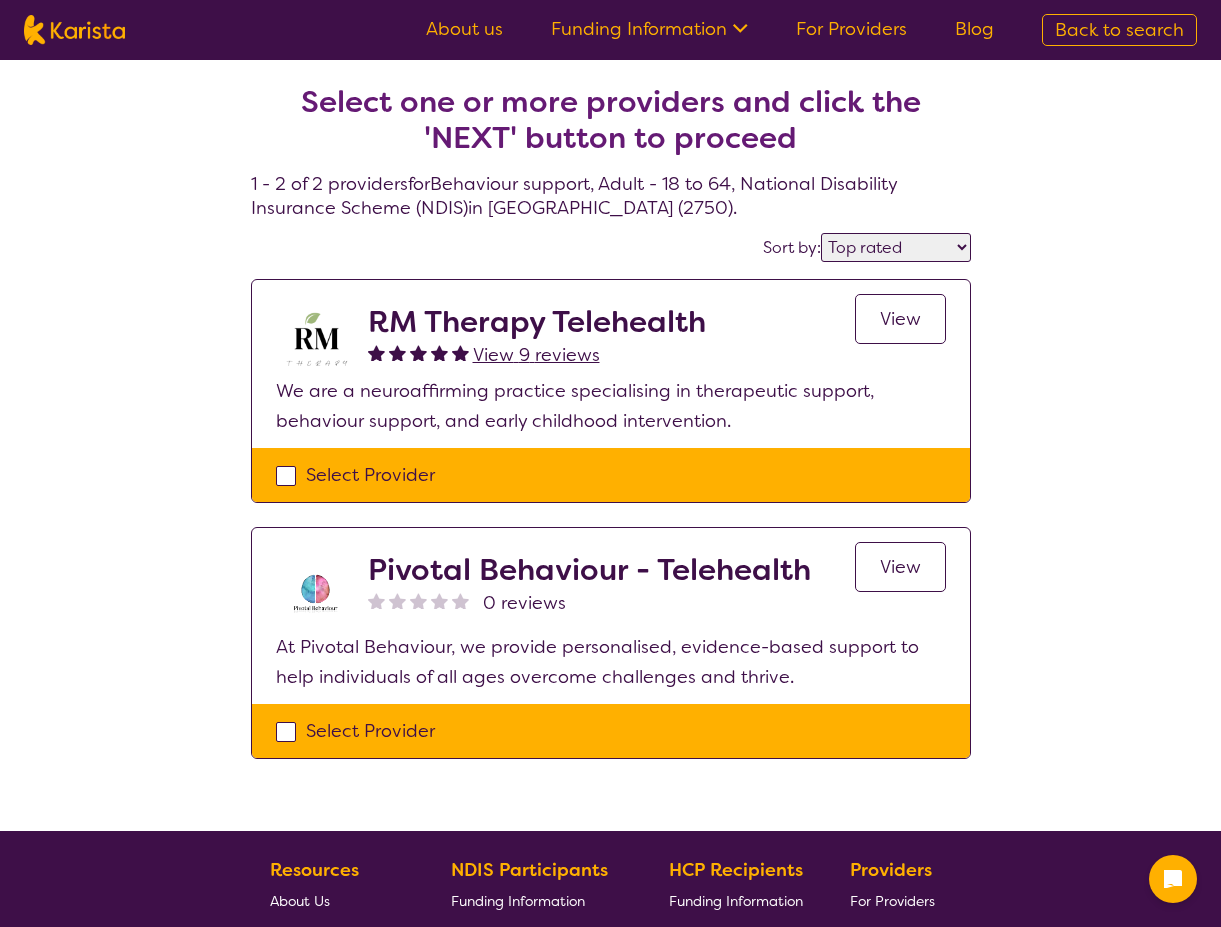 select on "Psychology" 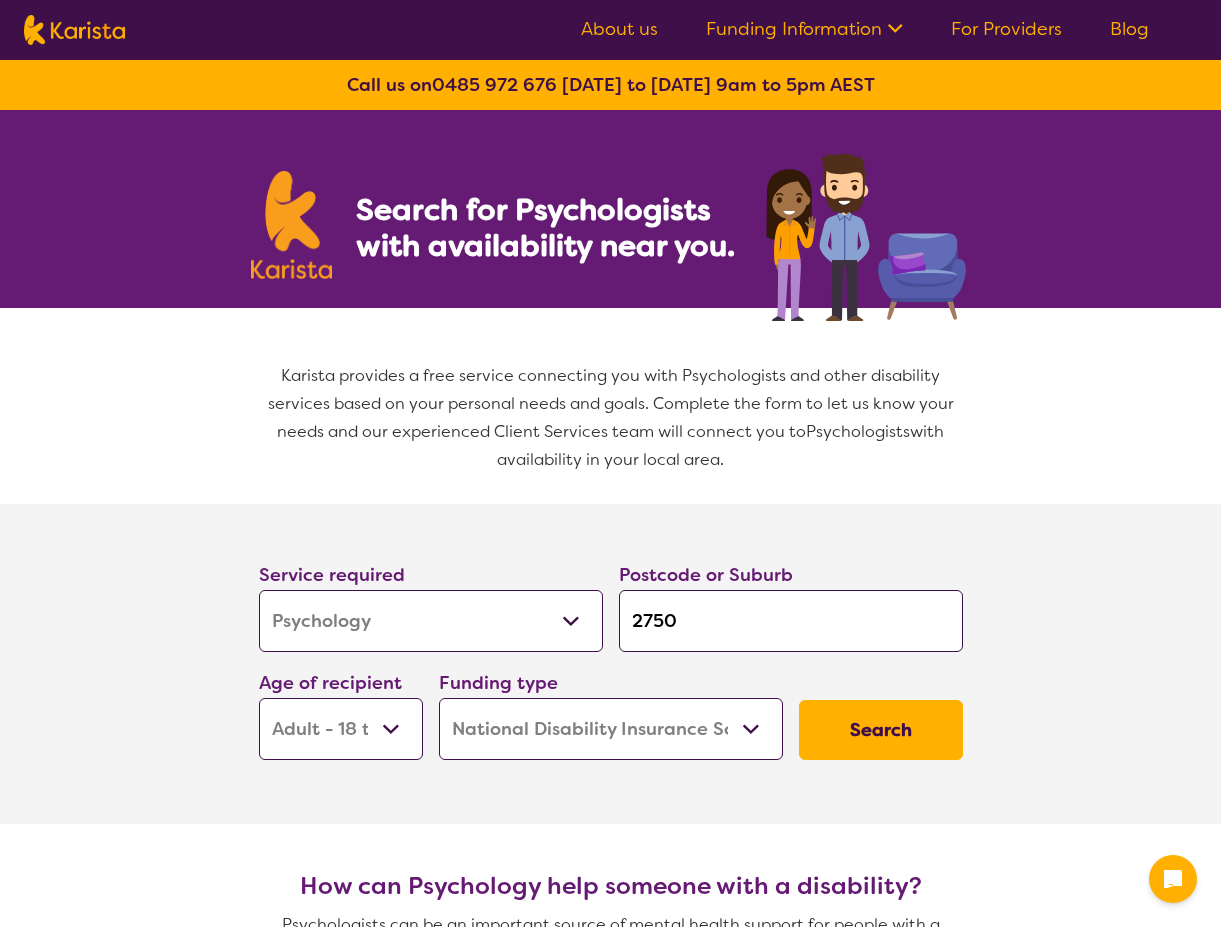 scroll, scrollTop: 194, scrollLeft: 0, axis: vertical 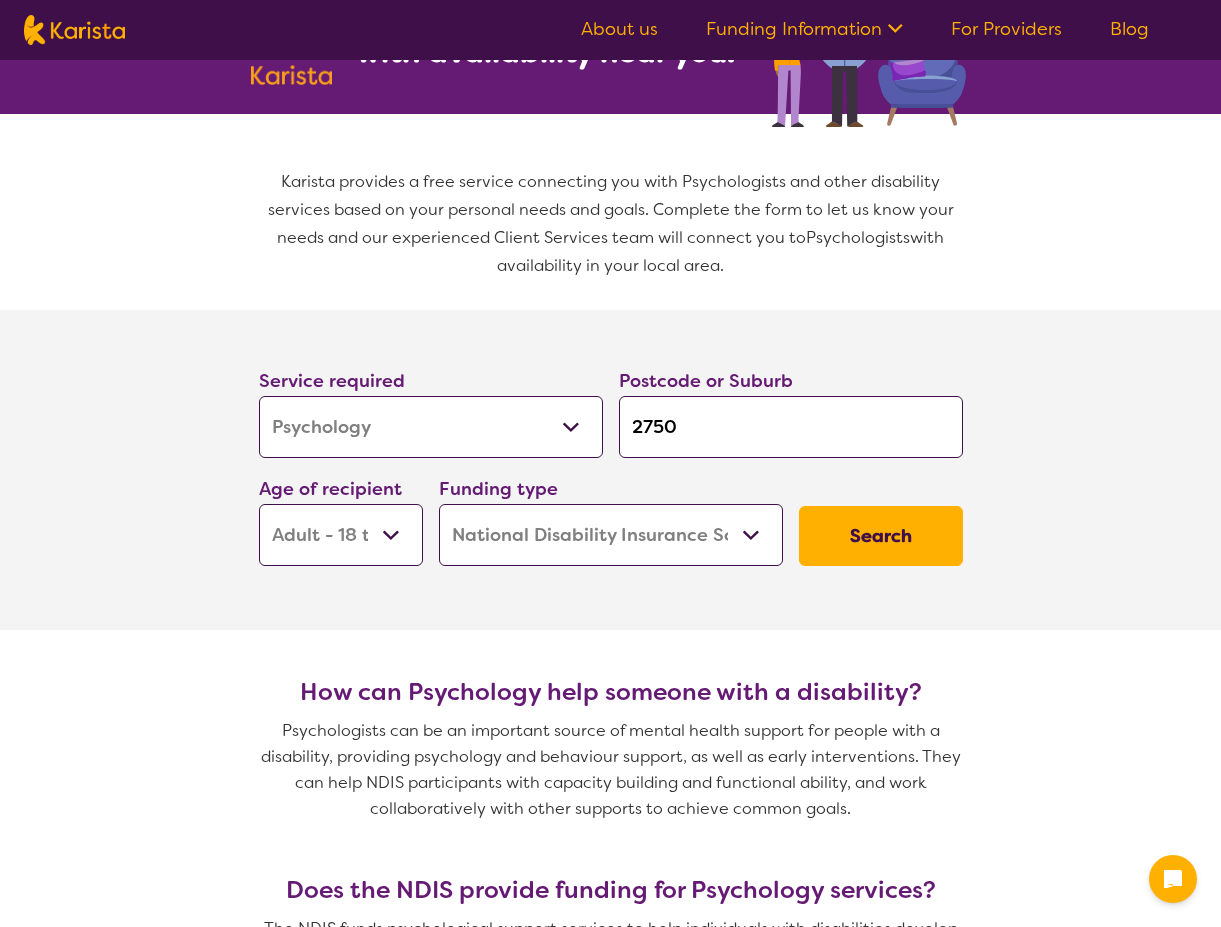 click on "2750" at bounding box center [791, 427] 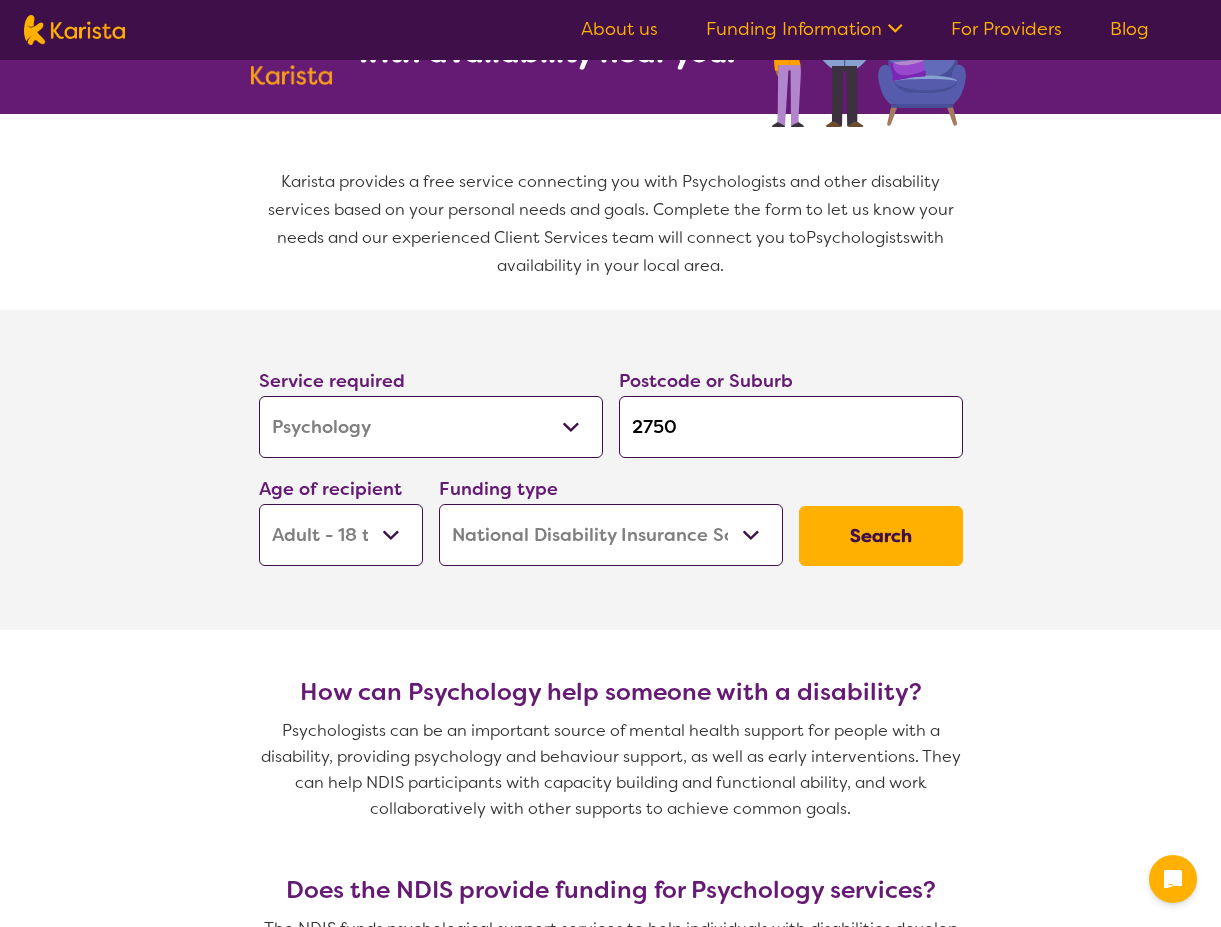 click on "Allied Health Assistant Assessment (ADHD or Autism) Behaviour support Counselling Dietitian Domestic and home help Employment Support Exercise physiology Home Care Package Provider Key Worker NDIS Plan management NDIS Support Coordination Nursing services Occupational therapy Personal care Physiotherapy Podiatry Psychology Psychosocial Recovery Coach Respite Speech therapy Support worker Supported accommodation" at bounding box center [431, 427] 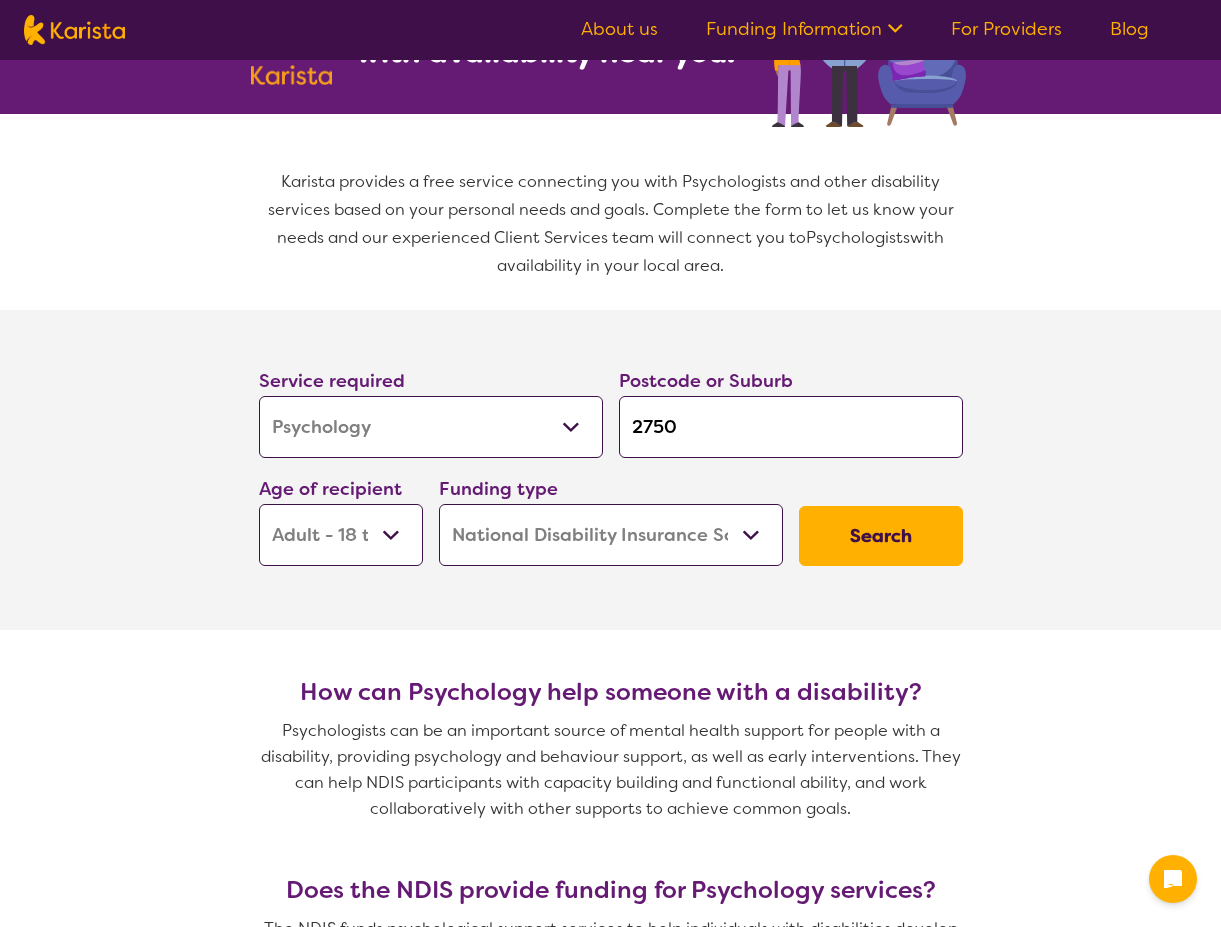 select on "Behaviour support" 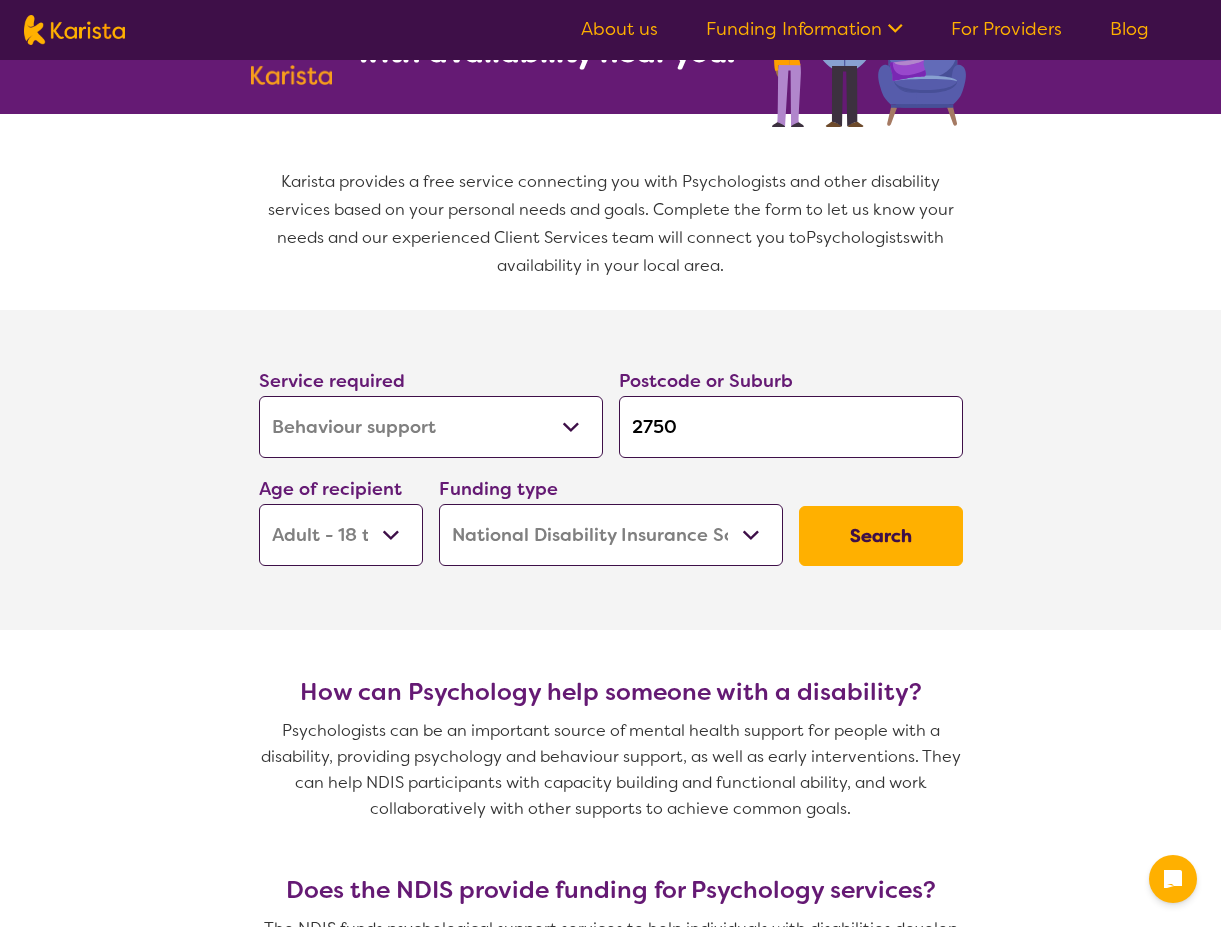 select on "Behaviour support" 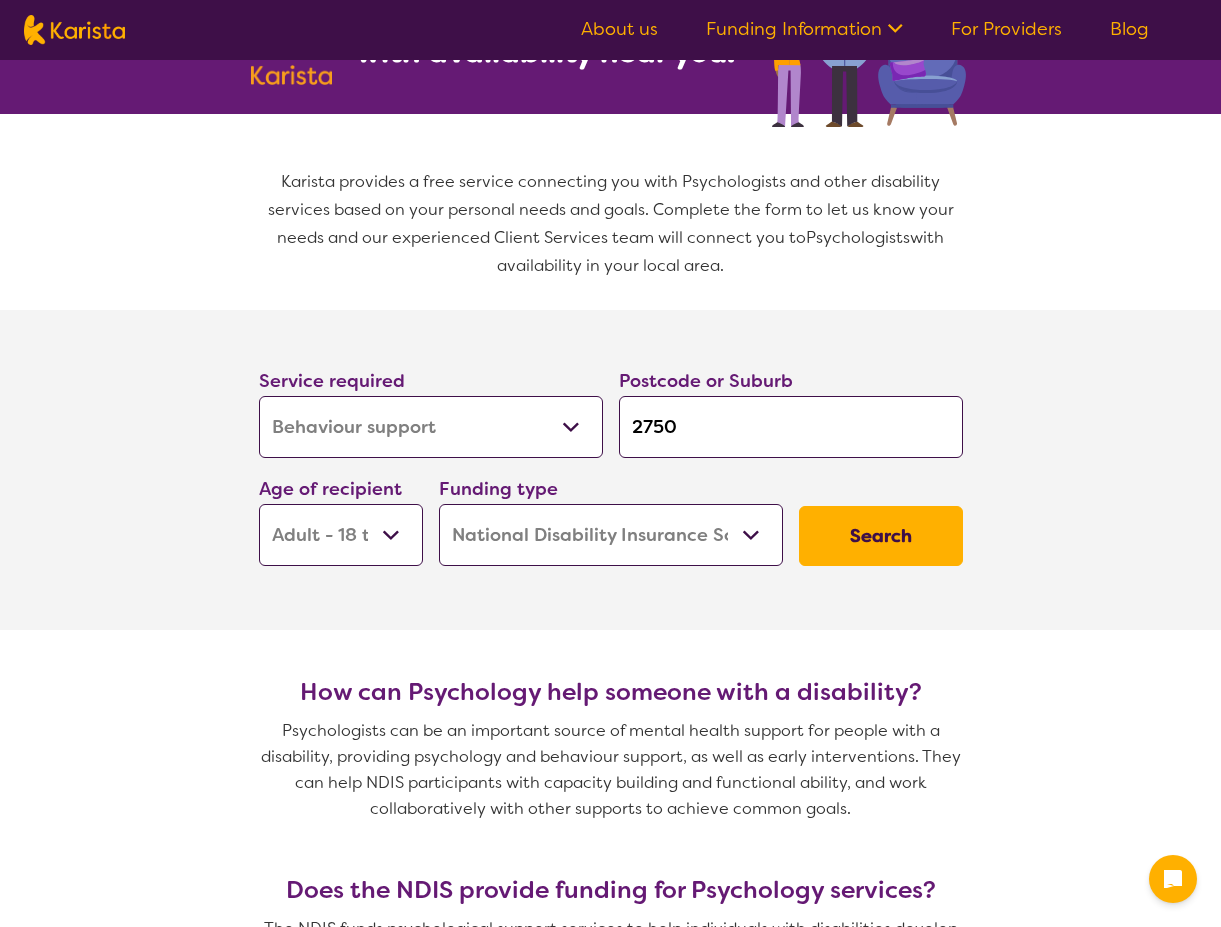 click on "2750" at bounding box center (791, 427) 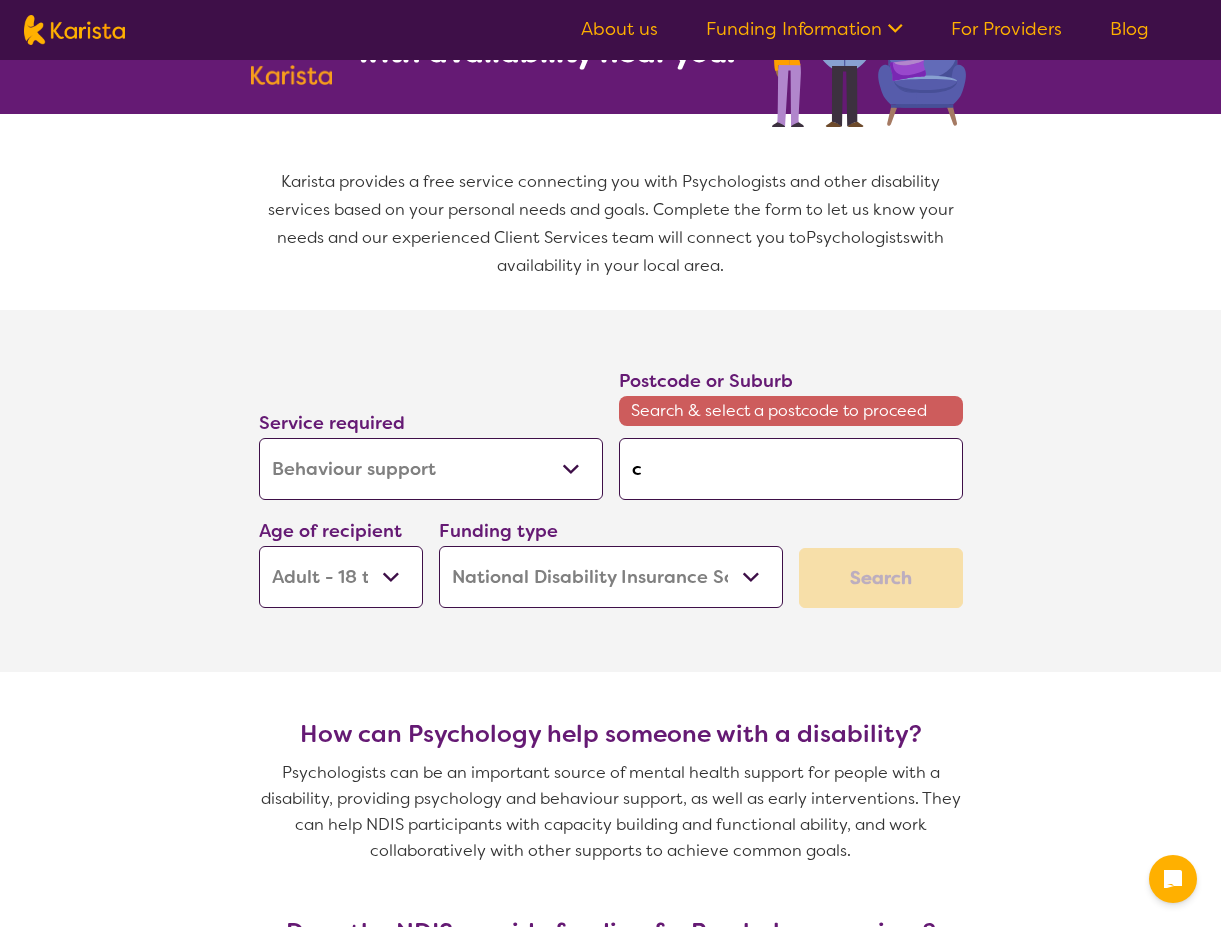 type on "ch" 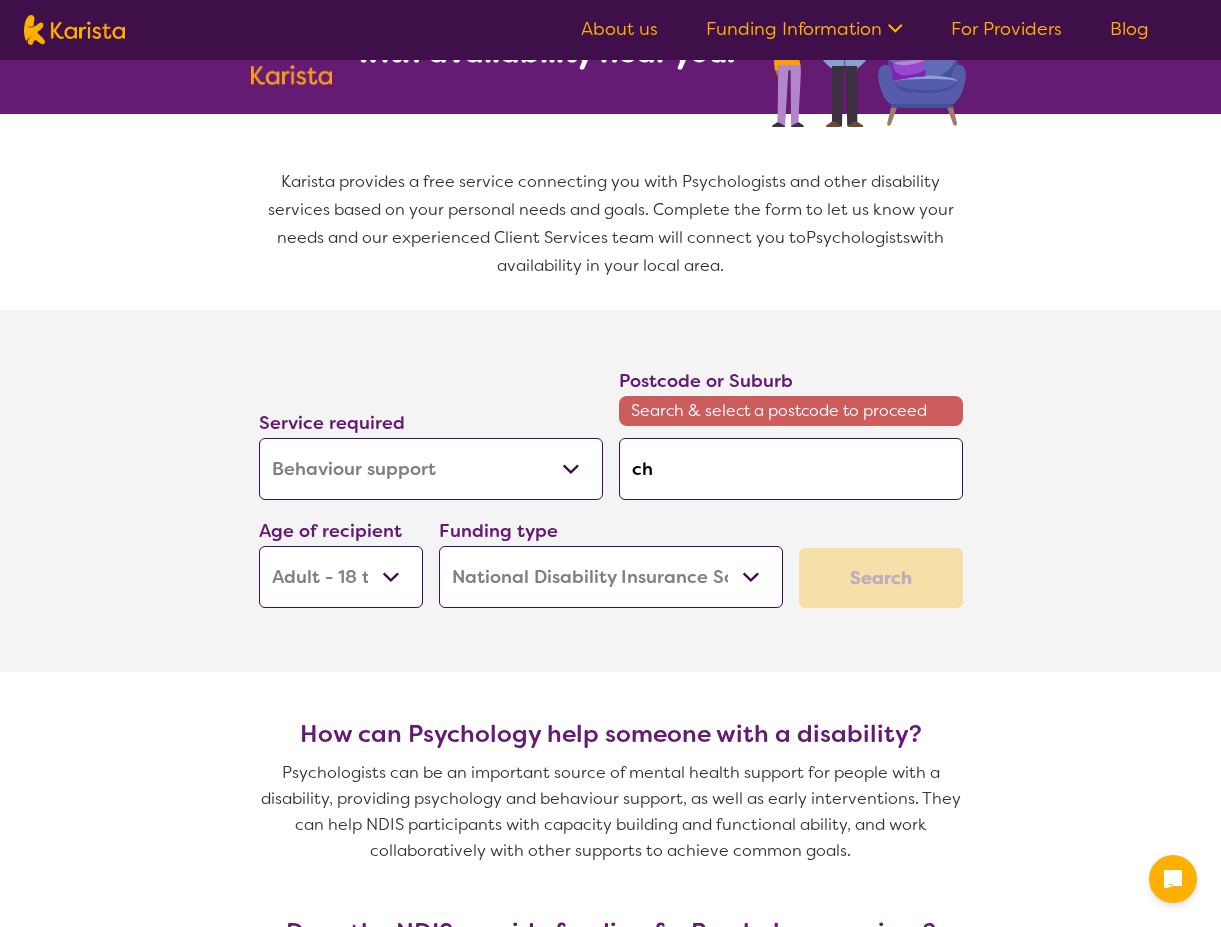 type on "cha" 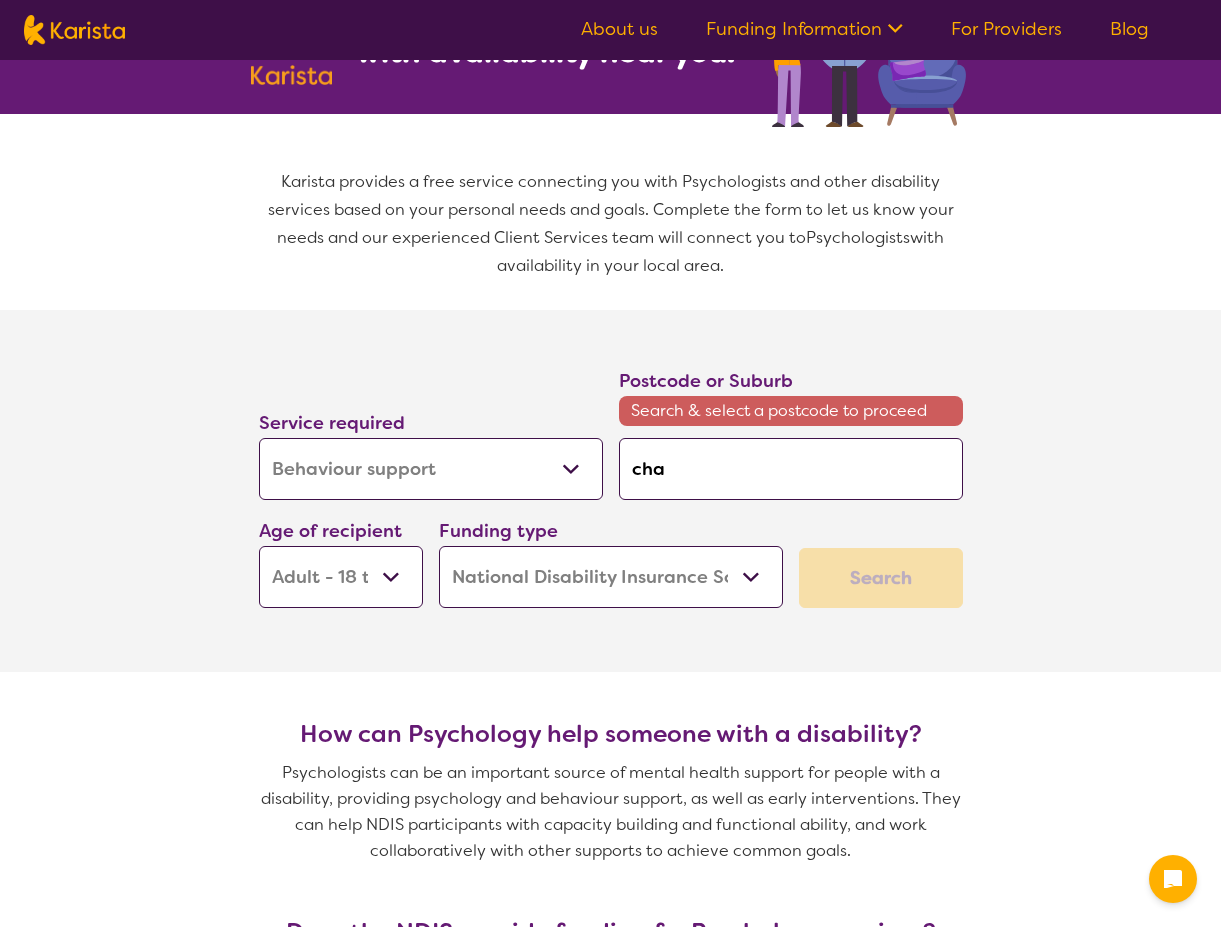 type on "cha" 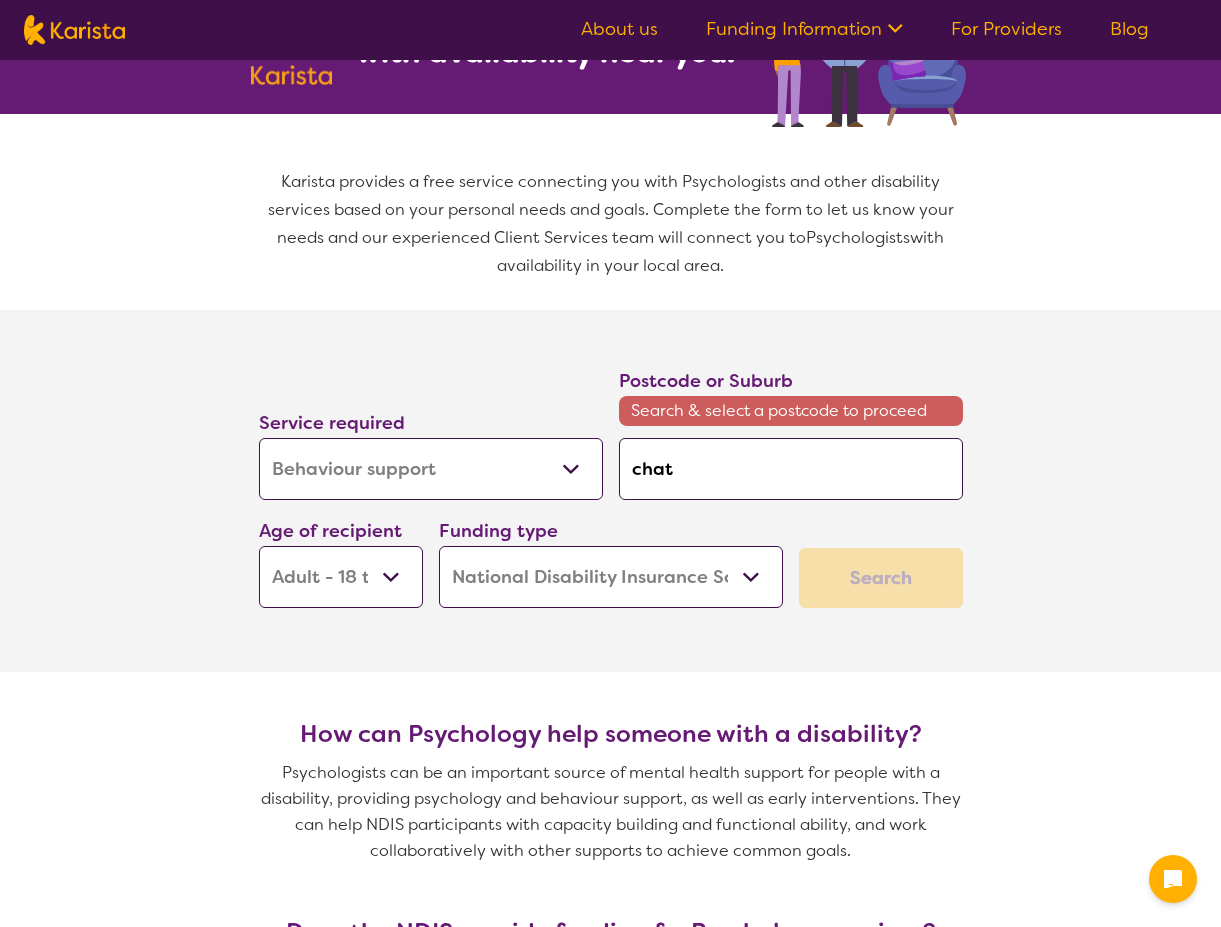 type on "chats" 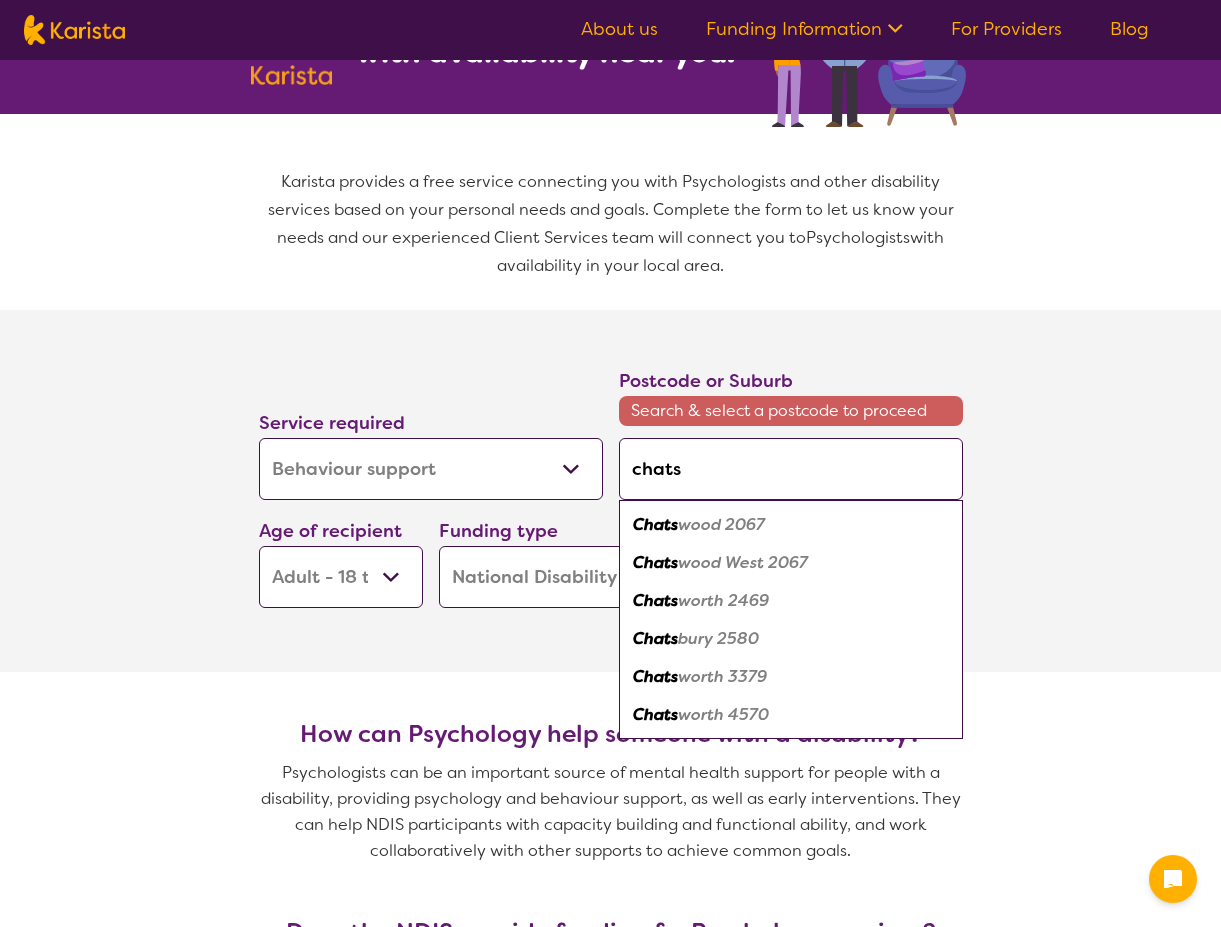 click on "wood 2067" at bounding box center [721, 524] 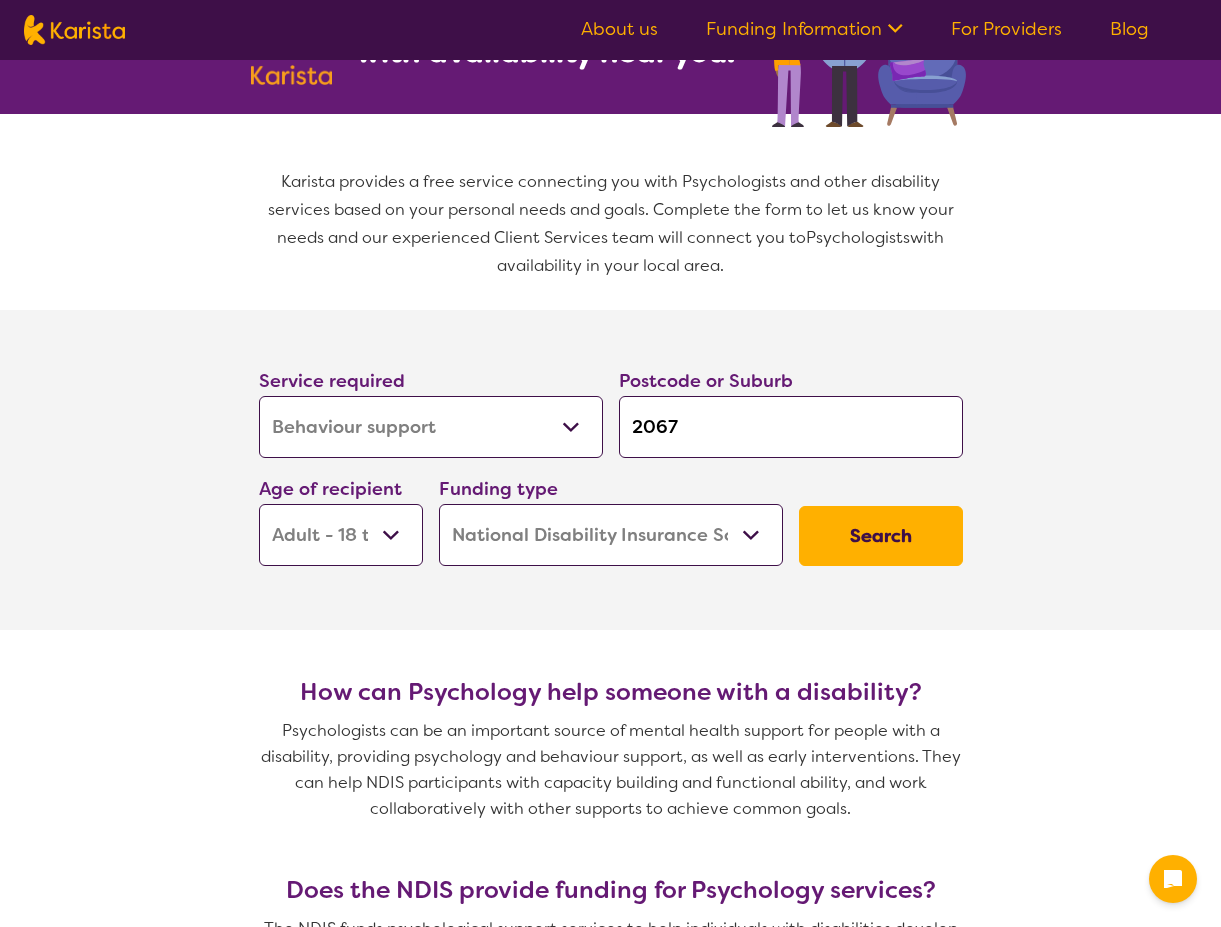 click on "Search" at bounding box center [881, 536] 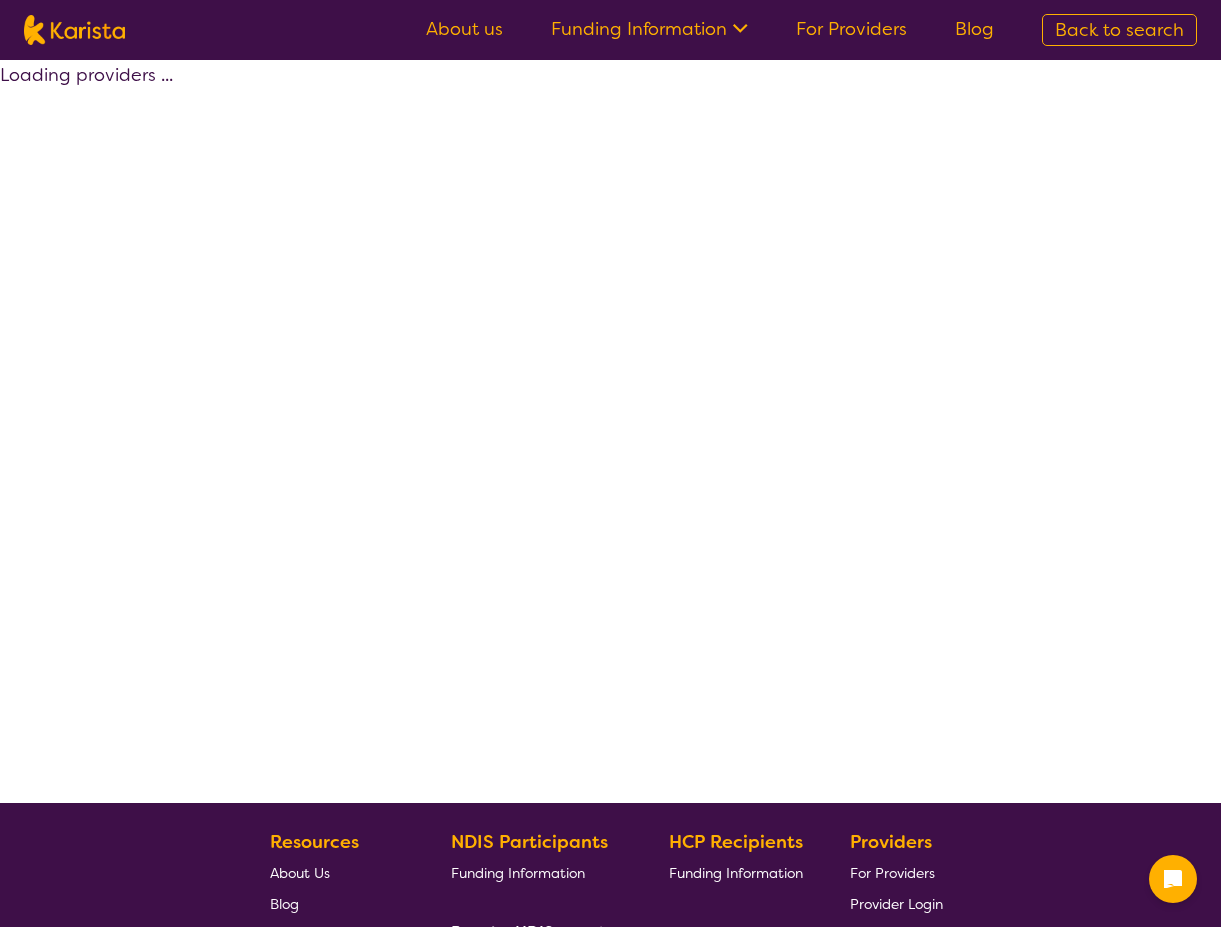select on "by_score" 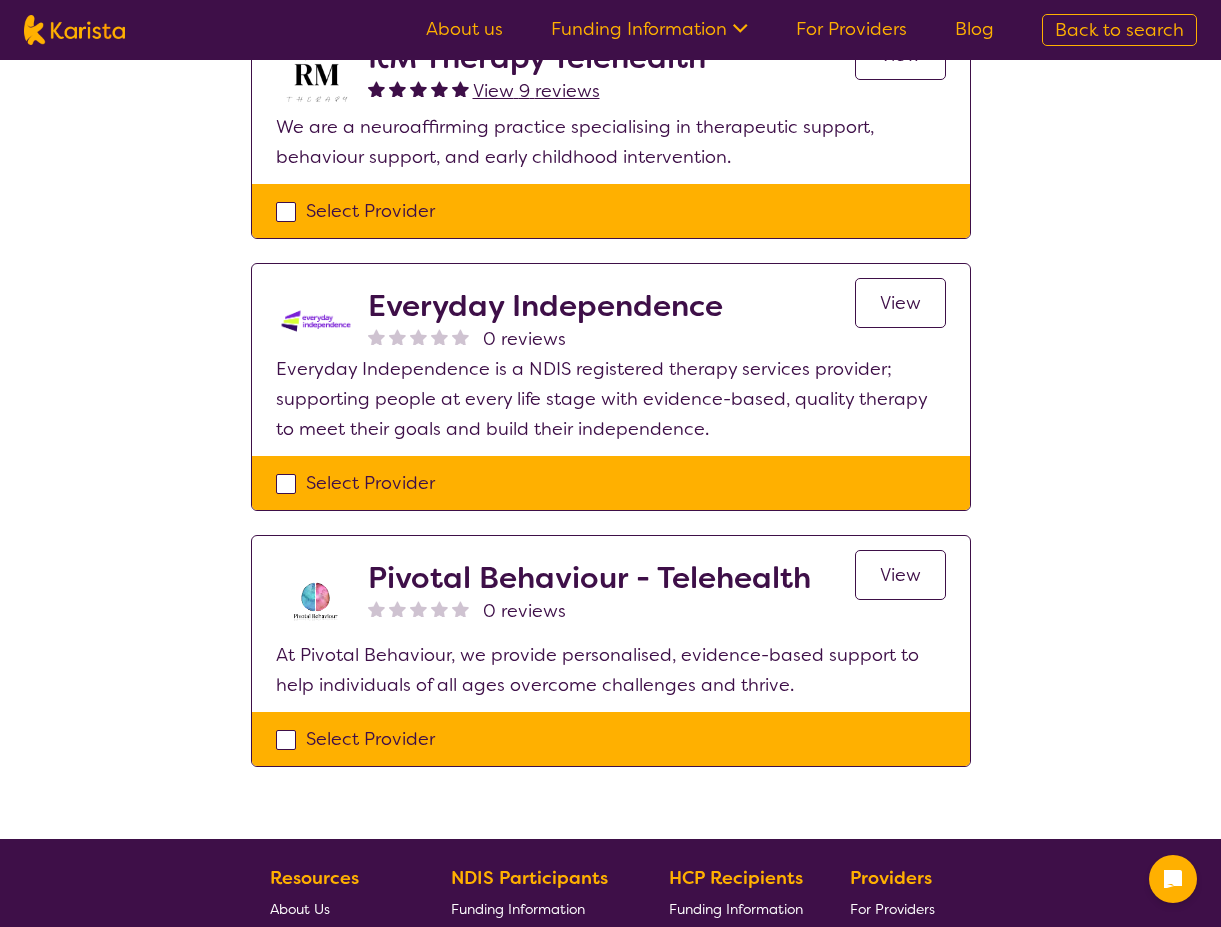 scroll, scrollTop: 546, scrollLeft: 0, axis: vertical 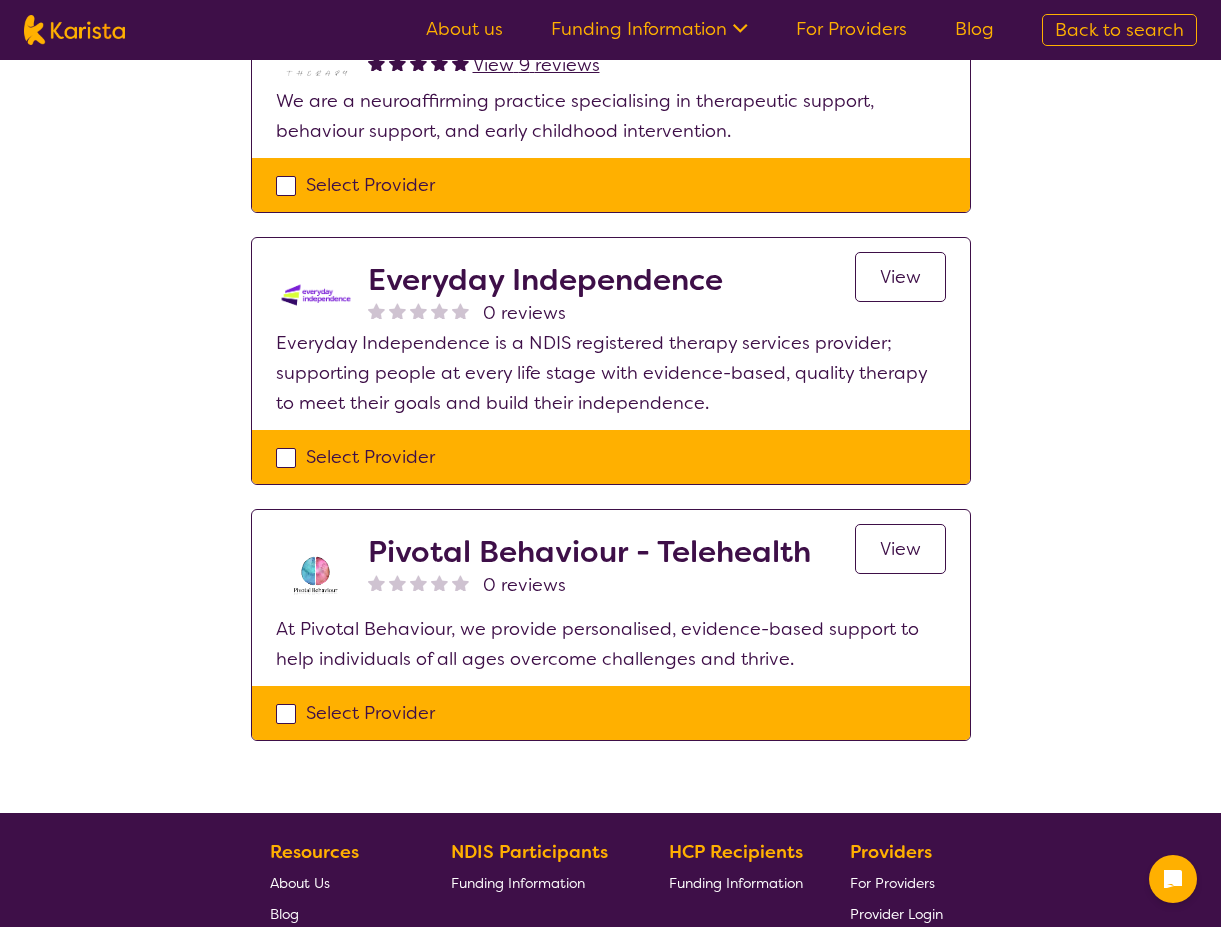 click on "Pivotal Behaviour - Telehealth" at bounding box center [589, 552] 